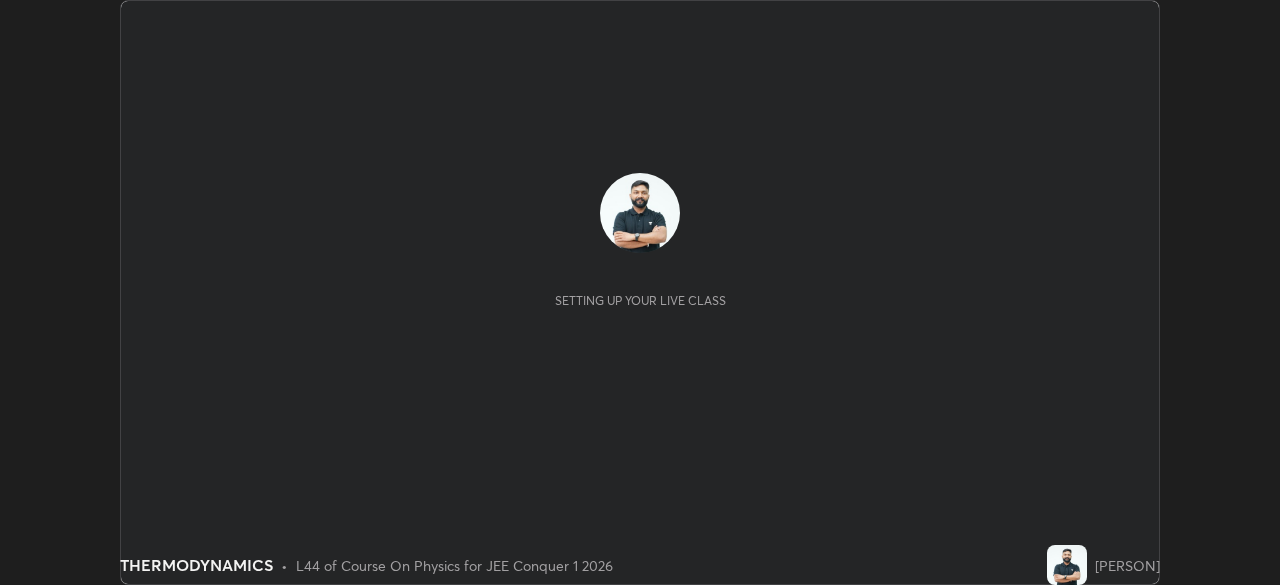 scroll, scrollTop: 0, scrollLeft: 0, axis: both 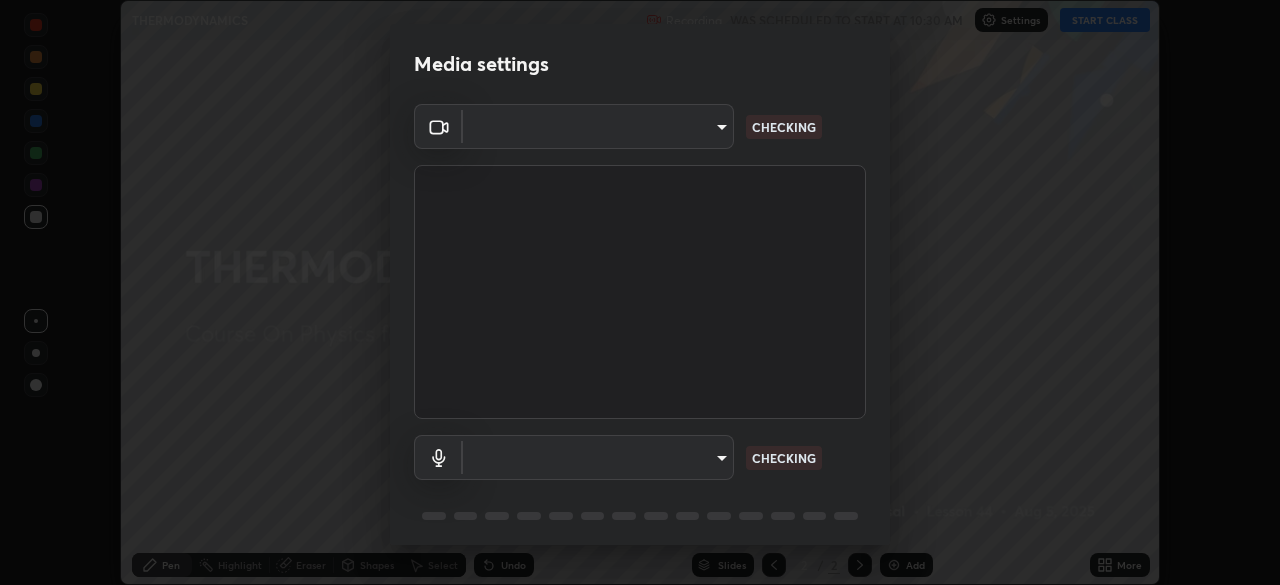 type on "0633fa418783a2cef1cf63d7b01a17792f21623441e32f2d120b756bdba59842" 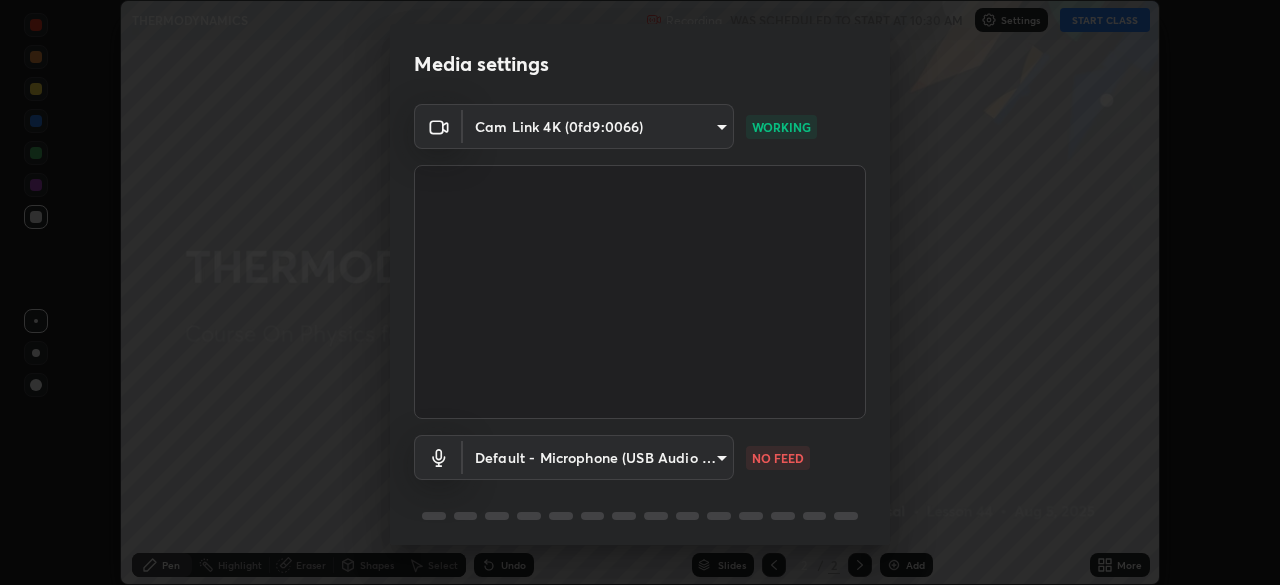 click on "Erase all THERMODYNAMICS Recording WAS SCHEDULED TO START AT  10:30 AM Settings START CLASS Setting up your live class THERMODYNAMICS • L44 of Course On Physics for JEE Conquer 1 2026 [PERSON] Pen Highlight Eraser Shapes Select Undo Slides 2 / 2 Add More No doubts shared Encourage your learners to ask a doubt for better clarity Report an issue Reason for reporting Buffering Chat not working Audio - Video sync issue Educator video quality low ​ Attach an image Report Media settings Cam Link 4K (0fd9:0066) 0633fa418783a2cef1cf63d7b01a17792f21623441e32f2d120b756bdba59842 WORKING Default - Microphone (USB Audio Device) default NO FEED 1 / 5 Next" at bounding box center (640, 292) 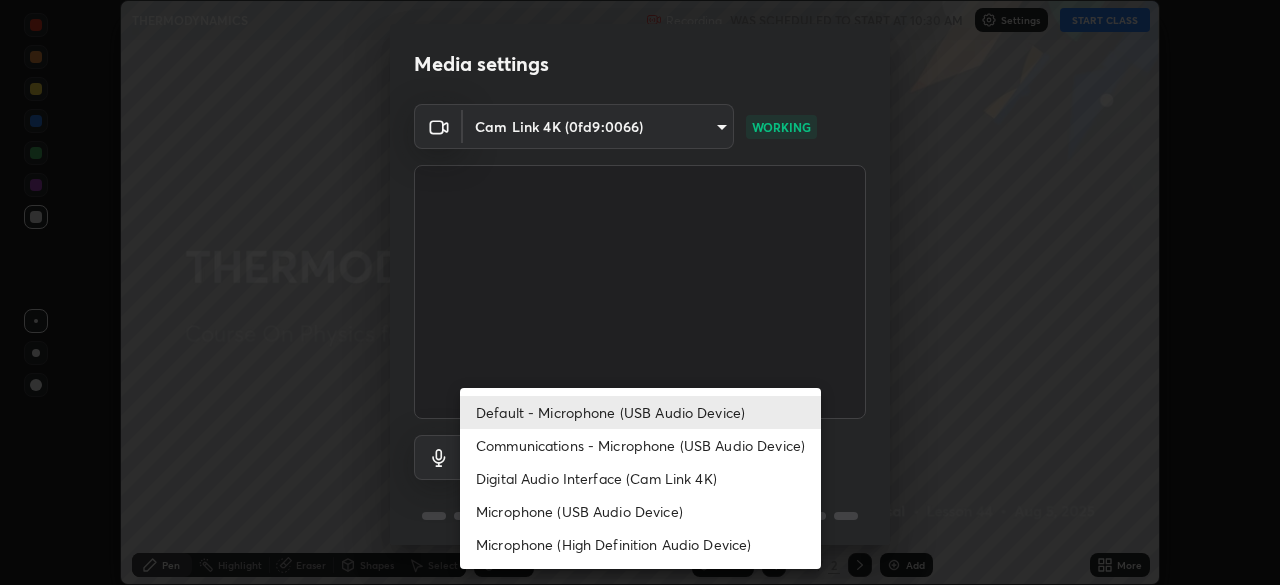click on "Microphone (USB Audio Device)" at bounding box center (640, 511) 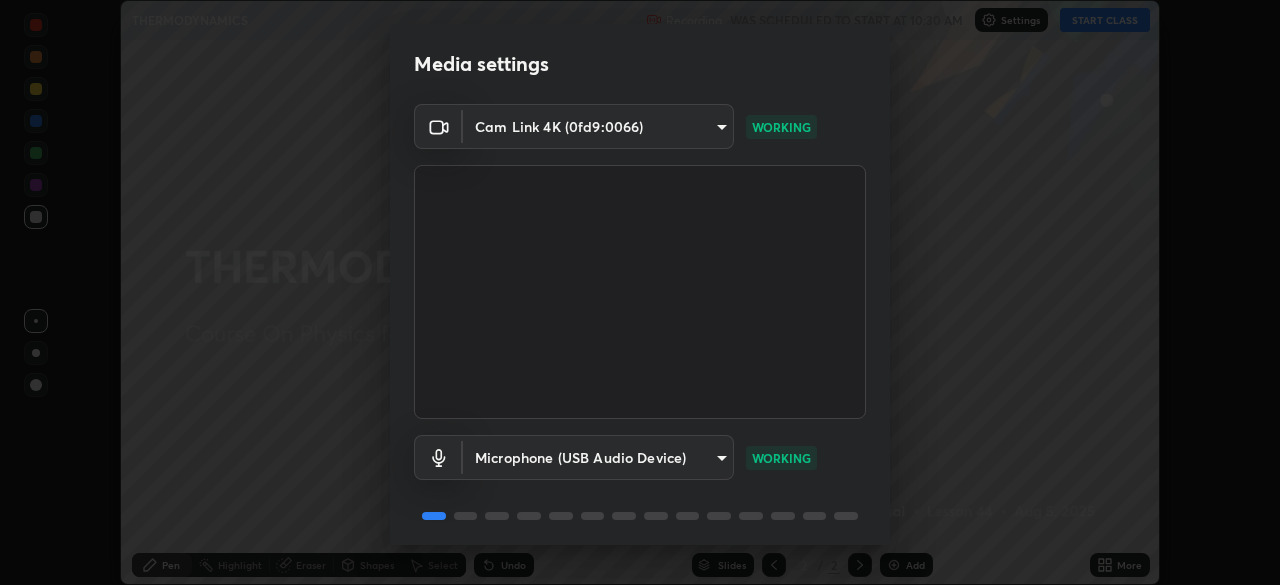scroll, scrollTop: 71, scrollLeft: 0, axis: vertical 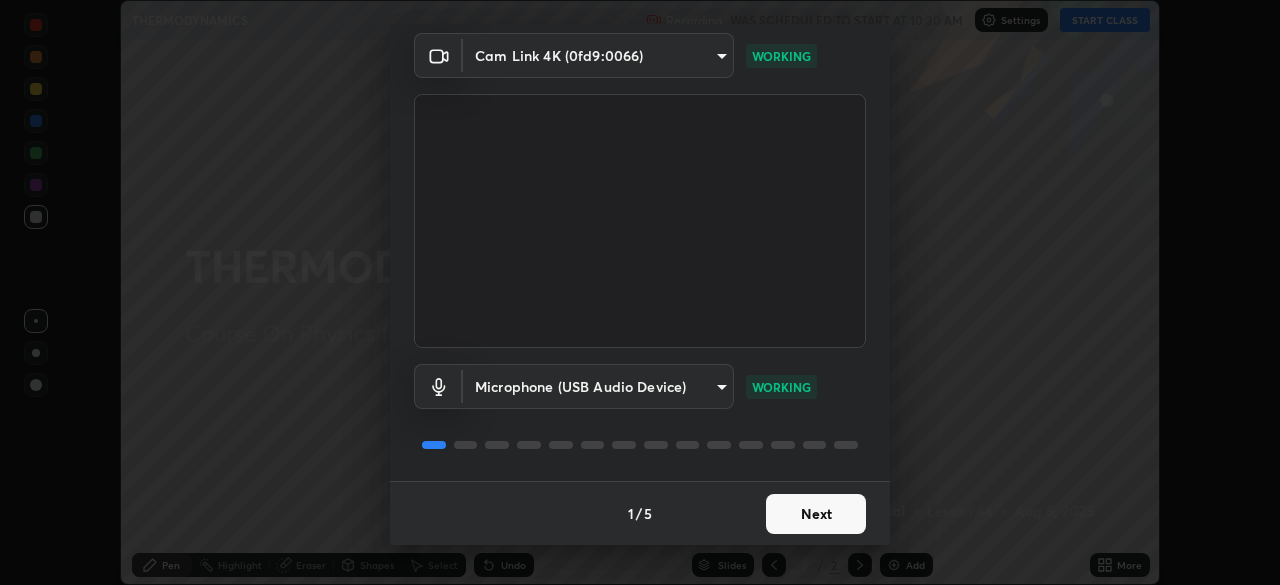 click on "Next" at bounding box center [816, 514] 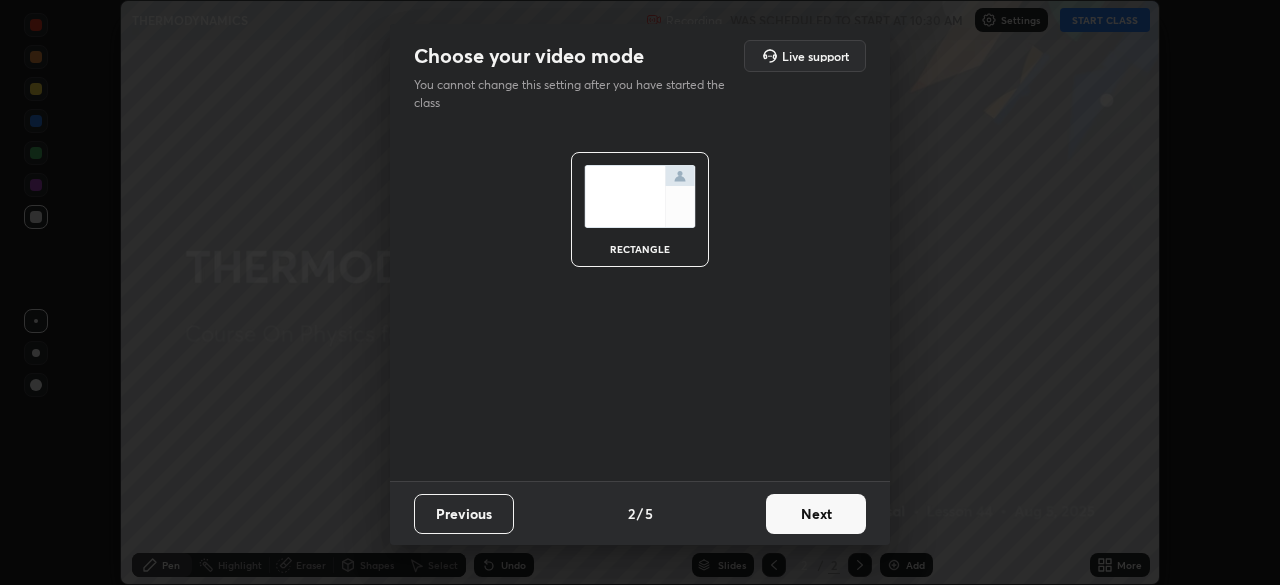 scroll, scrollTop: 0, scrollLeft: 0, axis: both 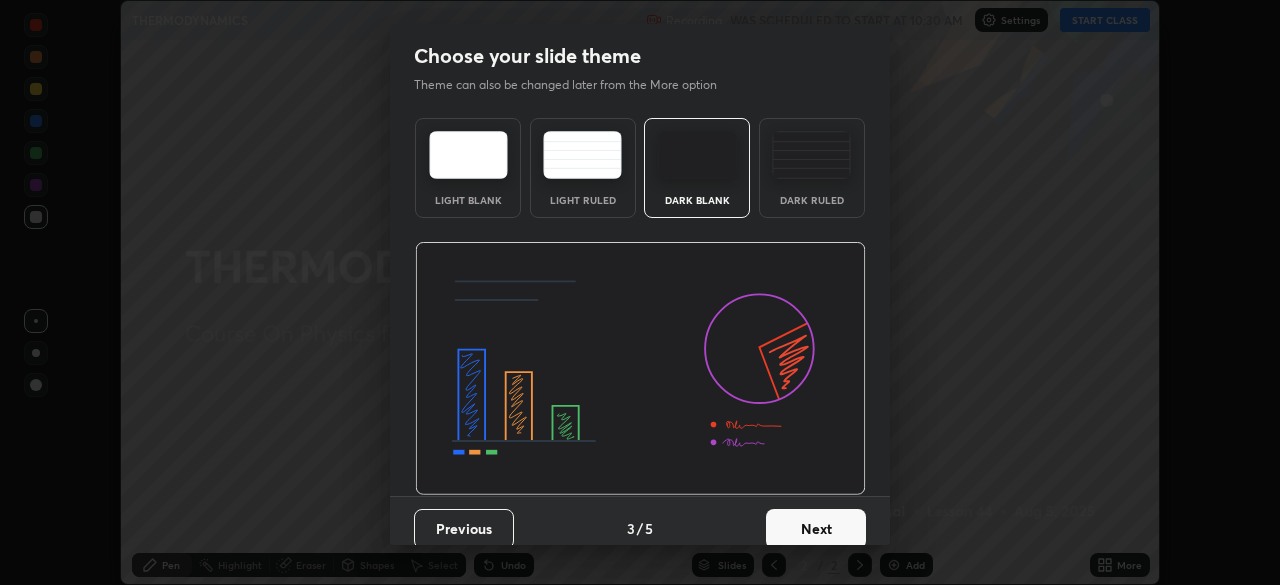 click on "Next" at bounding box center (816, 529) 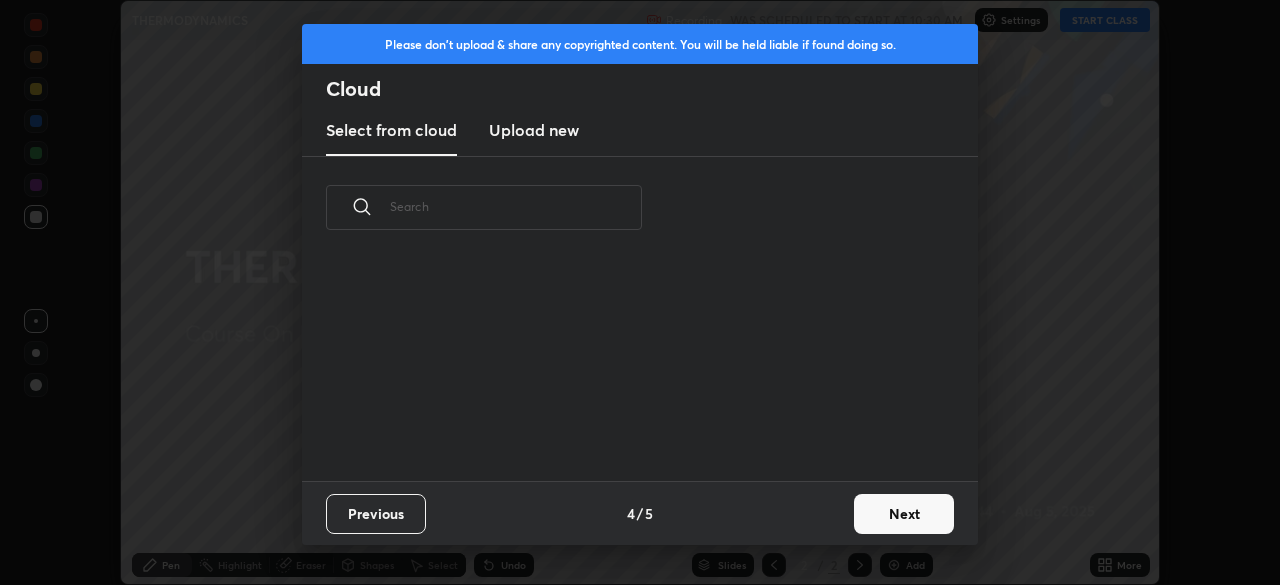 click on "Next" at bounding box center (904, 514) 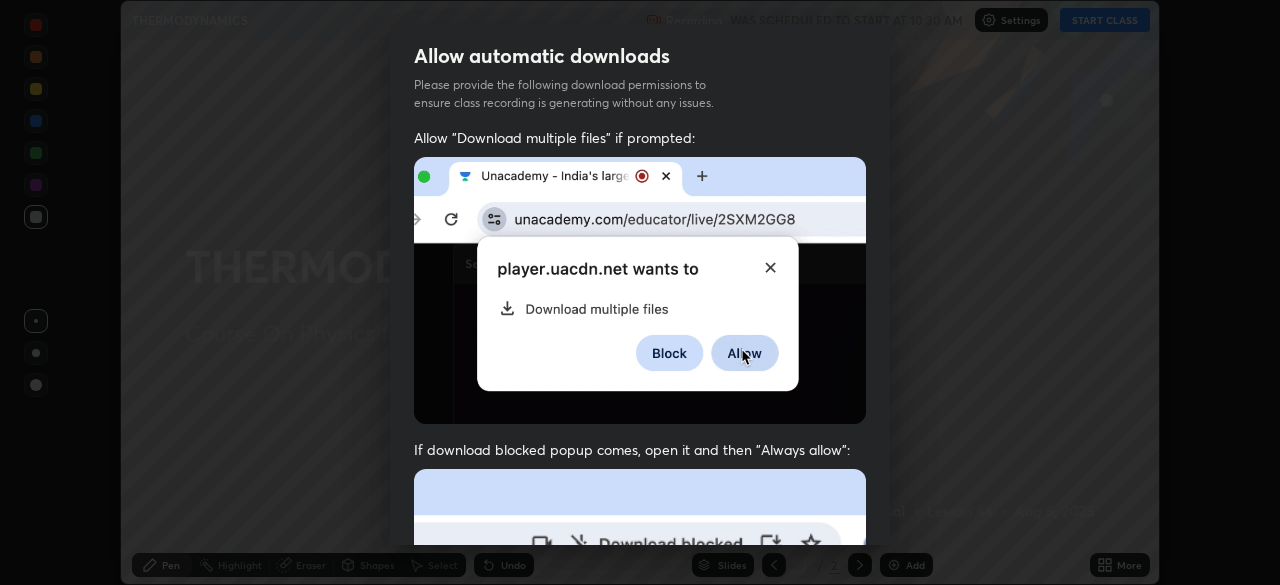 click on "Previous 5 / 5 Done" at bounding box center (640, 1002) 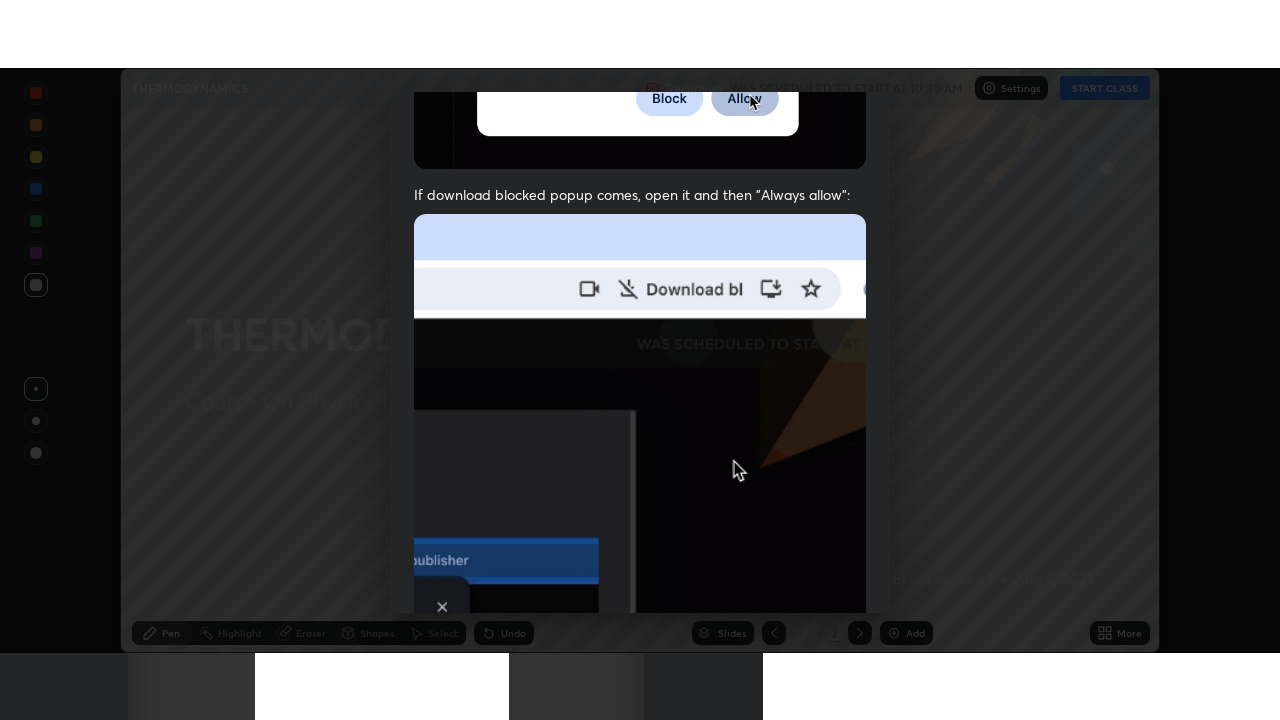 scroll, scrollTop: 479, scrollLeft: 0, axis: vertical 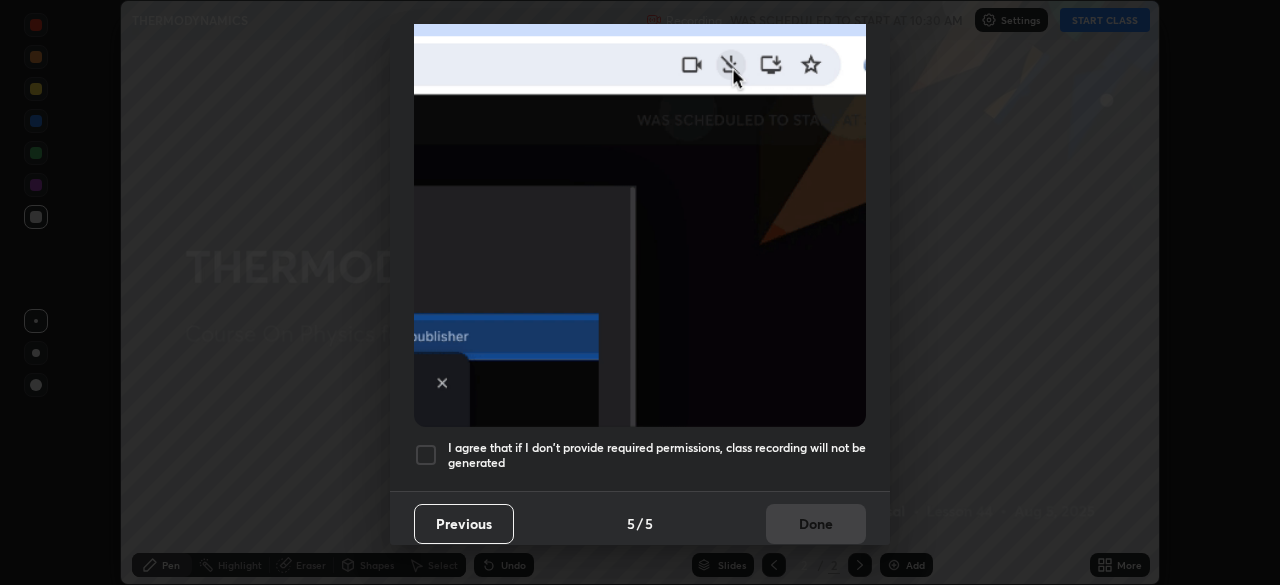 click on "I agree that if I don't provide required permissions, class recording will not be generated" at bounding box center [657, 455] 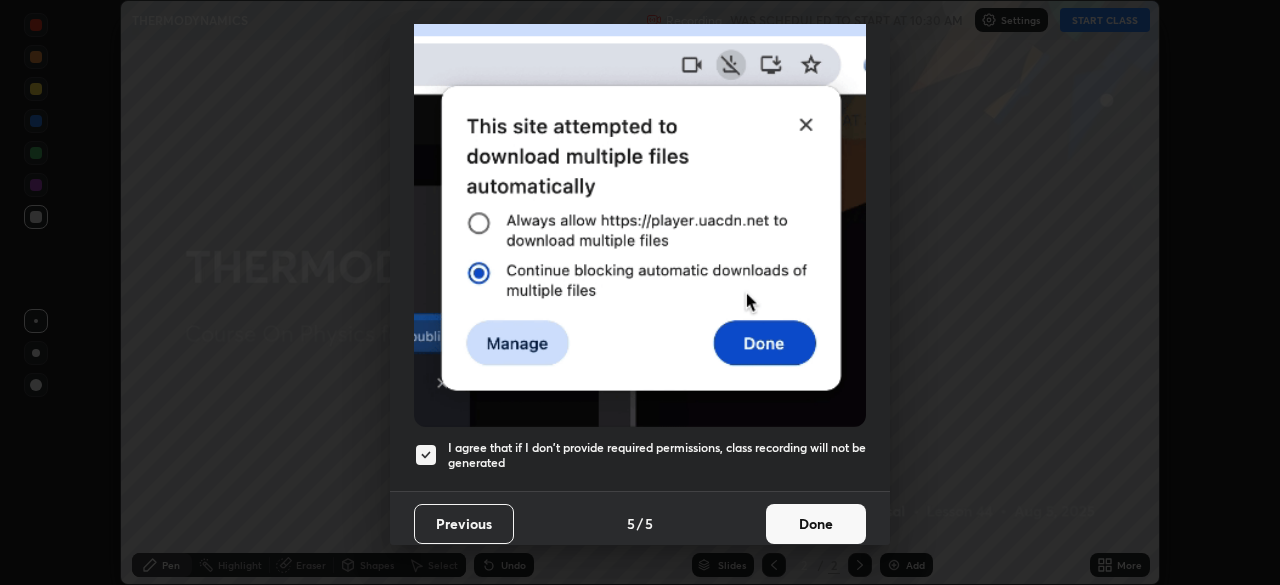 click on "Done" at bounding box center (816, 524) 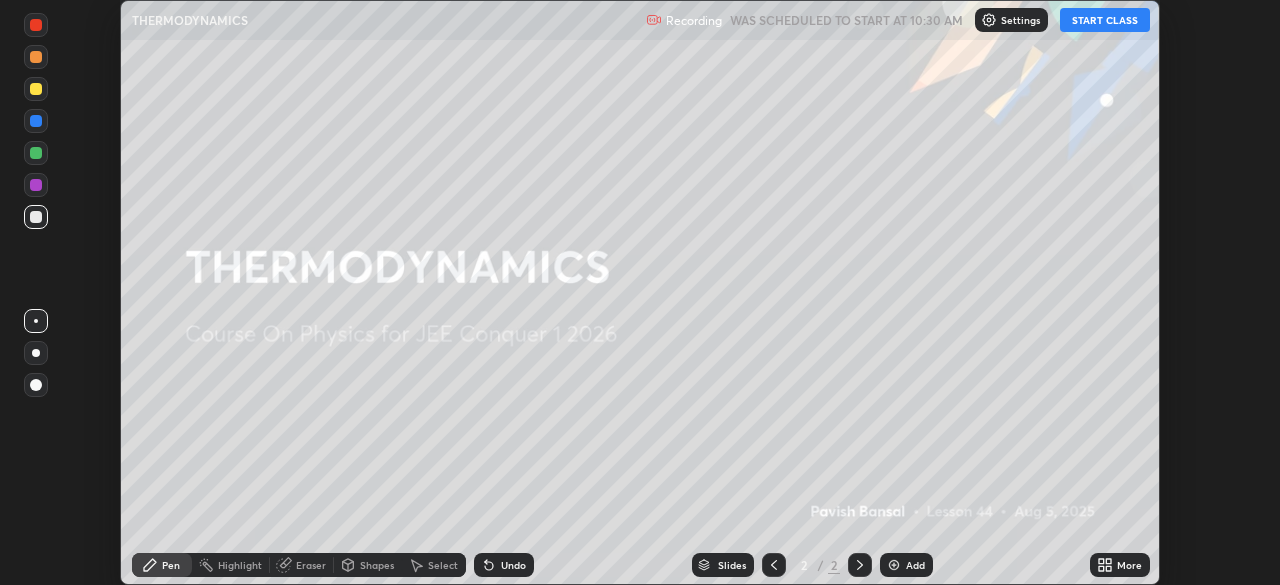 click 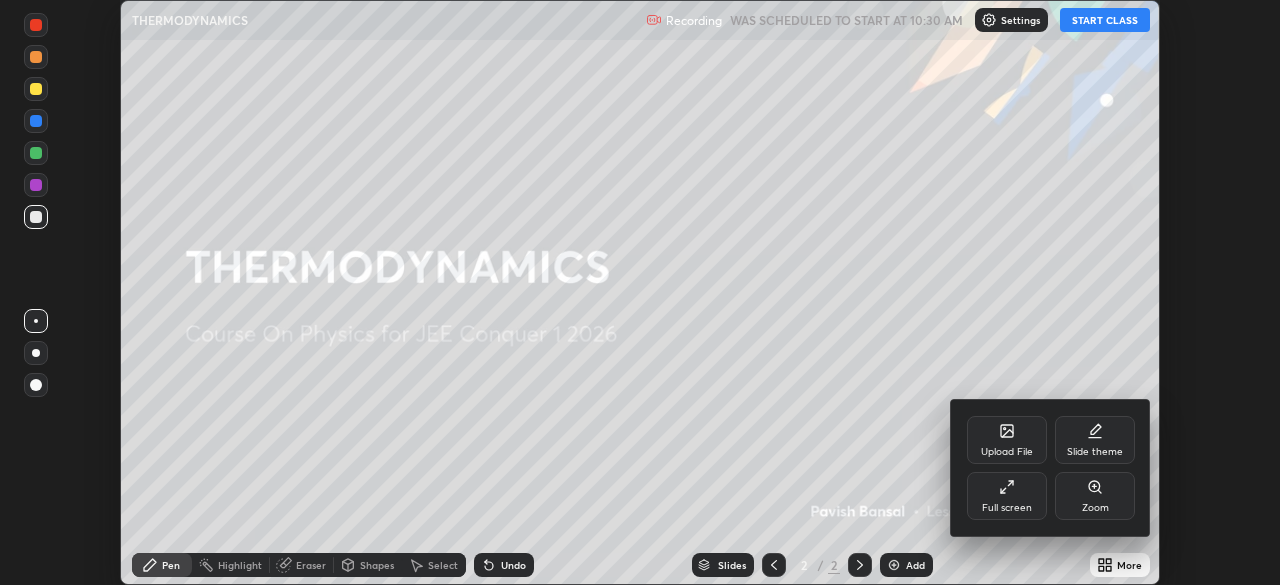 click on "Full screen" at bounding box center [1007, 508] 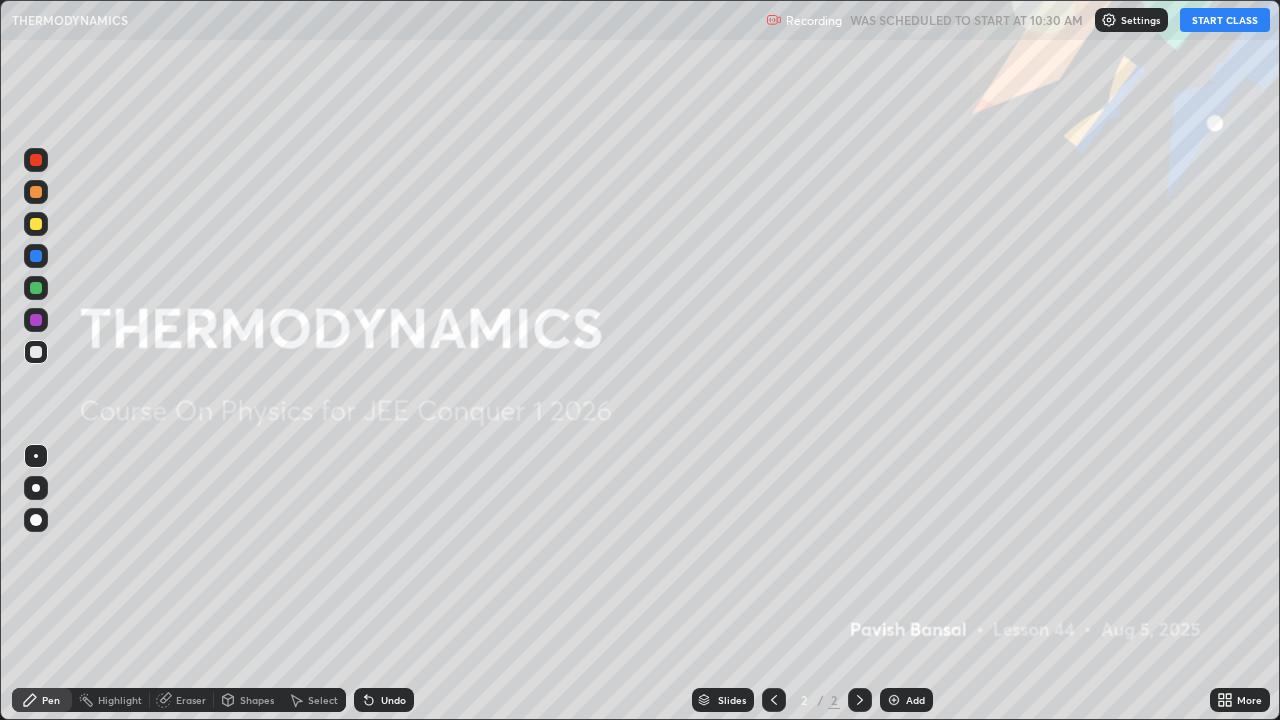 scroll, scrollTop: 99280, scrollLeft: 98720, axis: both 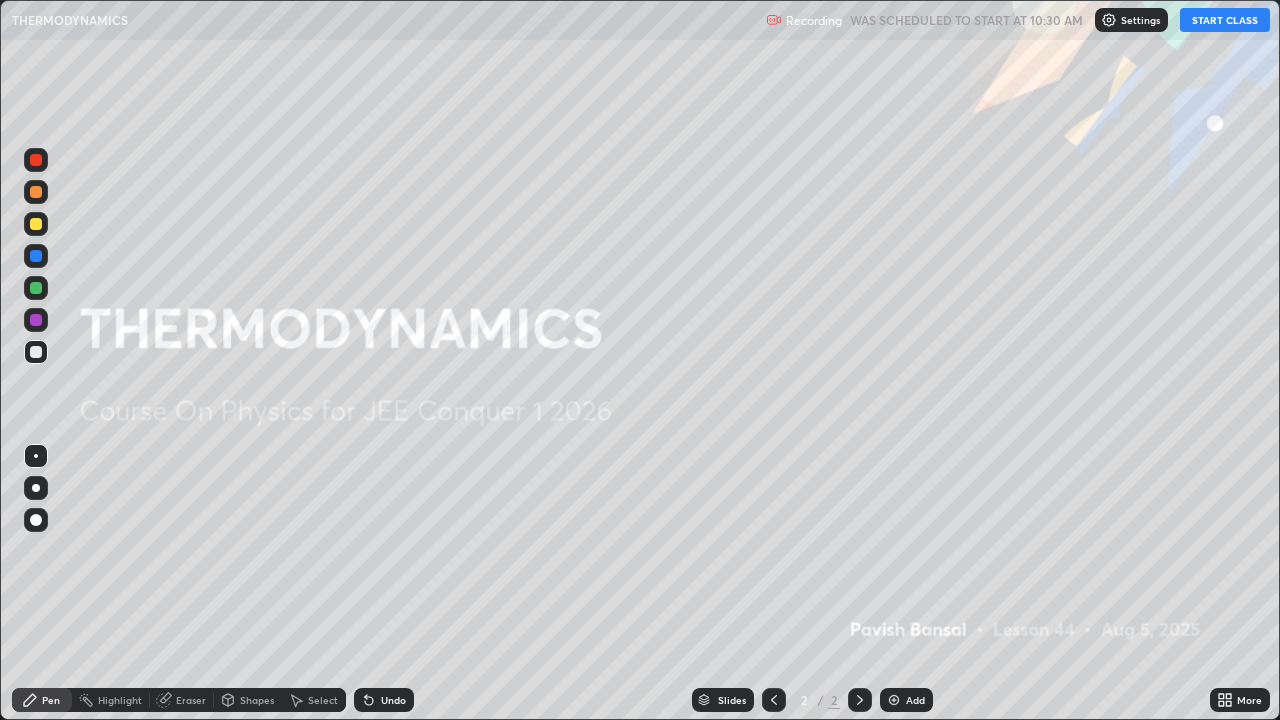 click on "START CLASS" at bounding box center [1225, 20] 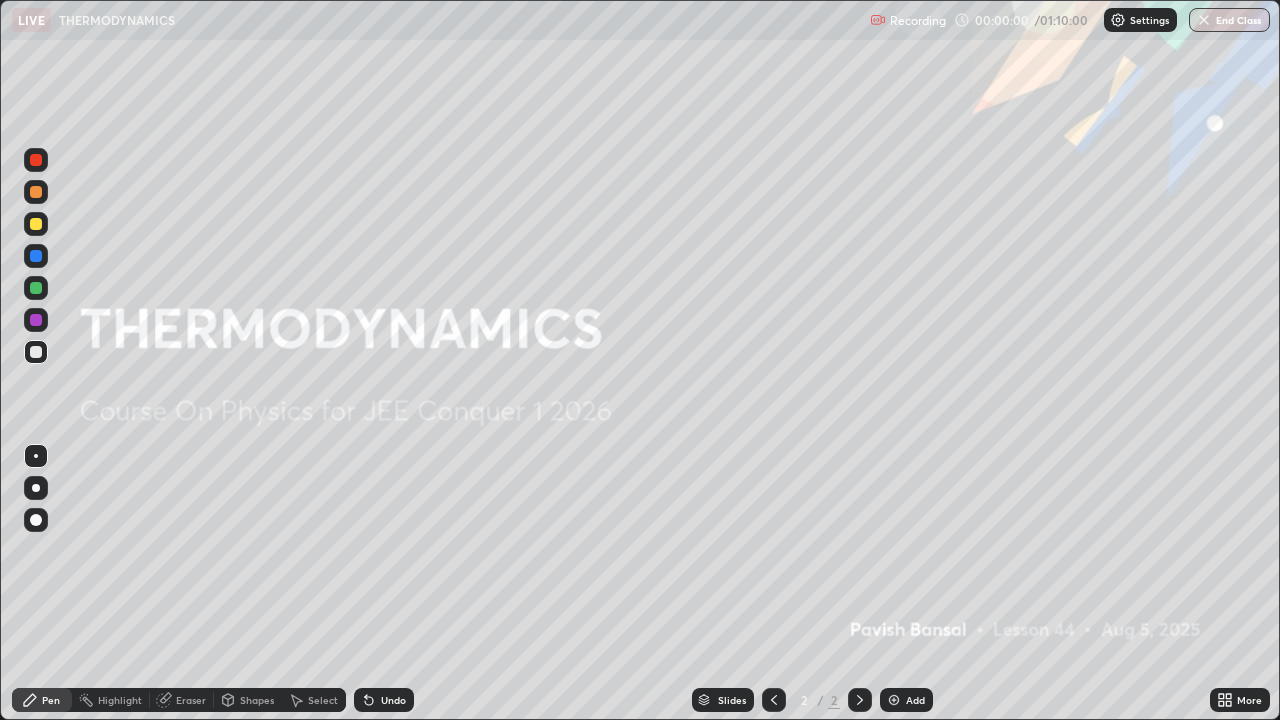 click at bounding box center (894, 700) 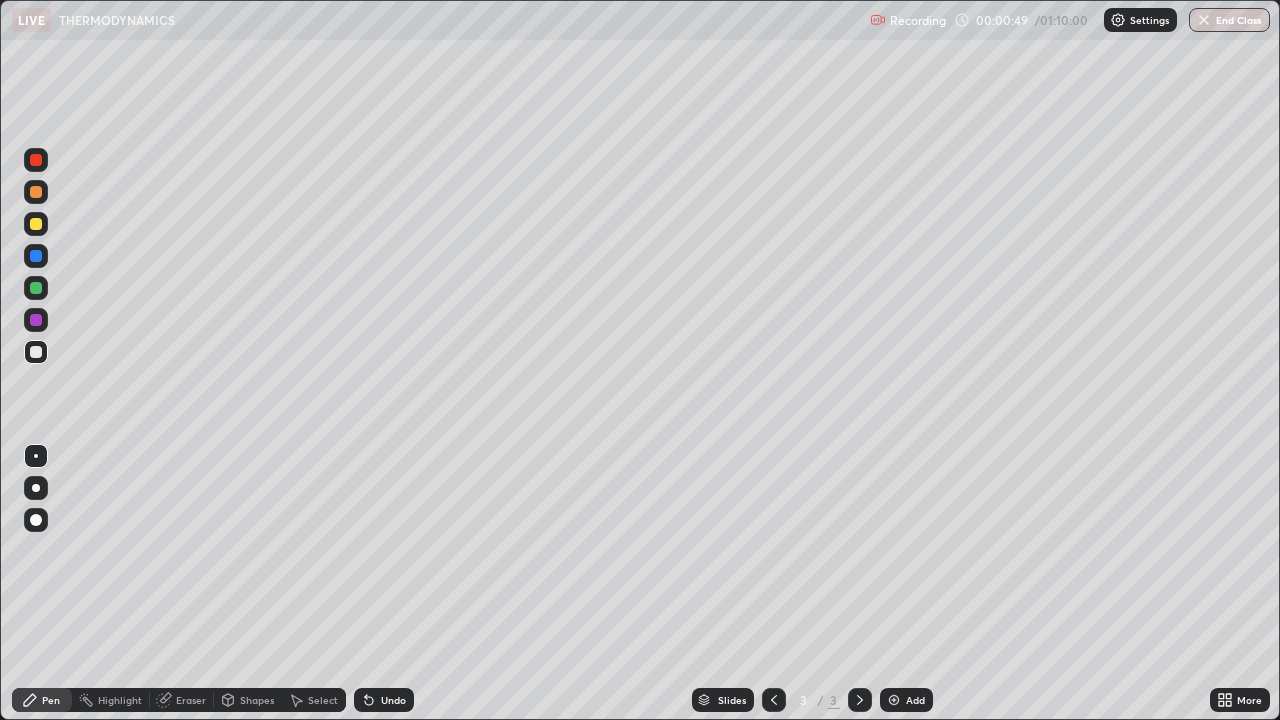 click at bounding box center (36, 488) 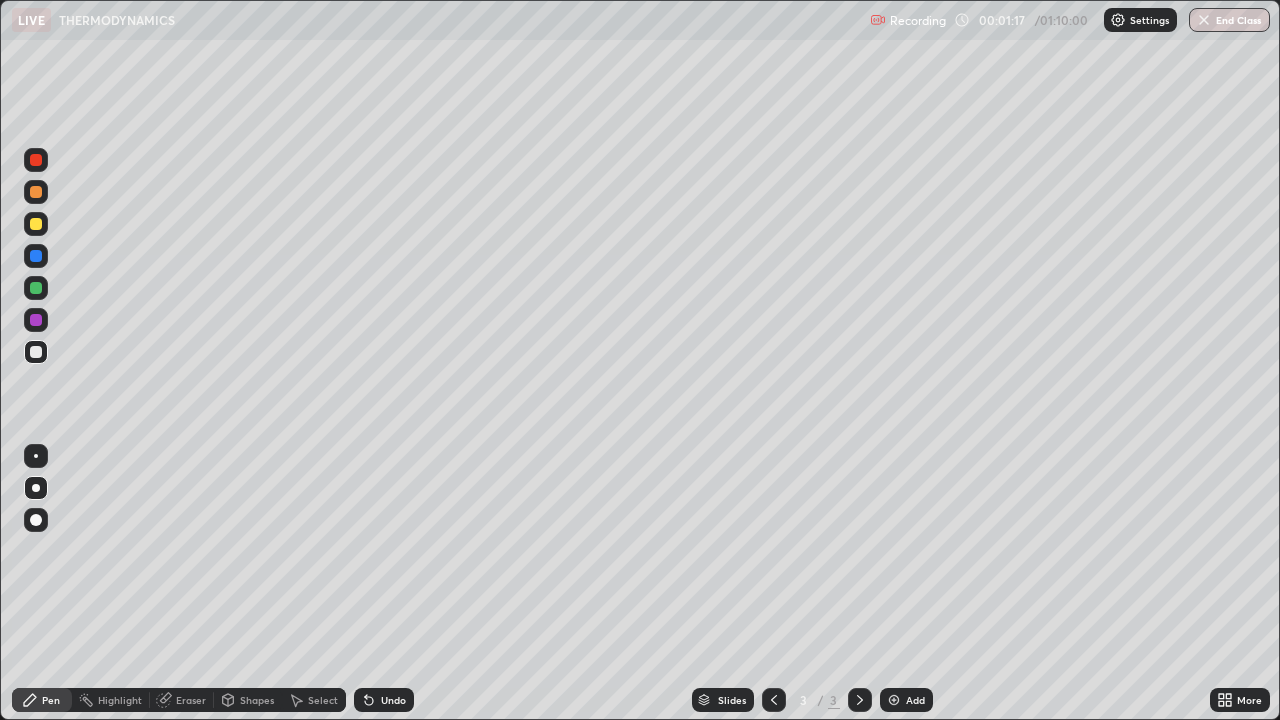 click at bounding box center [36, 224] 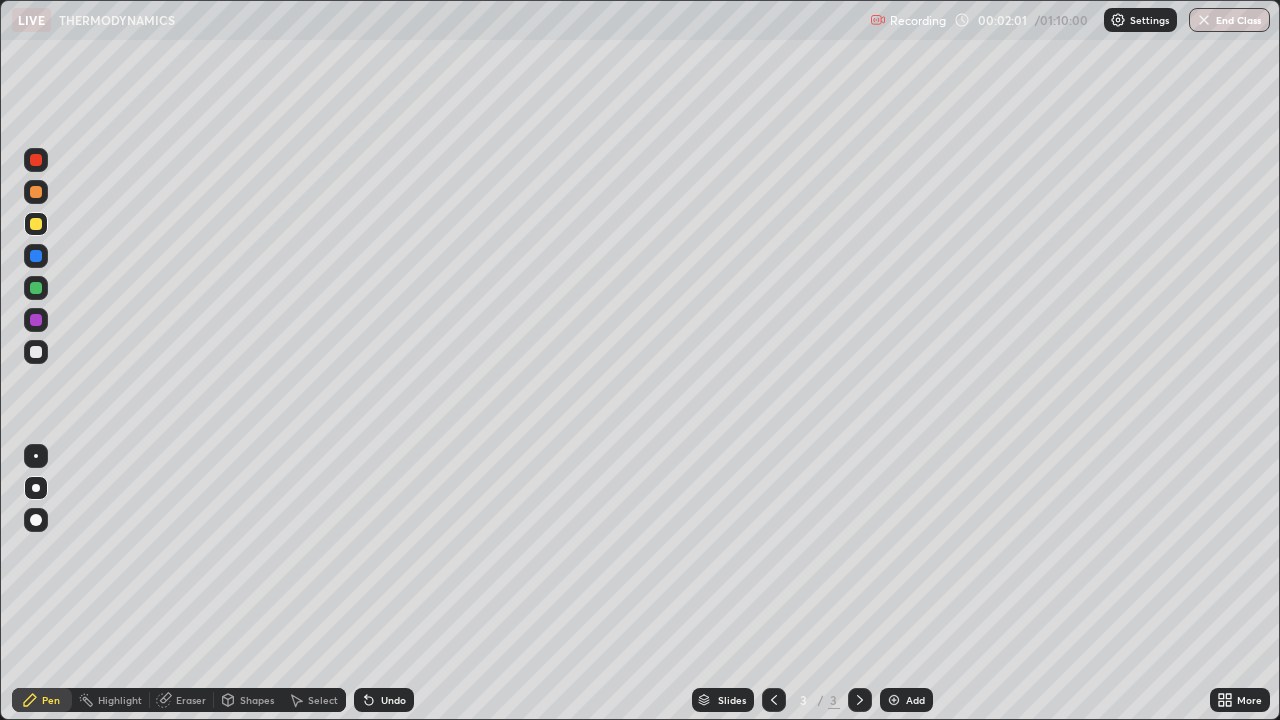 click on "Undo" at bounding box center [393, 700] 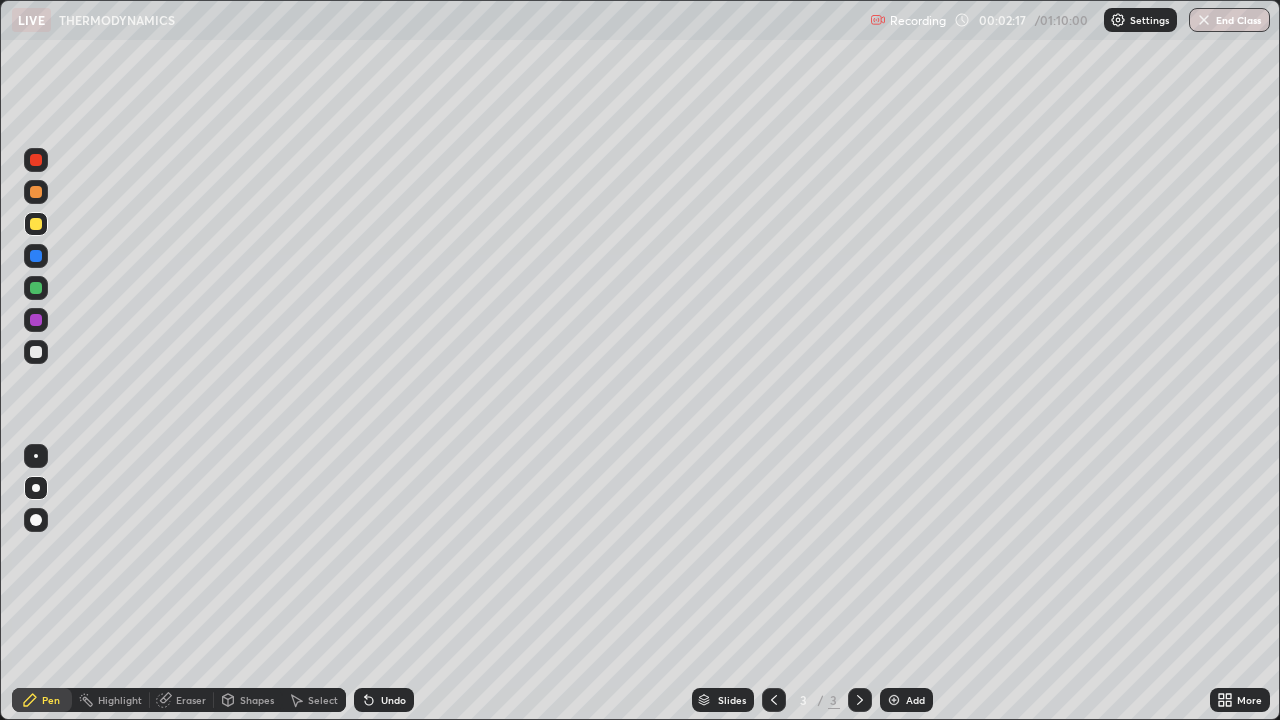 click on "Undo" at bounding box center (393, 700) 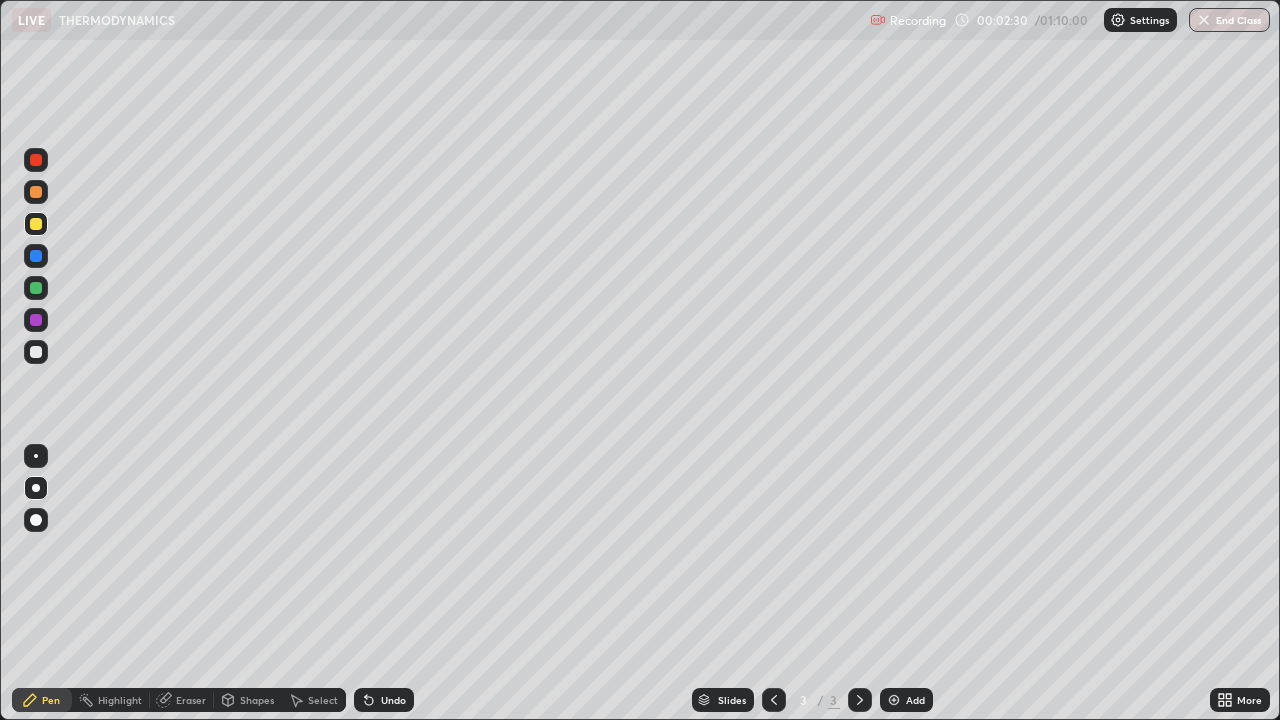 click on "Undo" at bounding box center [384, 700] 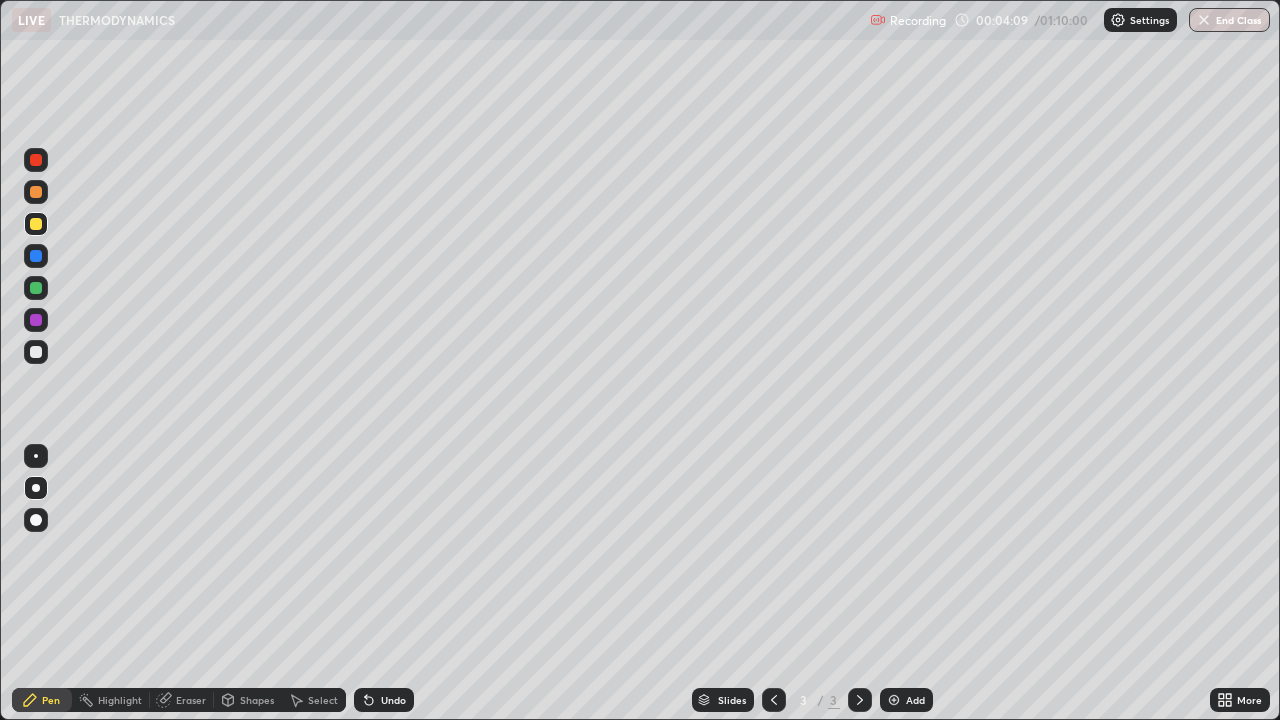 click at bounding box center (36, 320) 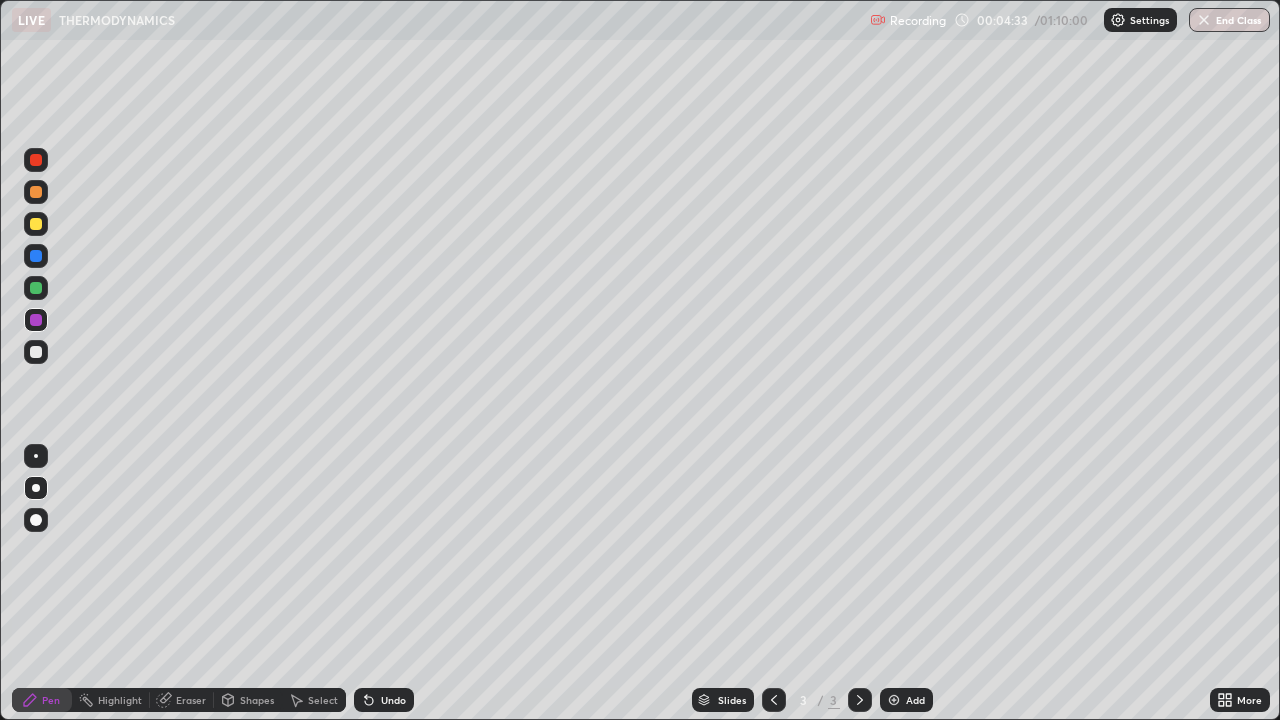 click on "Add" at bounding box center (906, 700) 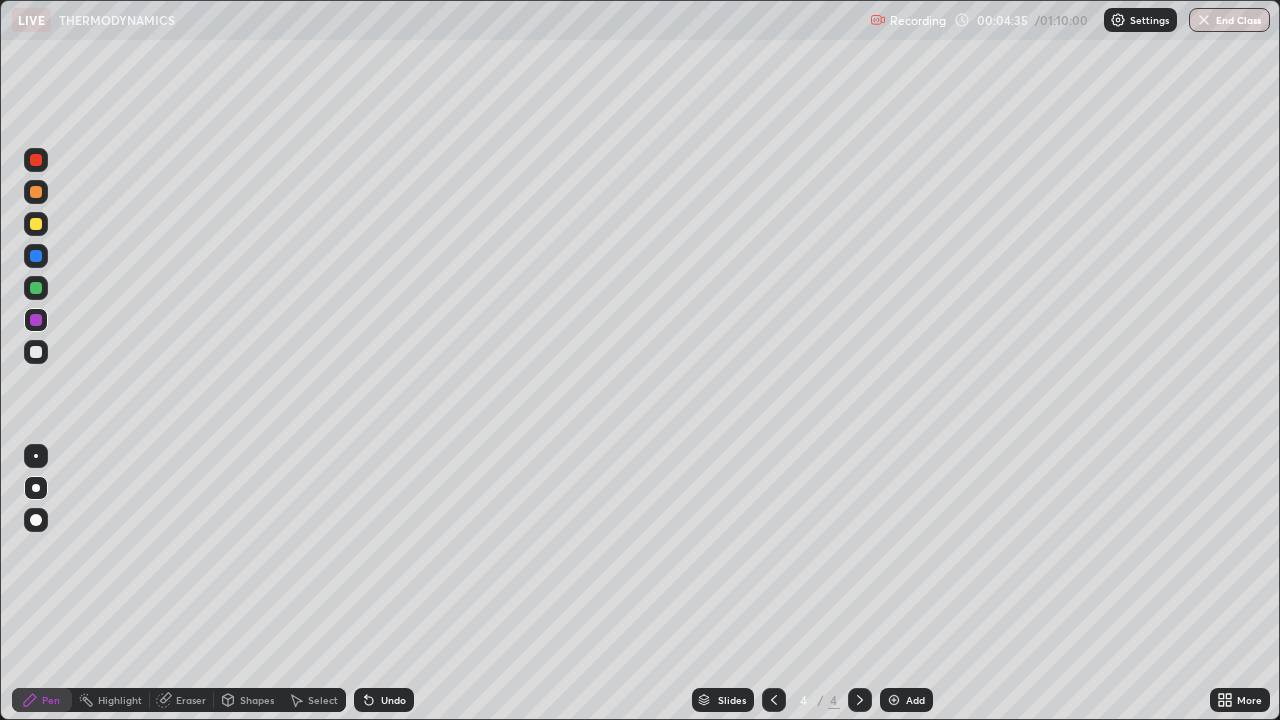 click at bounding box center [36, 352] 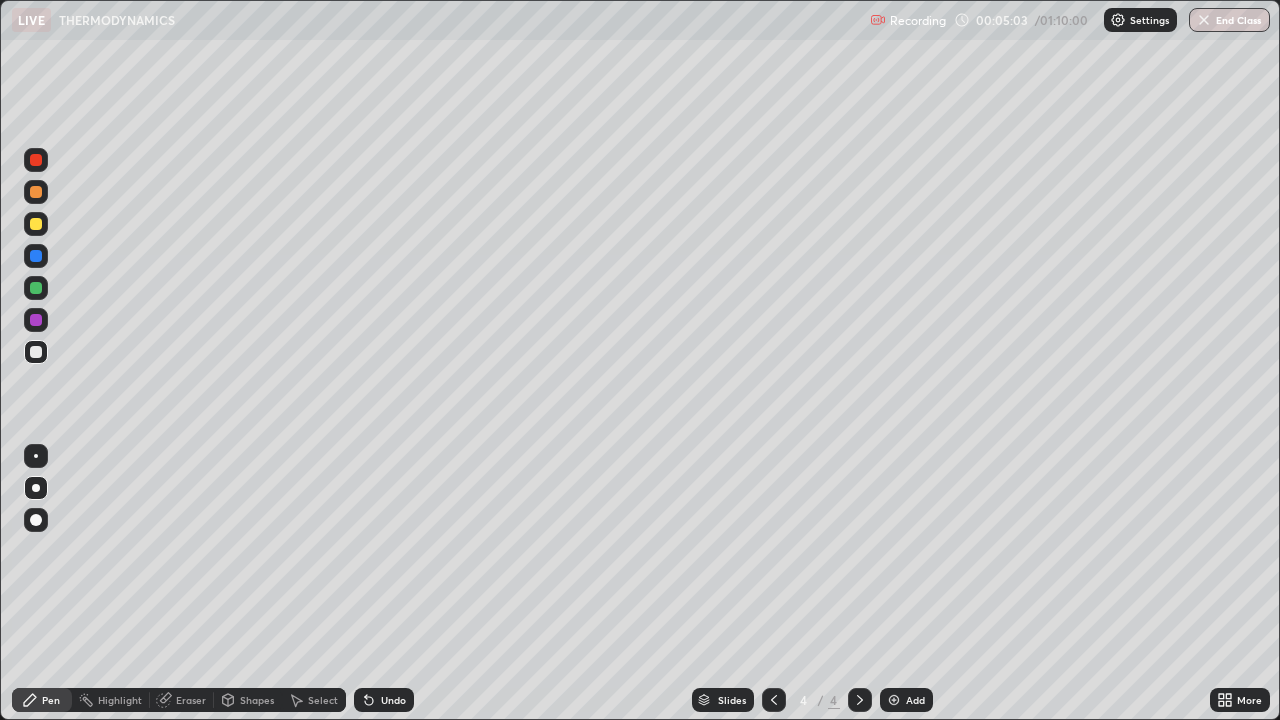 click on "Undo" at bounding box center [384, 700] 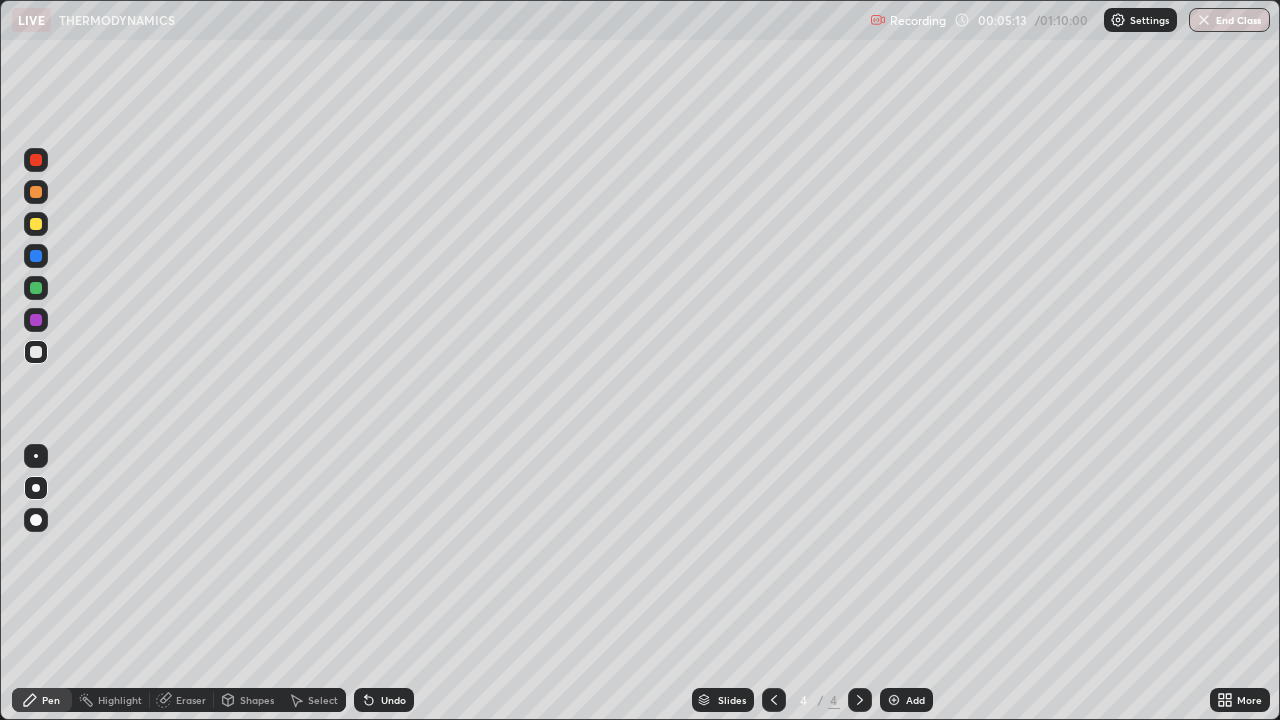 click at bounding box center [36, 352] 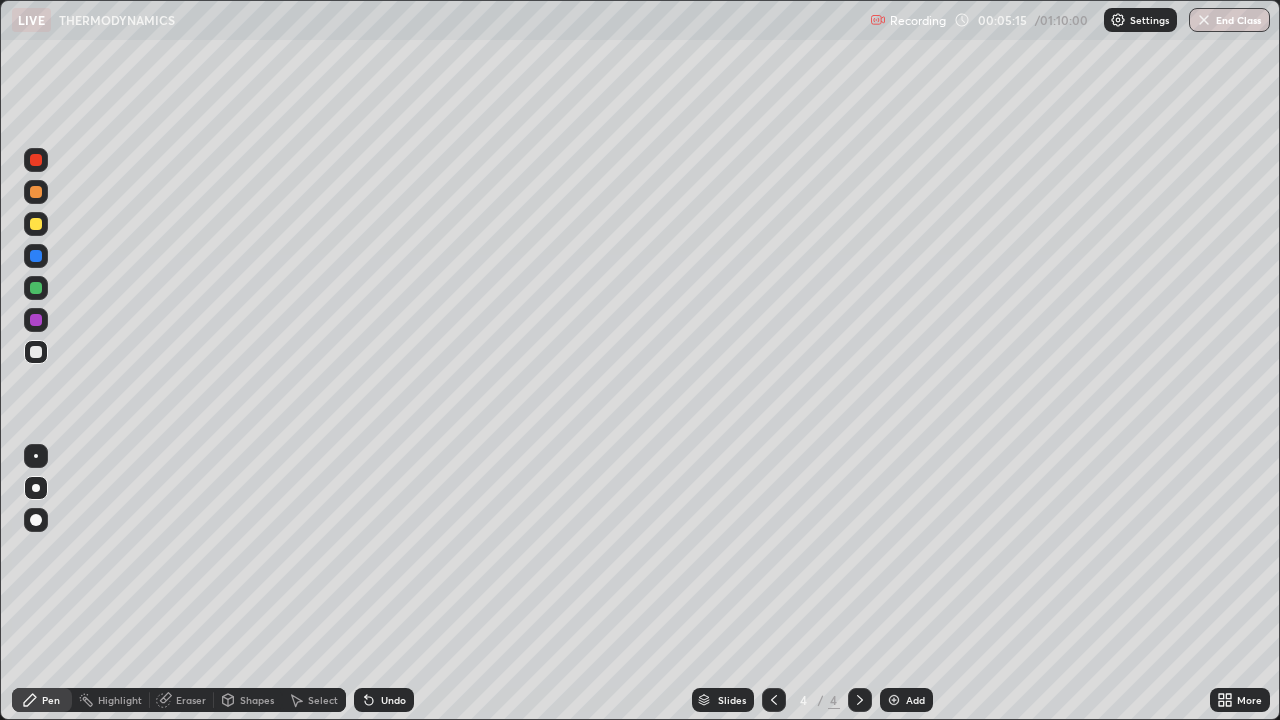 click at bounding box center (36, 224) 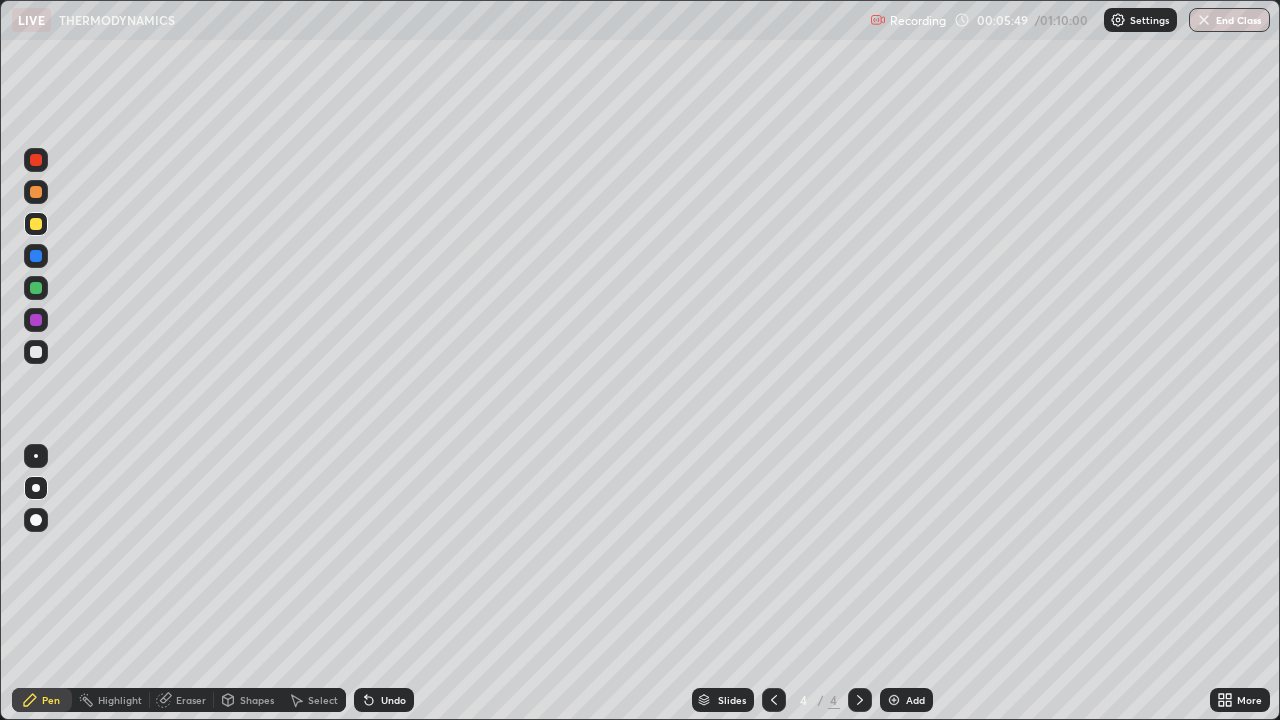 click on "Undo" at bounding box center [384, 700] 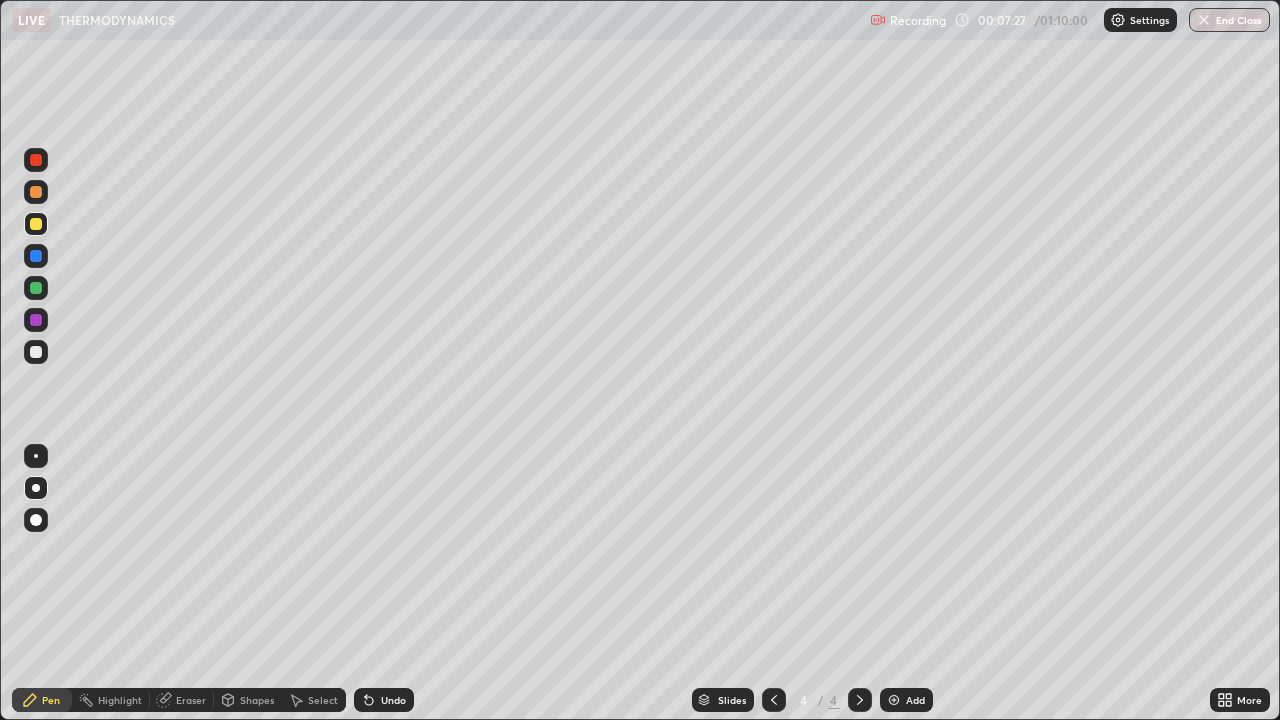 click on "Add" at bounding box center [906, 700] 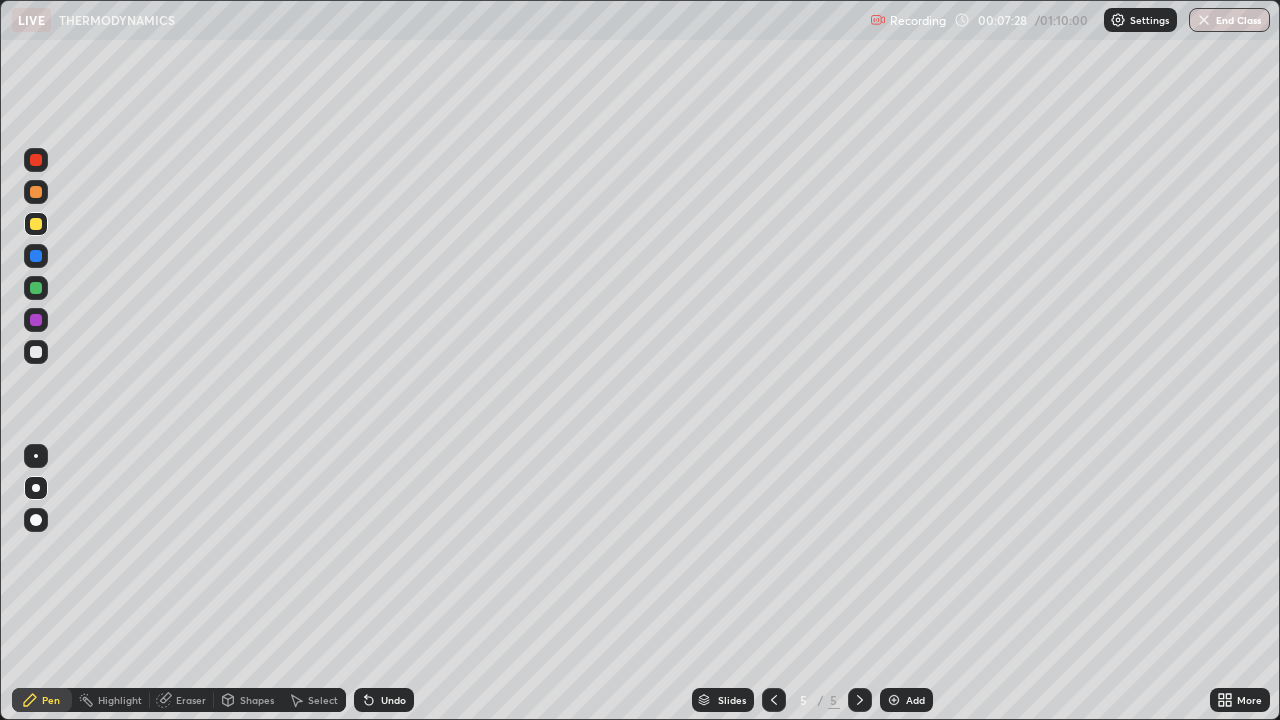 click at bounding box center [36, 488] 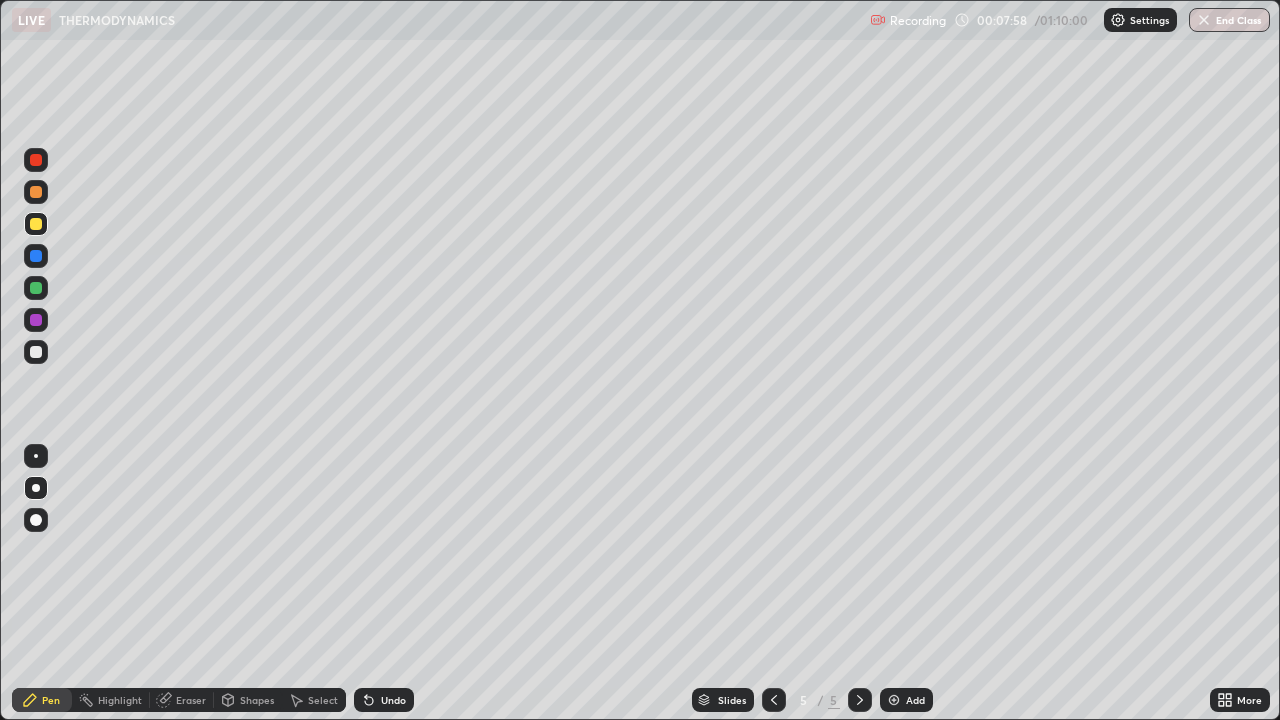 click 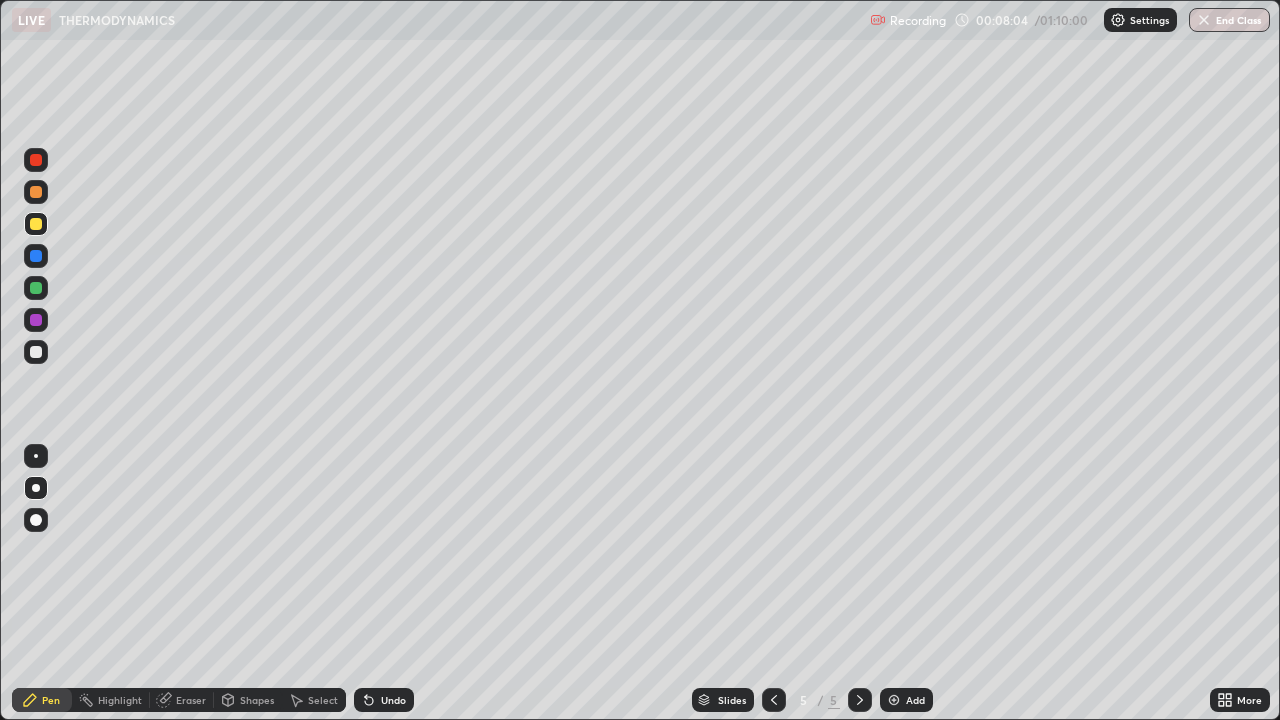 click 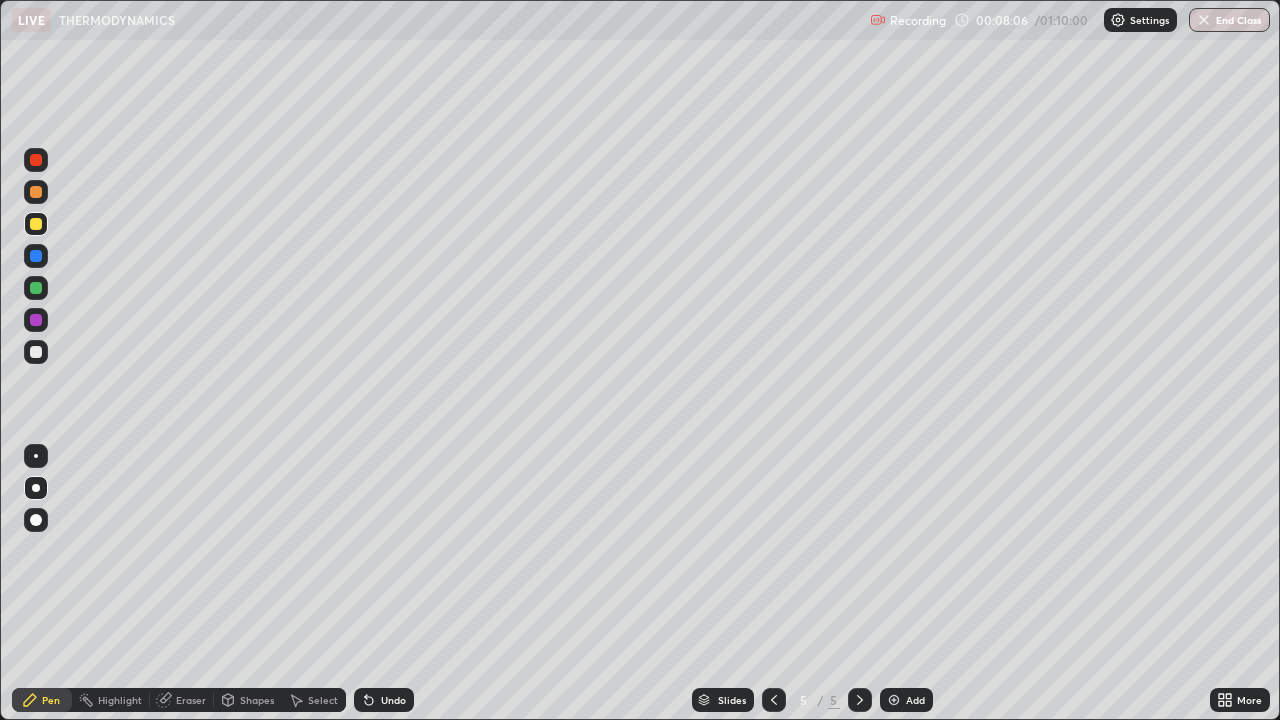 click 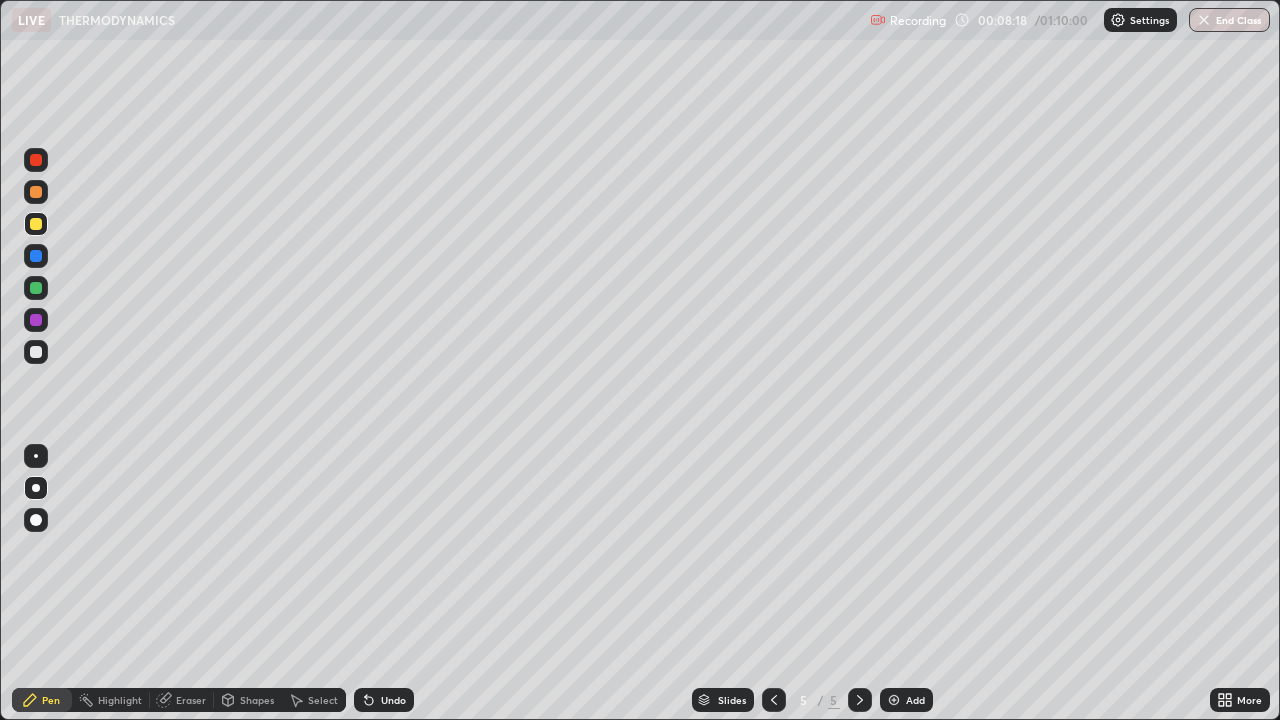 click 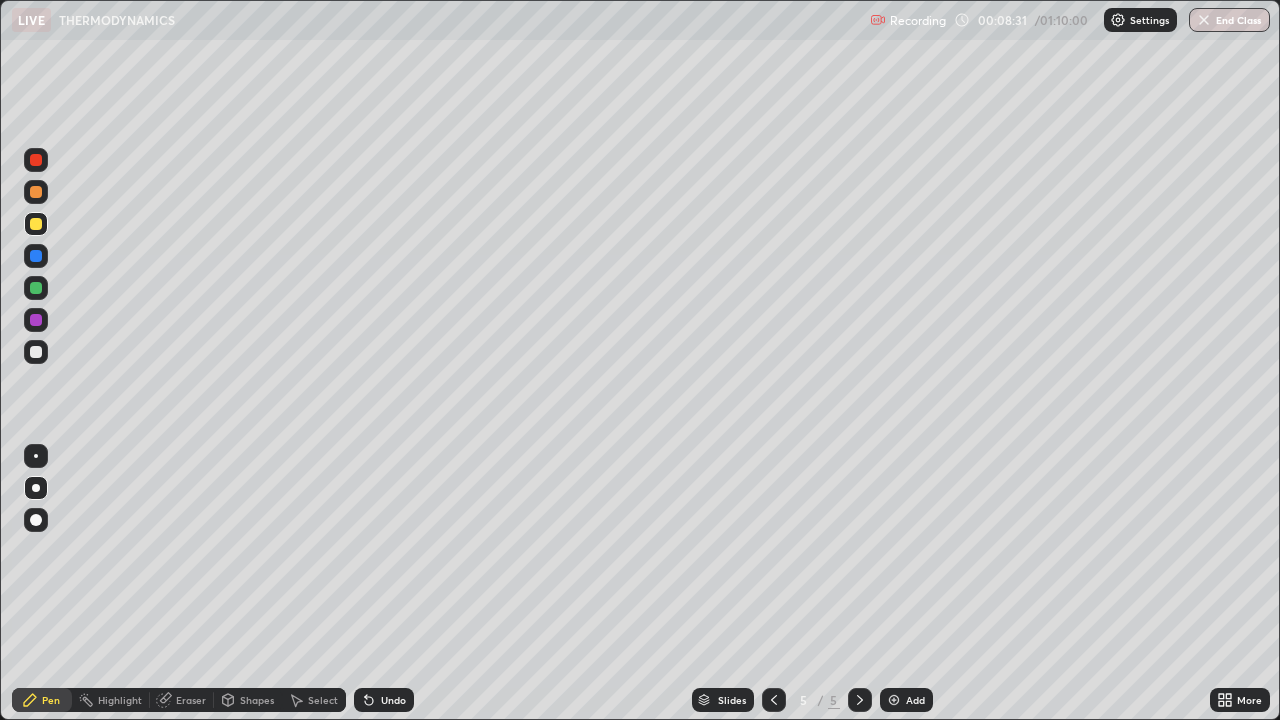 click at bounding box center [36, 352] 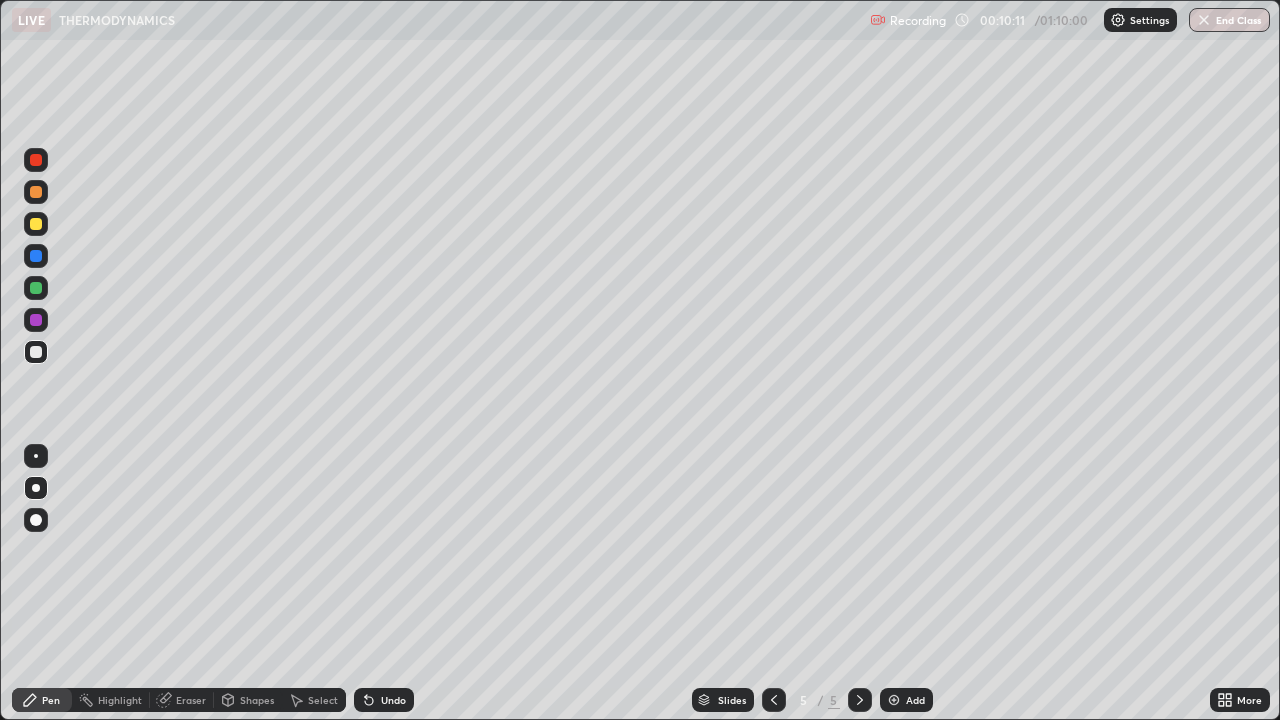 click on "Add" at bounding box center [906, 700] 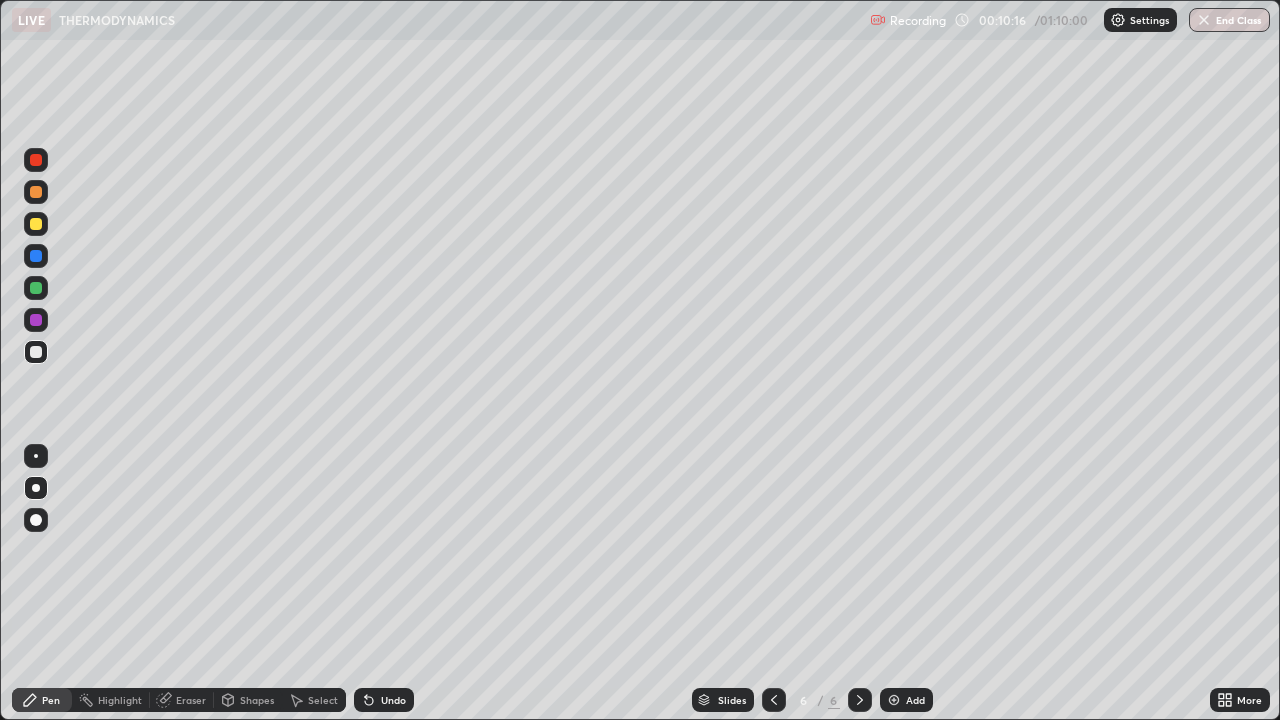click on "Undo" at bounding box center [393, 700] 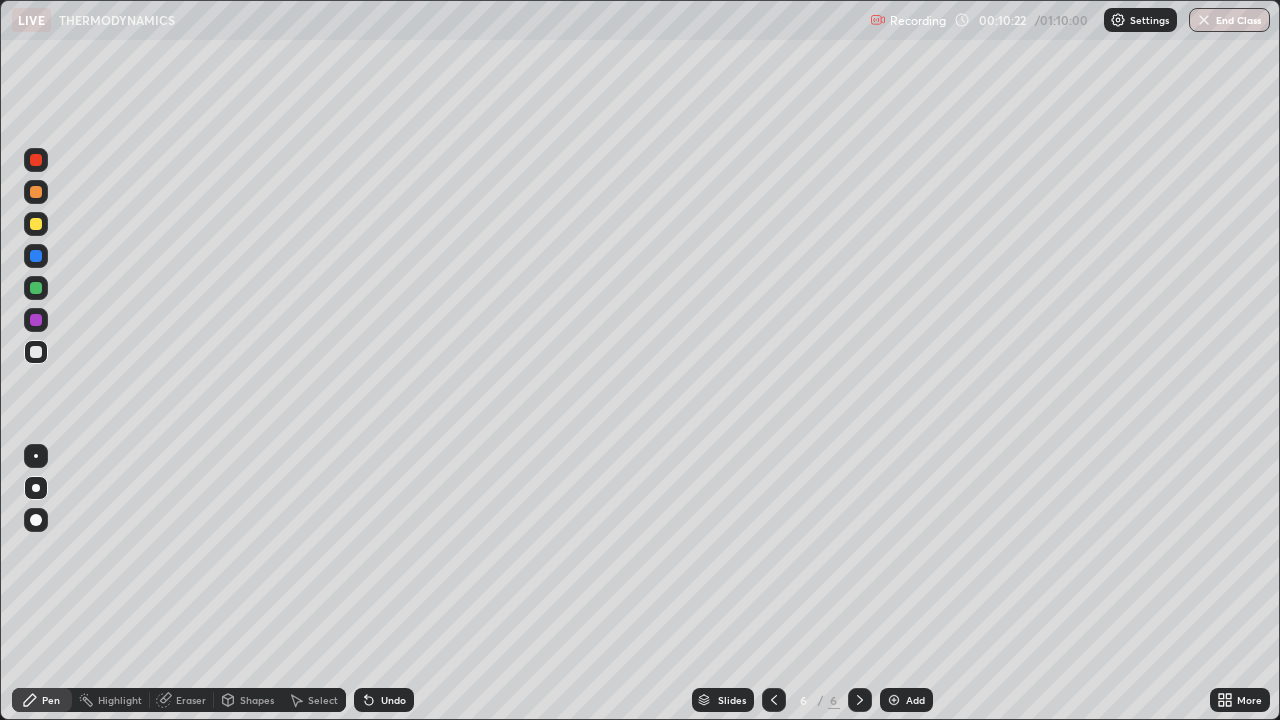 click at bounding box center (36, 224) 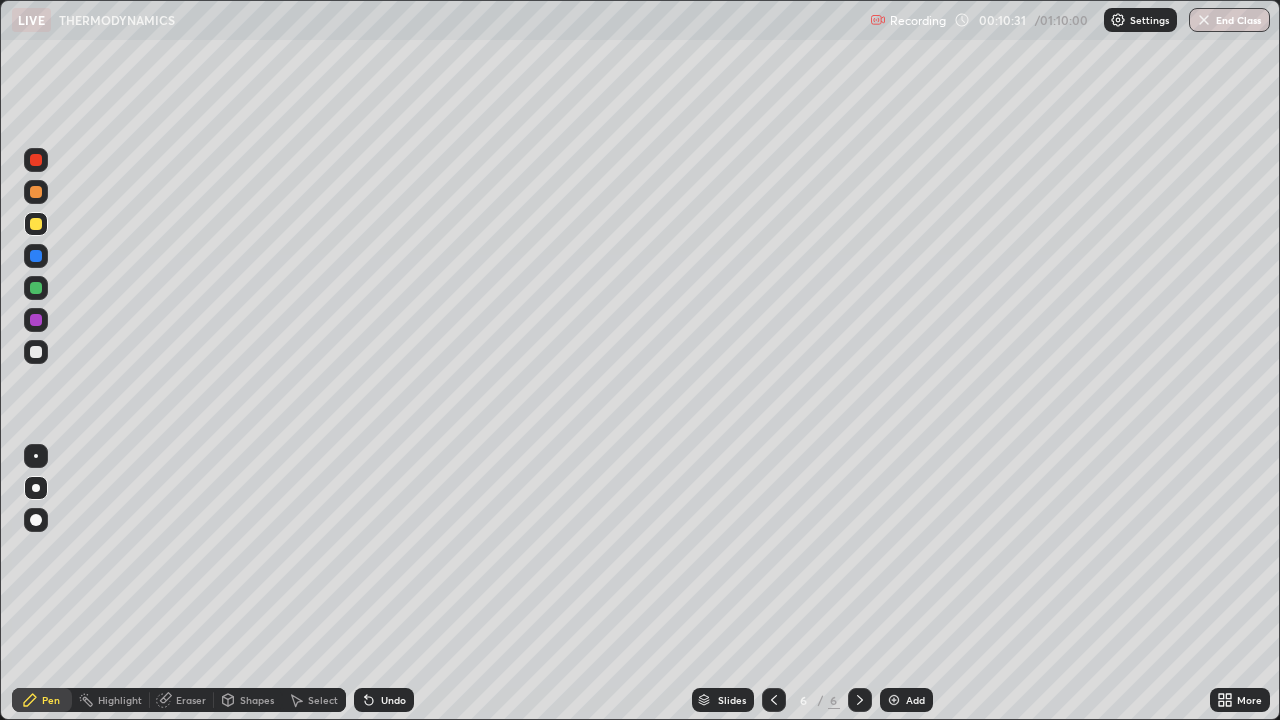 click on "Undo" at bounding box center [393, 700] 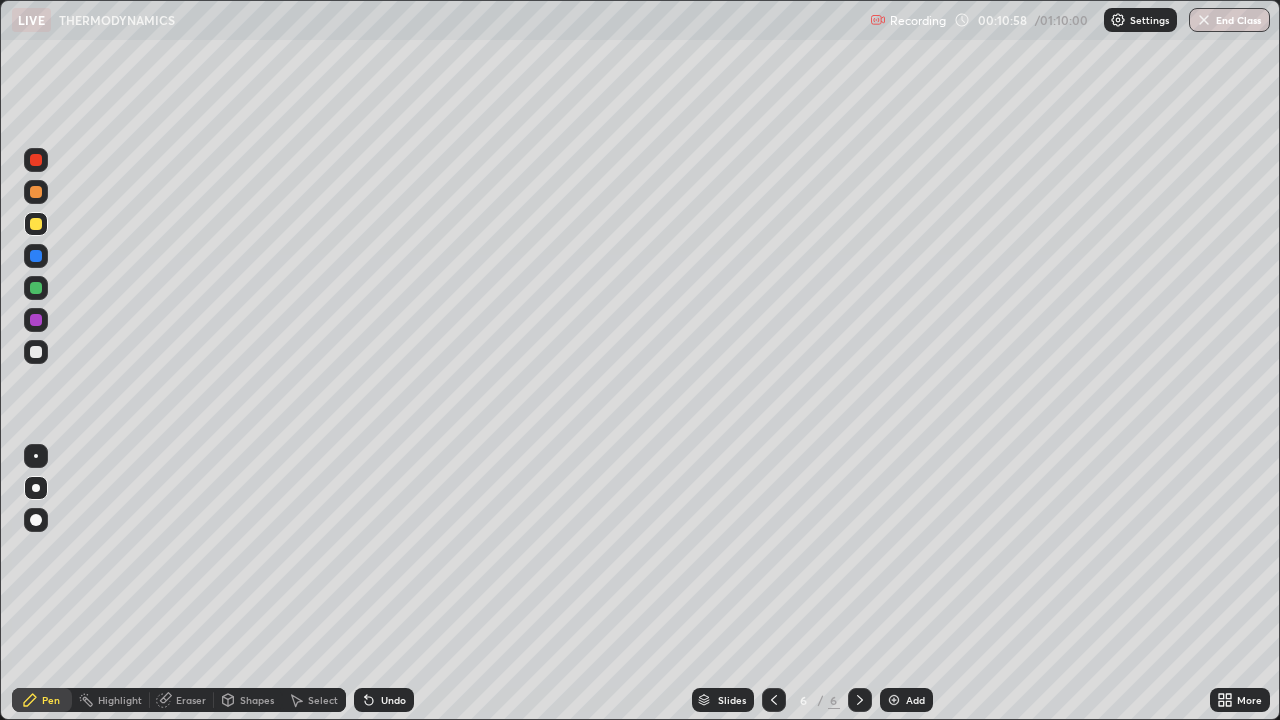 click at bounding box center (36, 192) 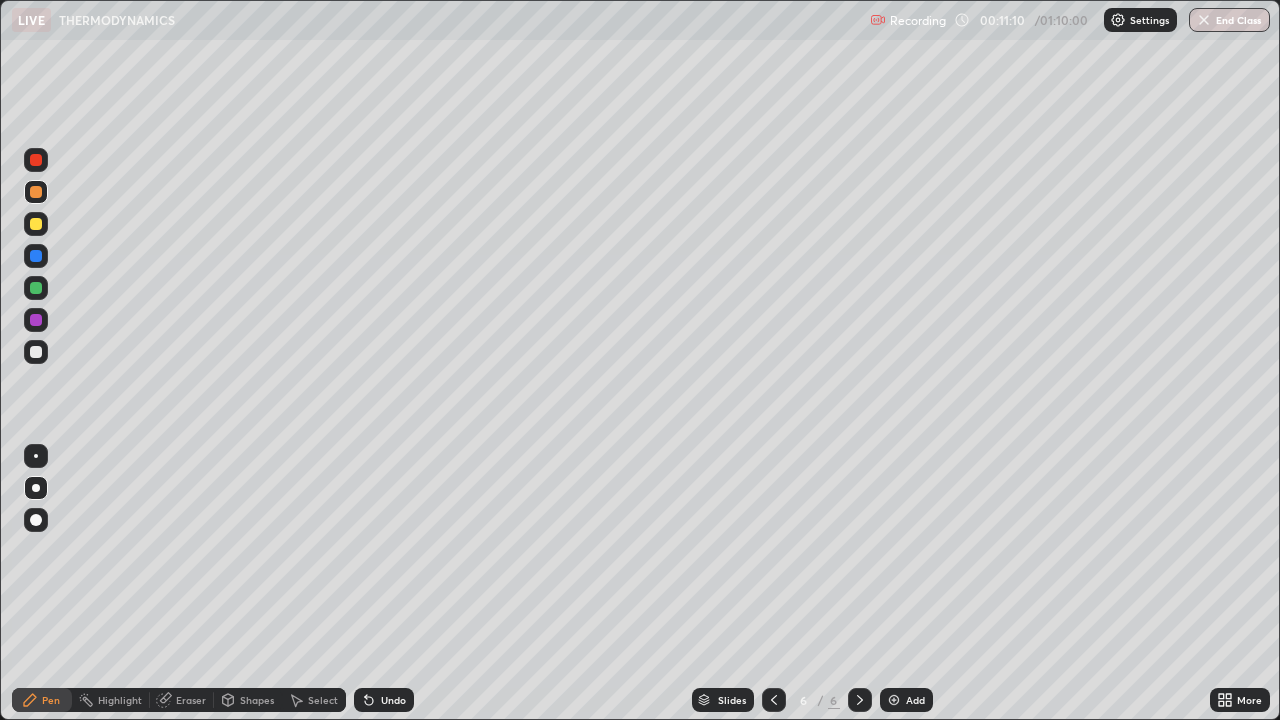 click on "Undo" at bounding box center [393, 700] 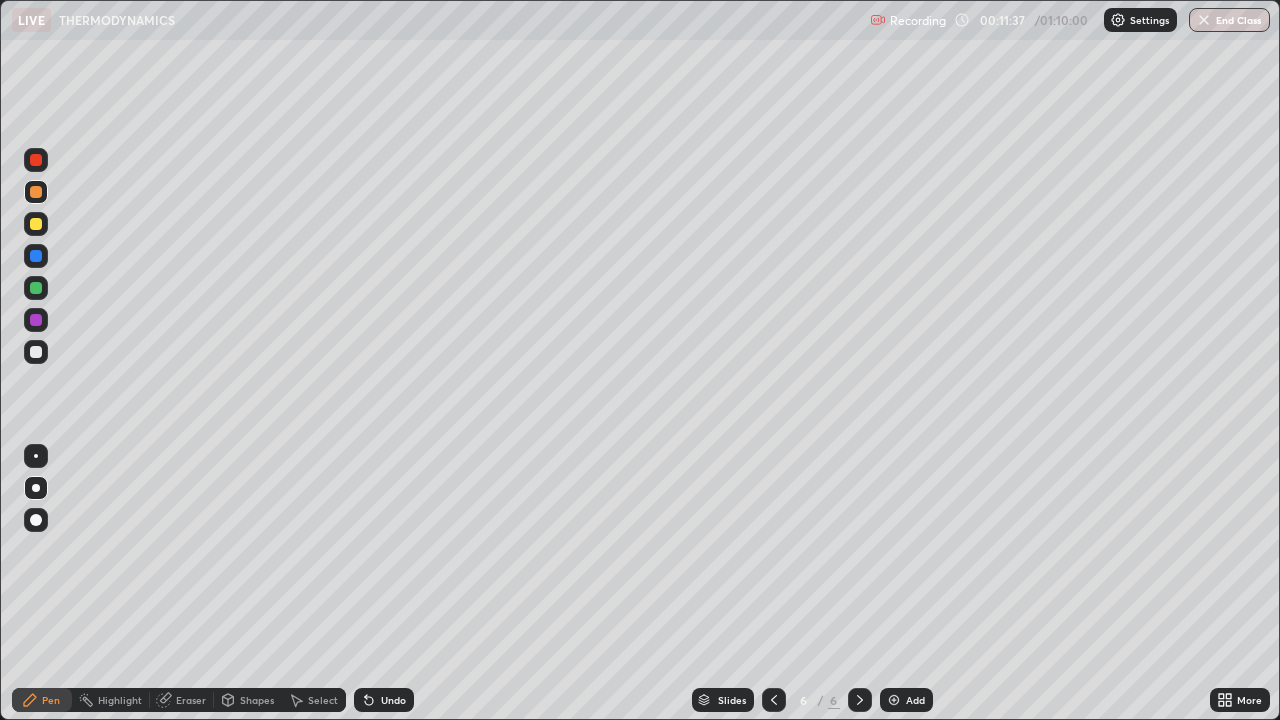 click at bounding box center (36, 352) 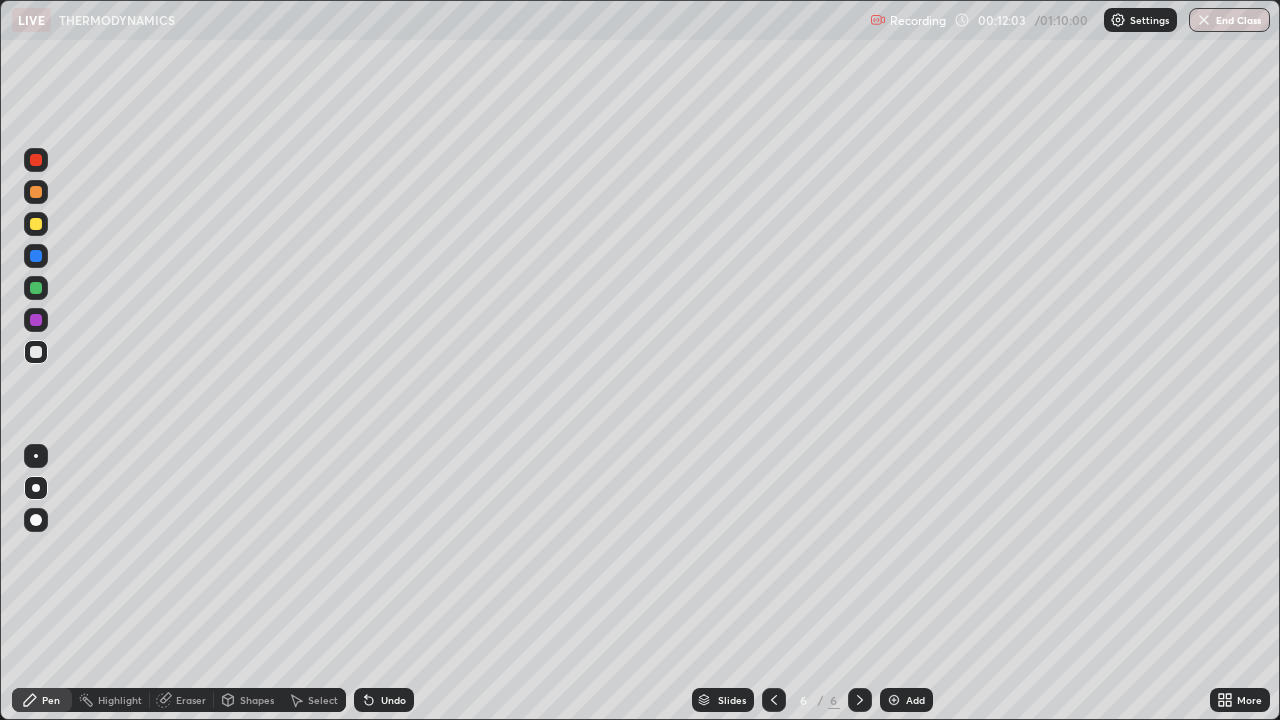 click on "Undo" at bounding box center (393, 700) 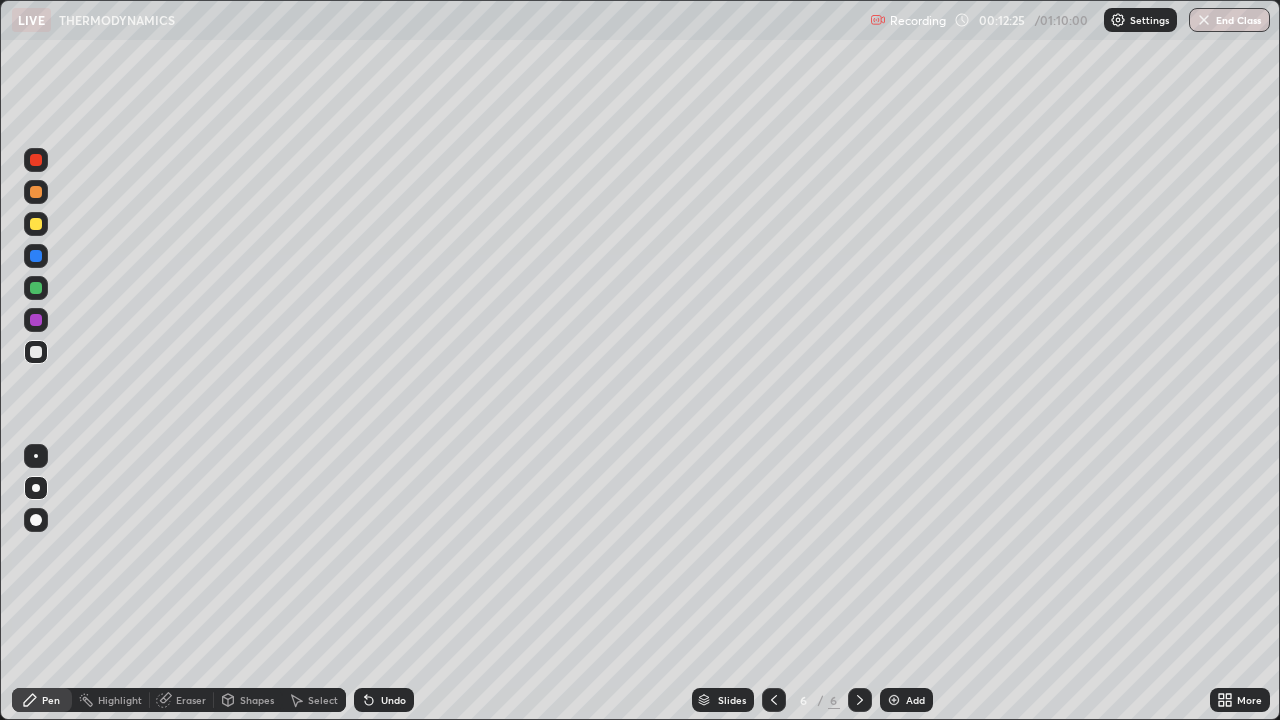 click on "Highlight" at bounding box center (120, 700) 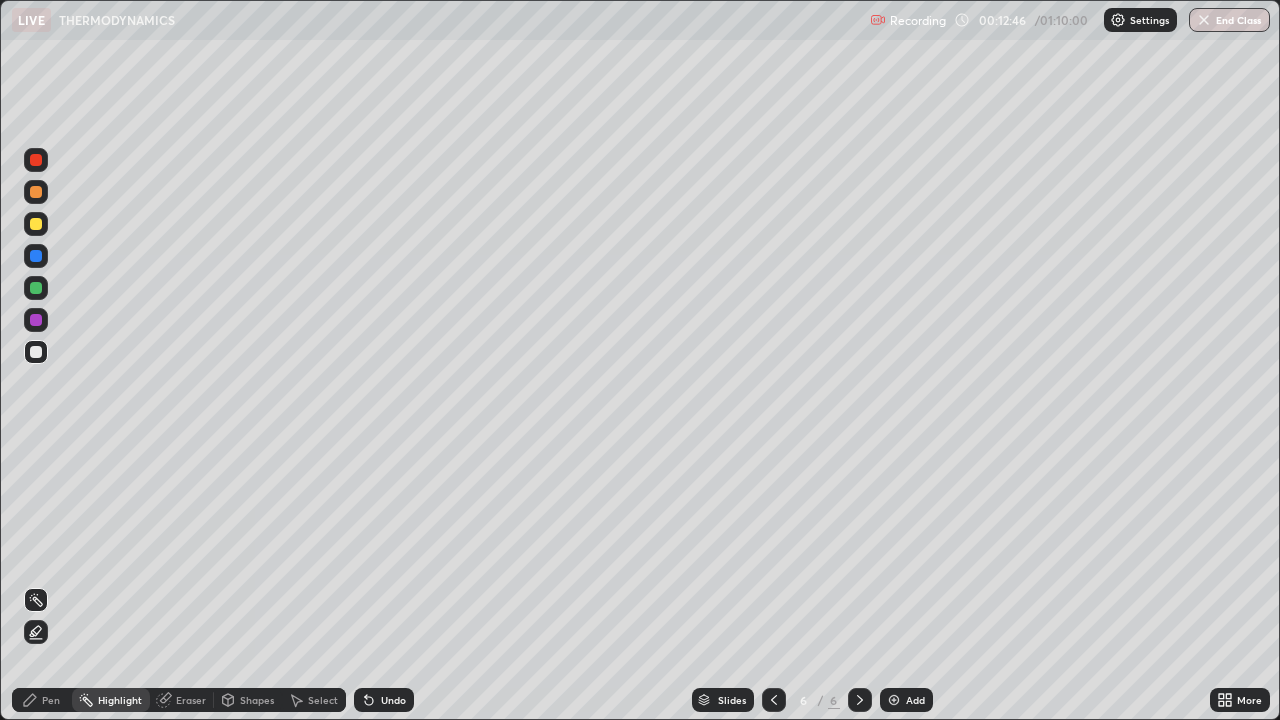 click on "Pen" at bounding box center [42, 700] 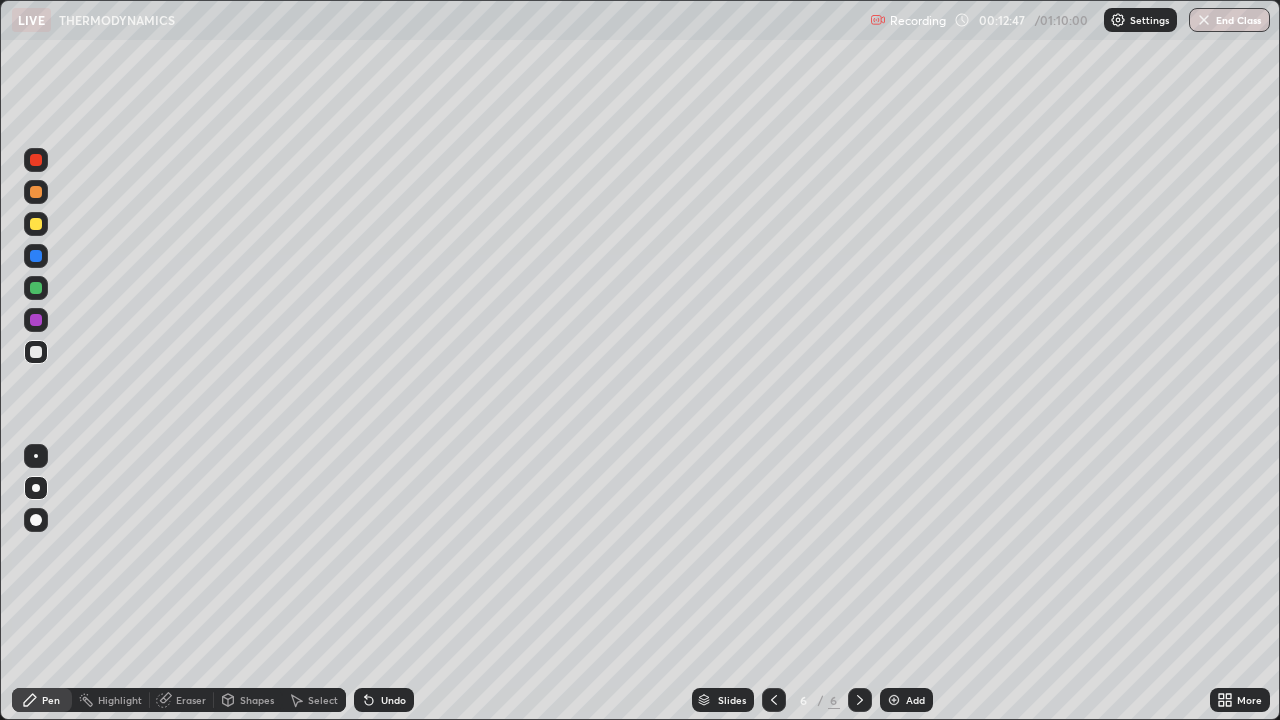 click at bounding box center [36, 320] 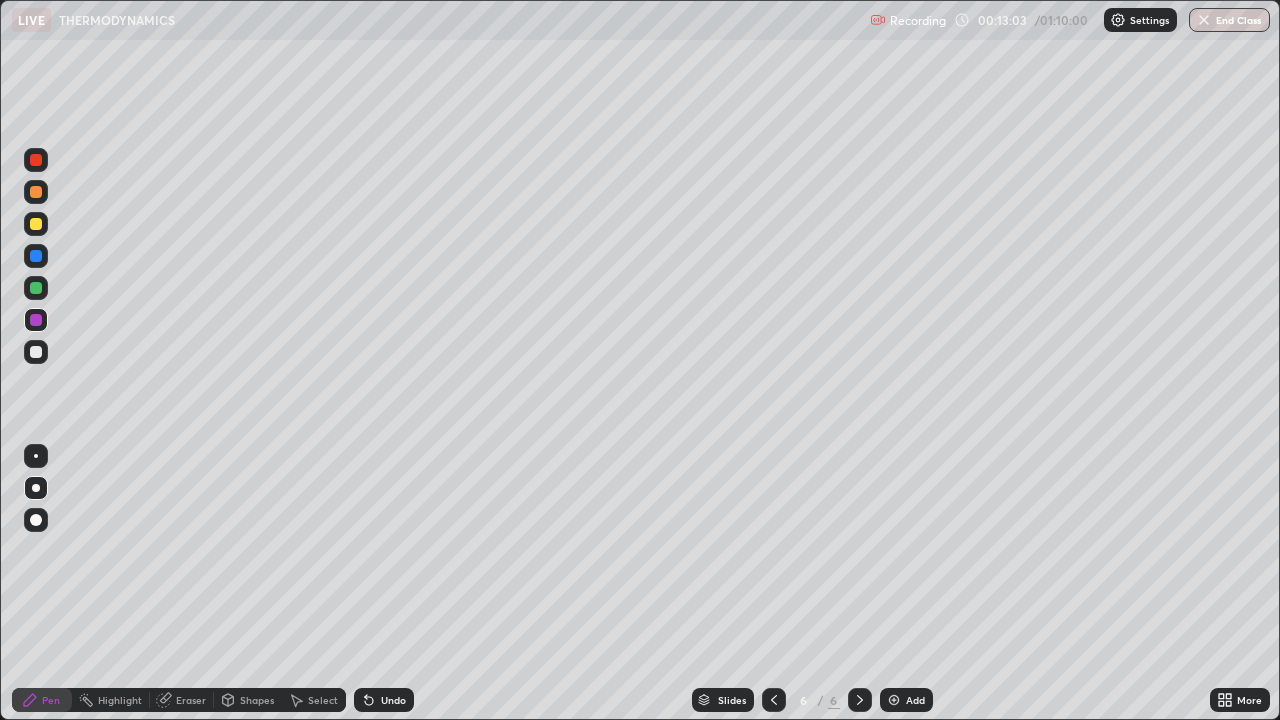 click at bounding box center (36, 352) 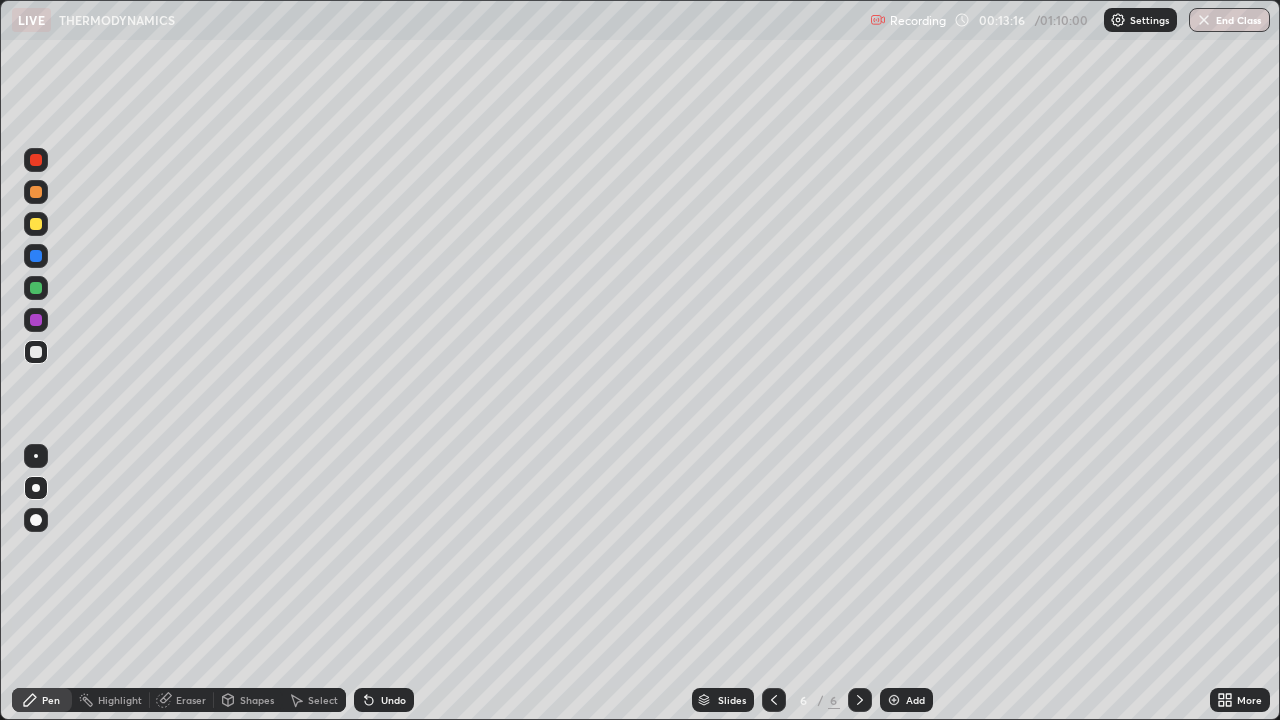 click at bounding box center (36, 256) 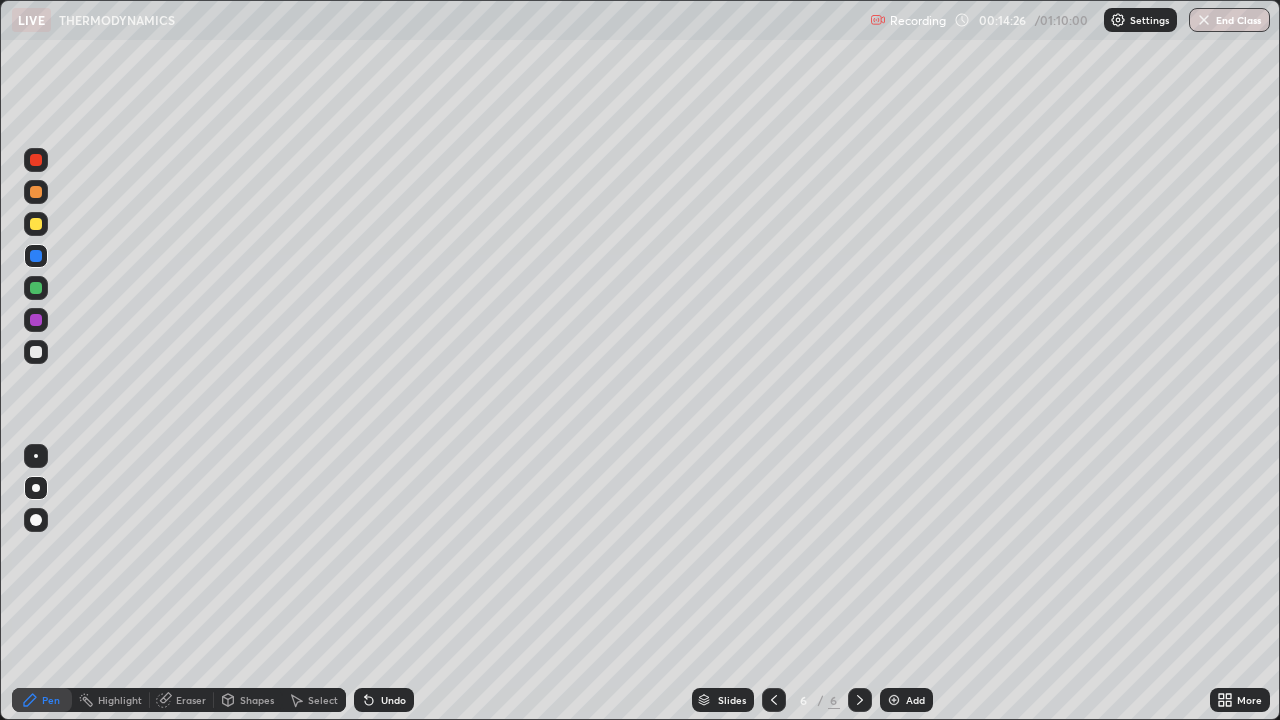 click on "Highlight" at bounding box center (111, 700) 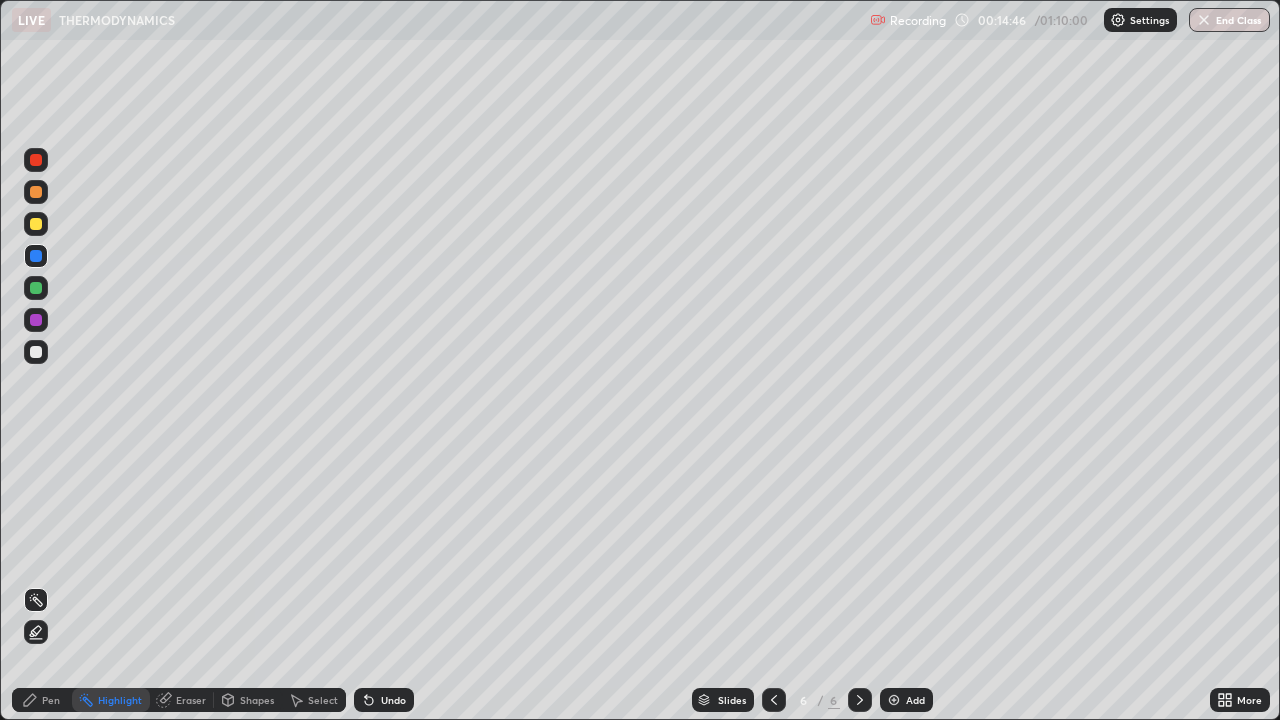 click on "Add" at bounding box center (915, 700) 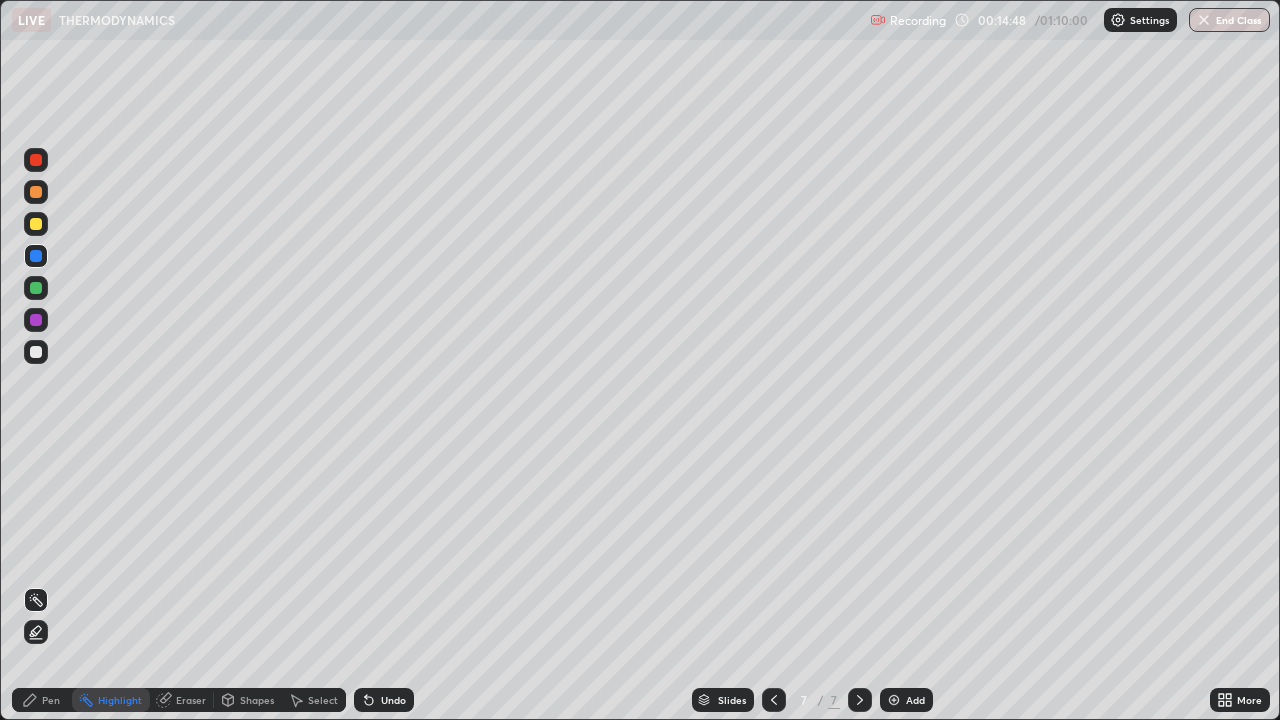 click on "Pen" at bounding box center (42, 700) 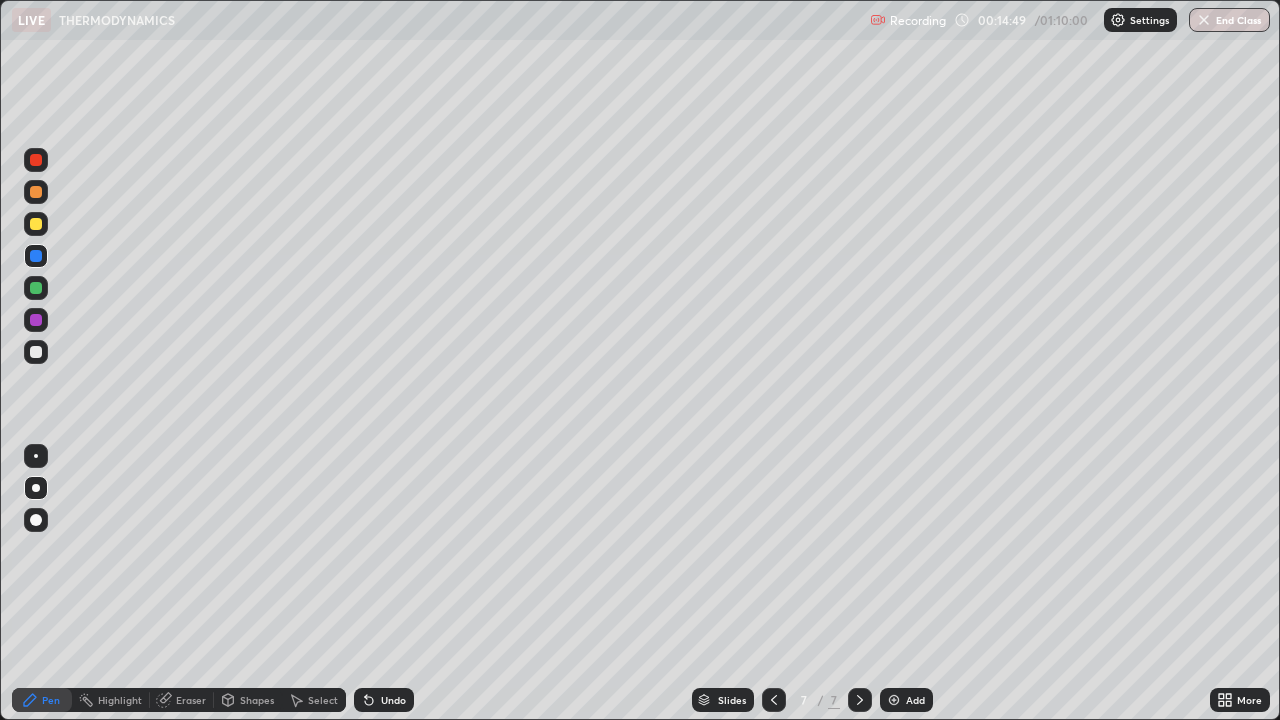 click at bounding box center (36, 352) 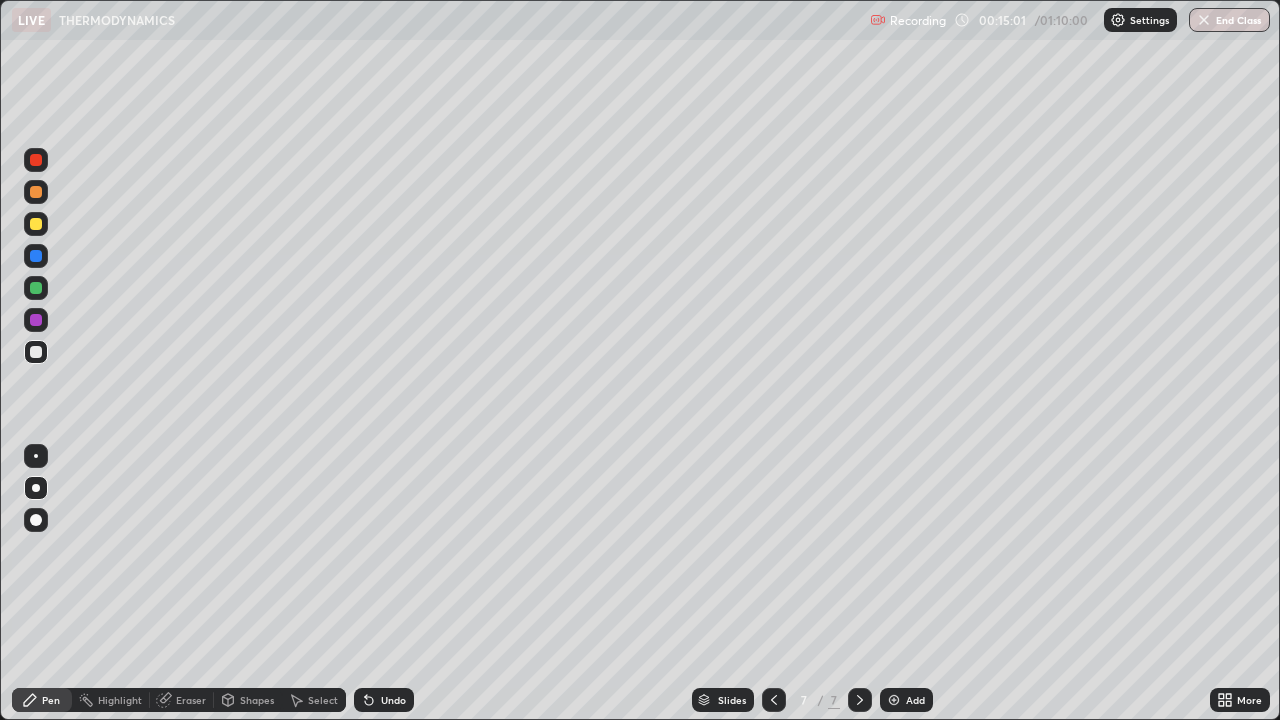 click 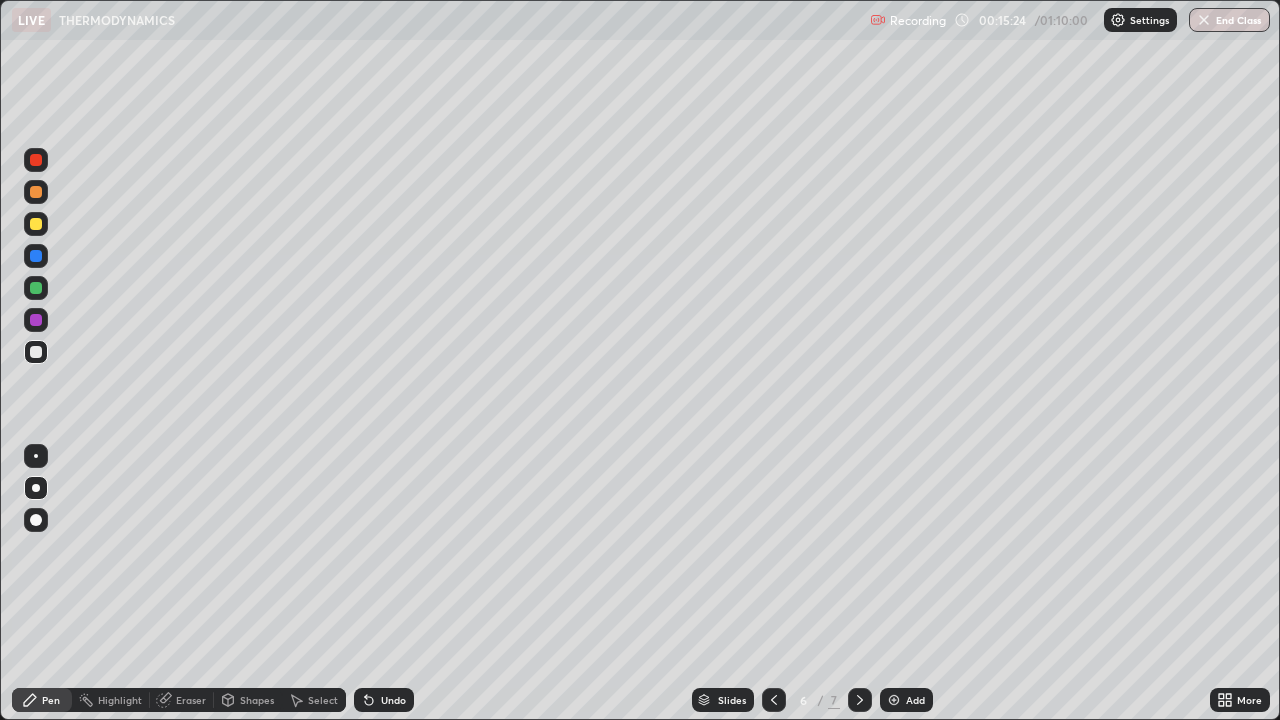 click on "Pen" at bounding box center [51, 700] 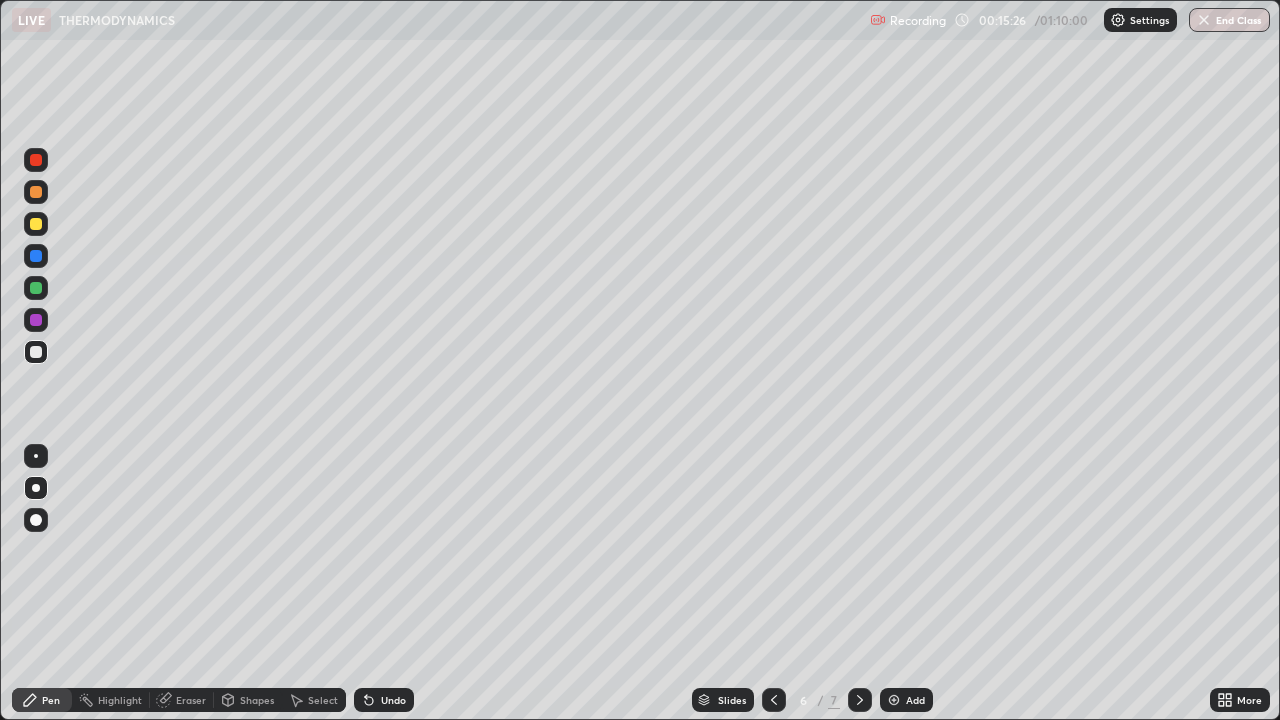 click 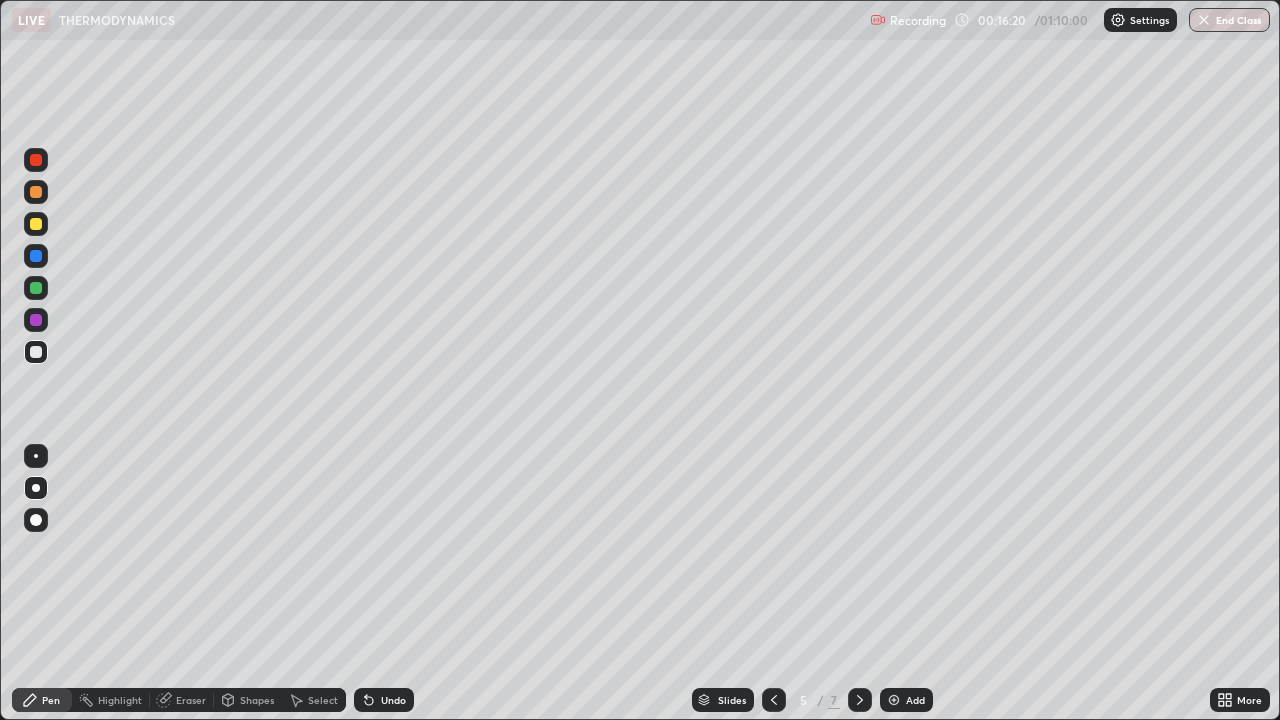 click 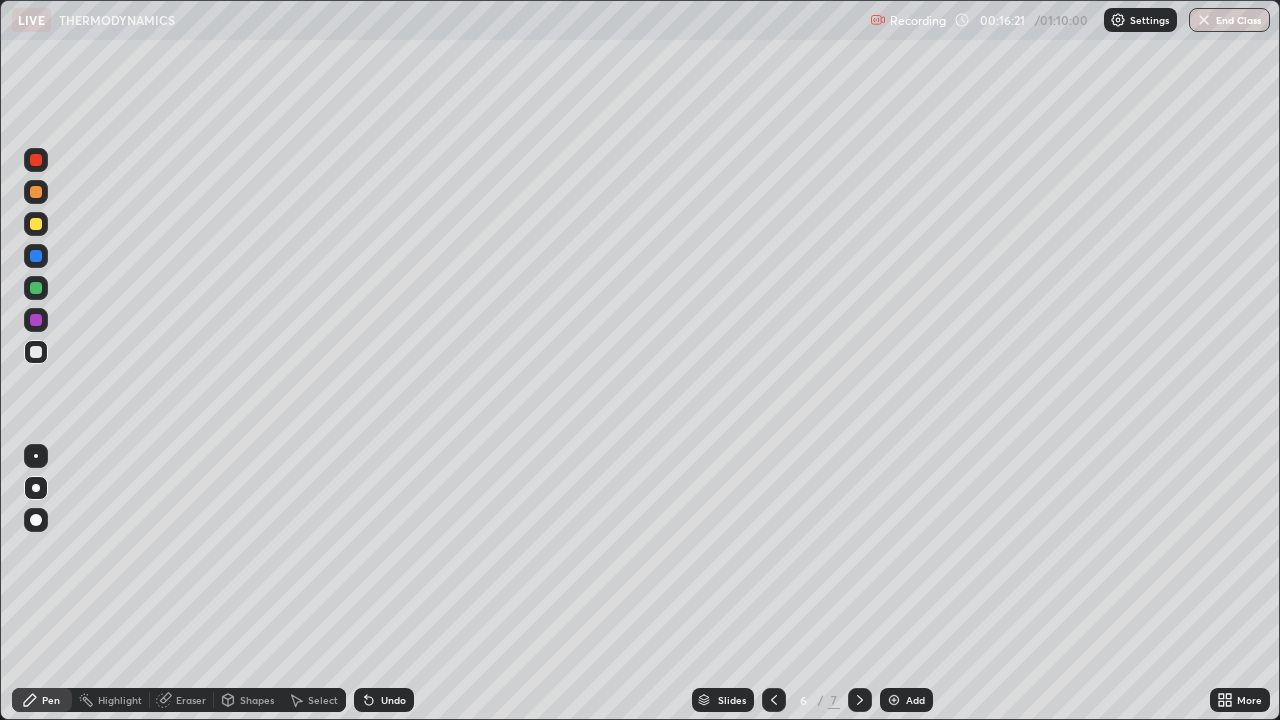 click 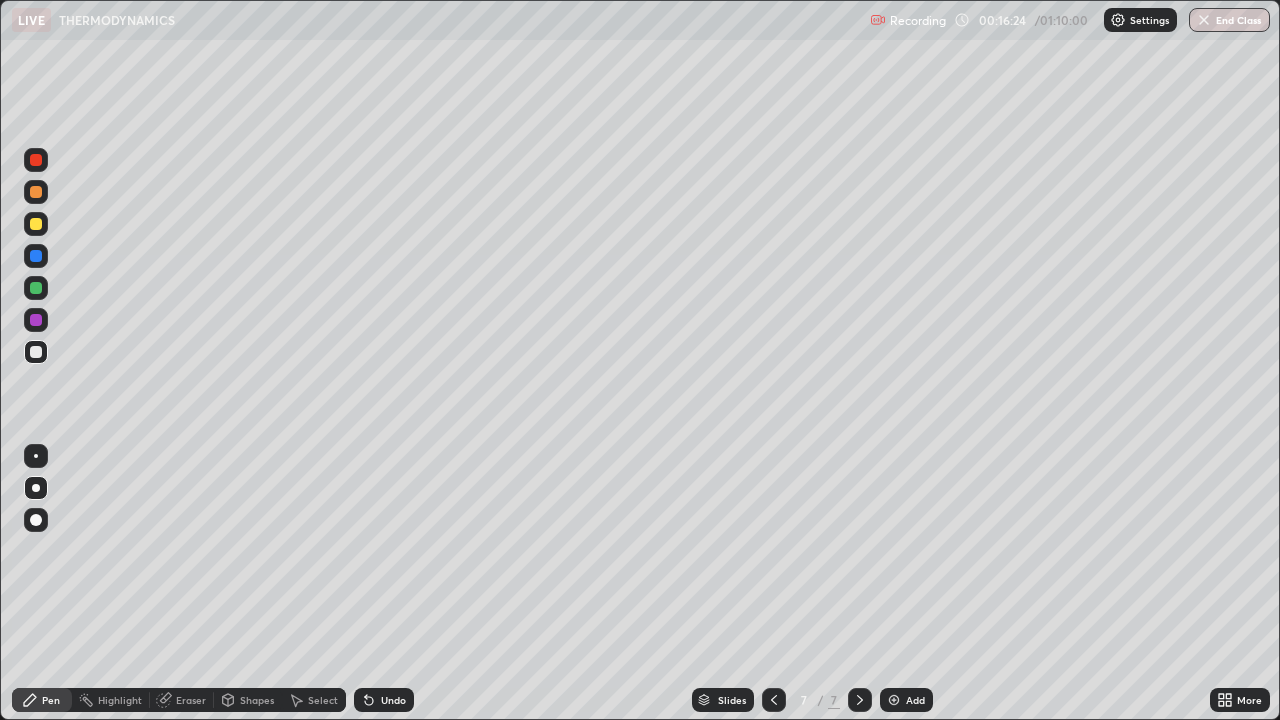 click at bounding box center [36, 224] 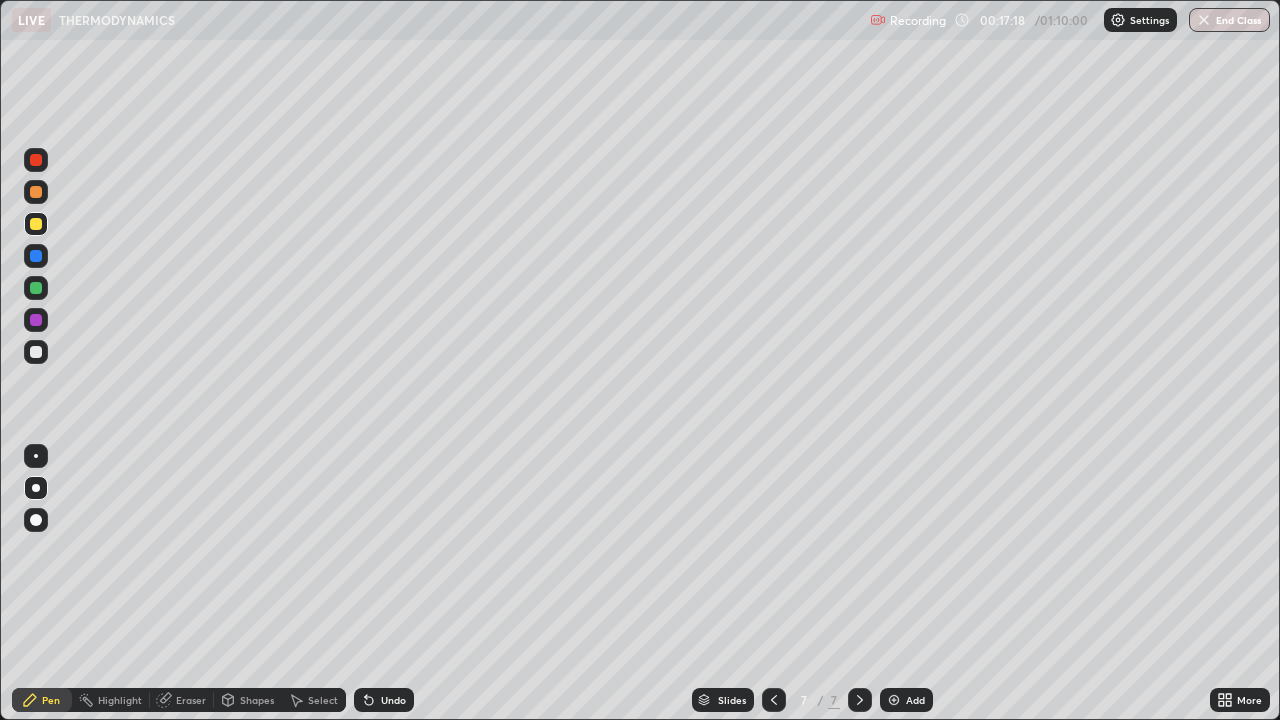 click on "Undo" at bounding box center (384, 700) 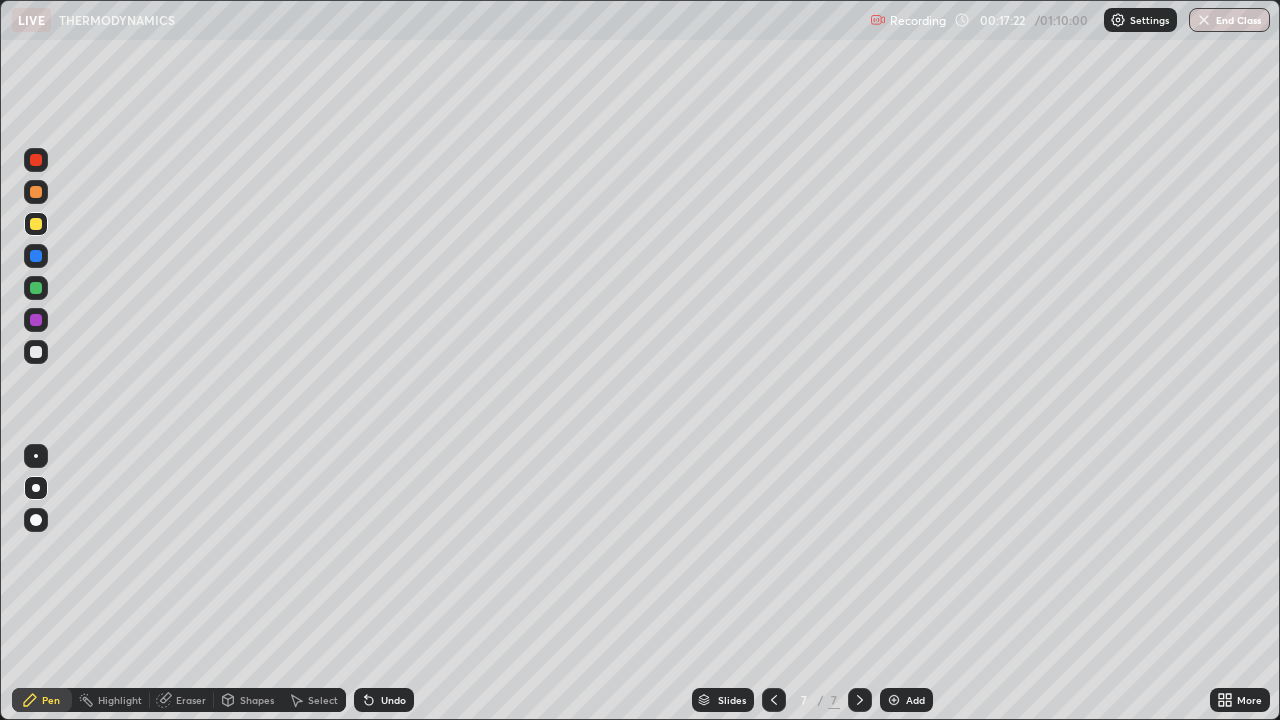 click on "Undo" at bounding box center (393, 700) 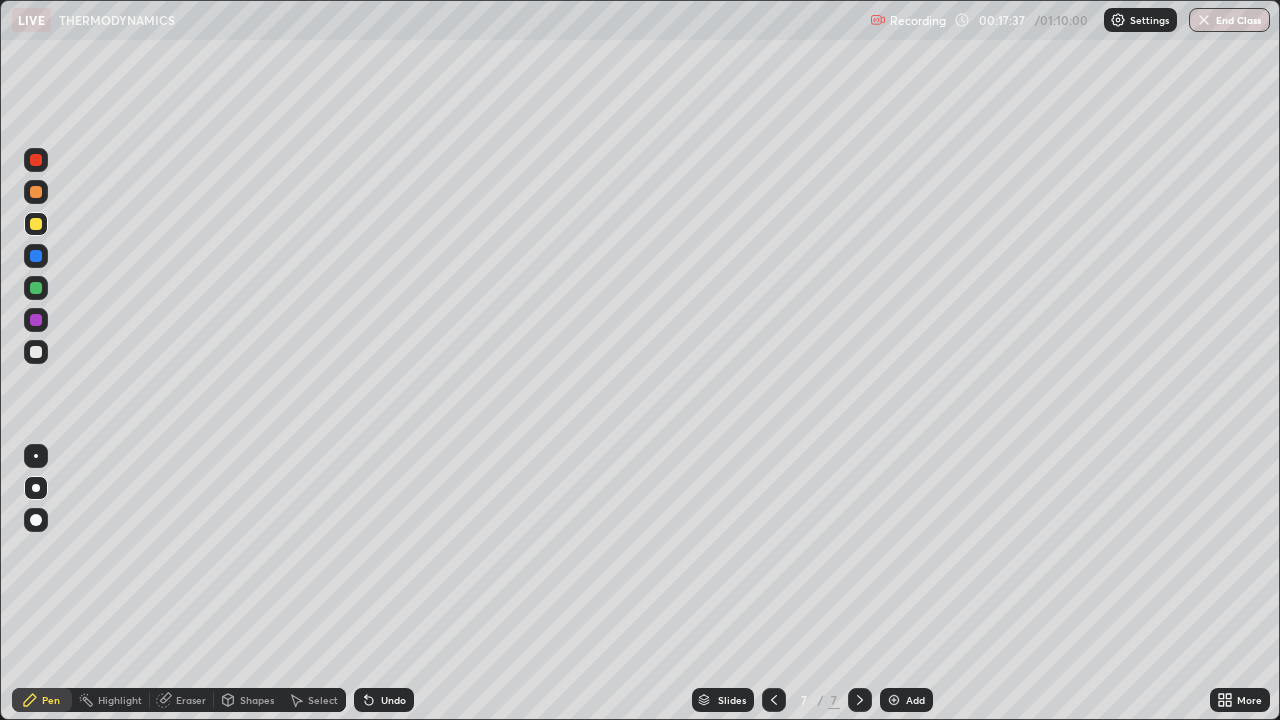 click at bounding box center [36, 352] 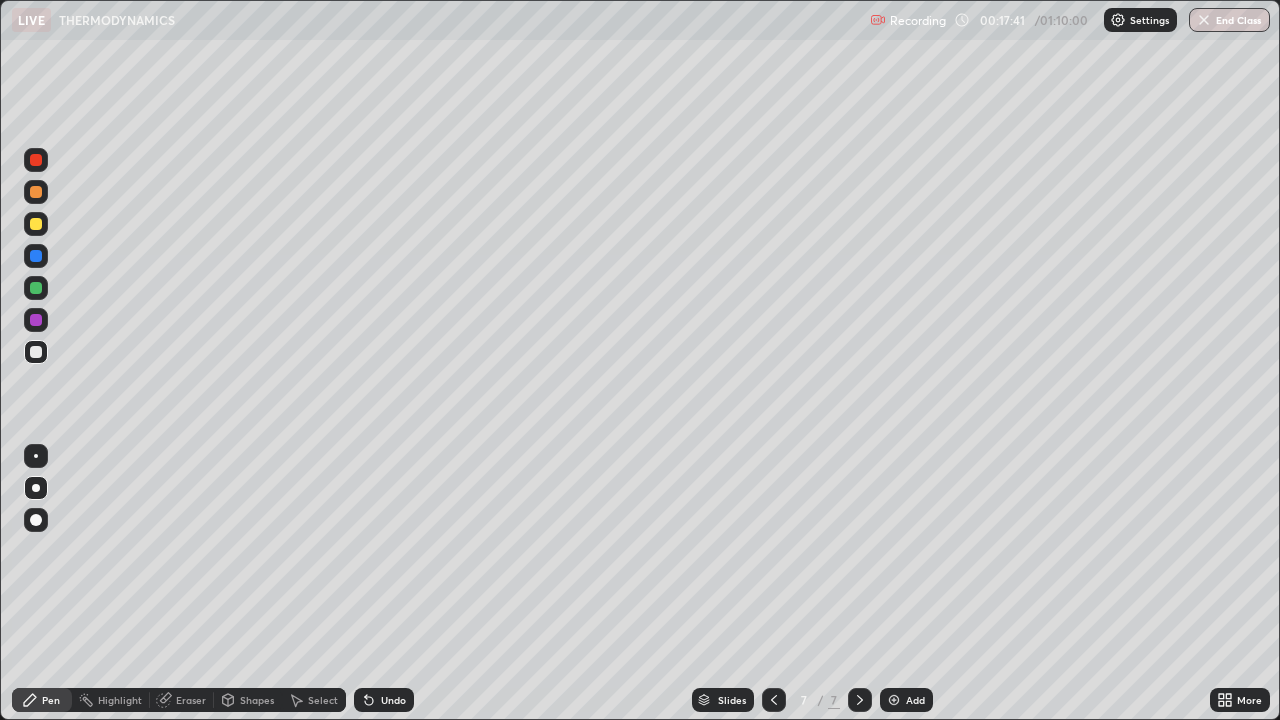 click 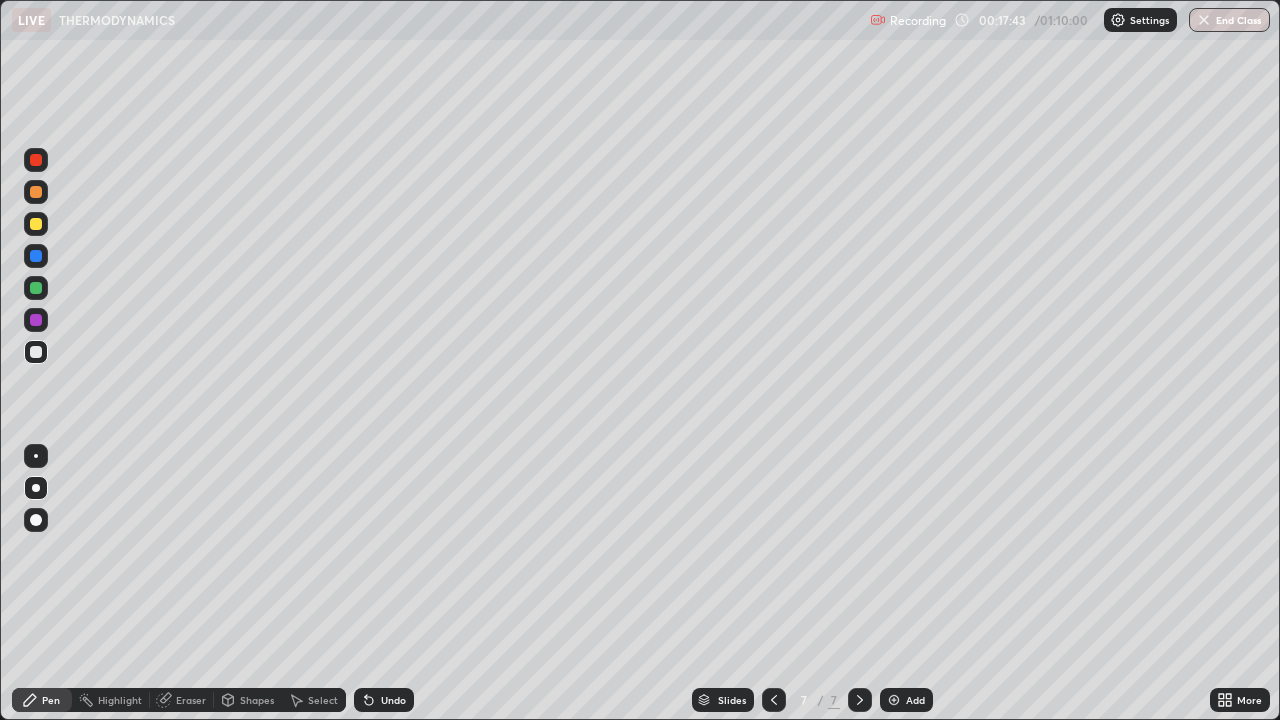 click on "Undo" at bounding box center [393, 700] 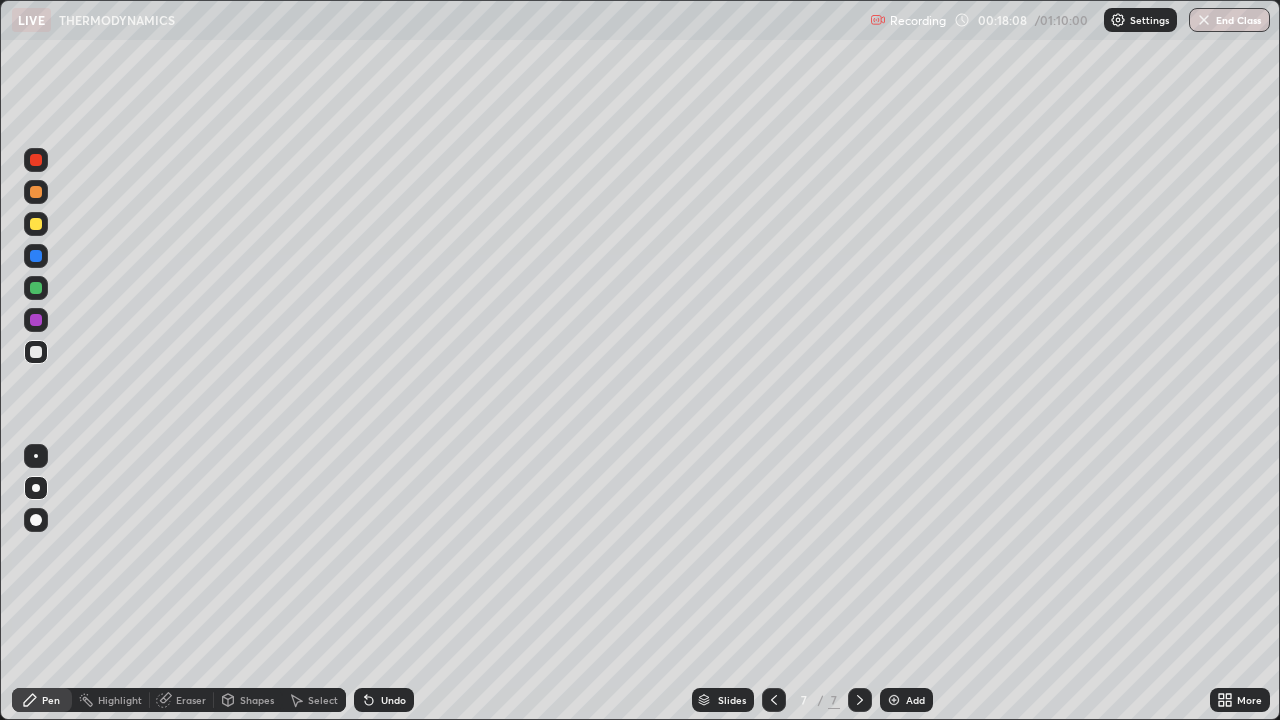click 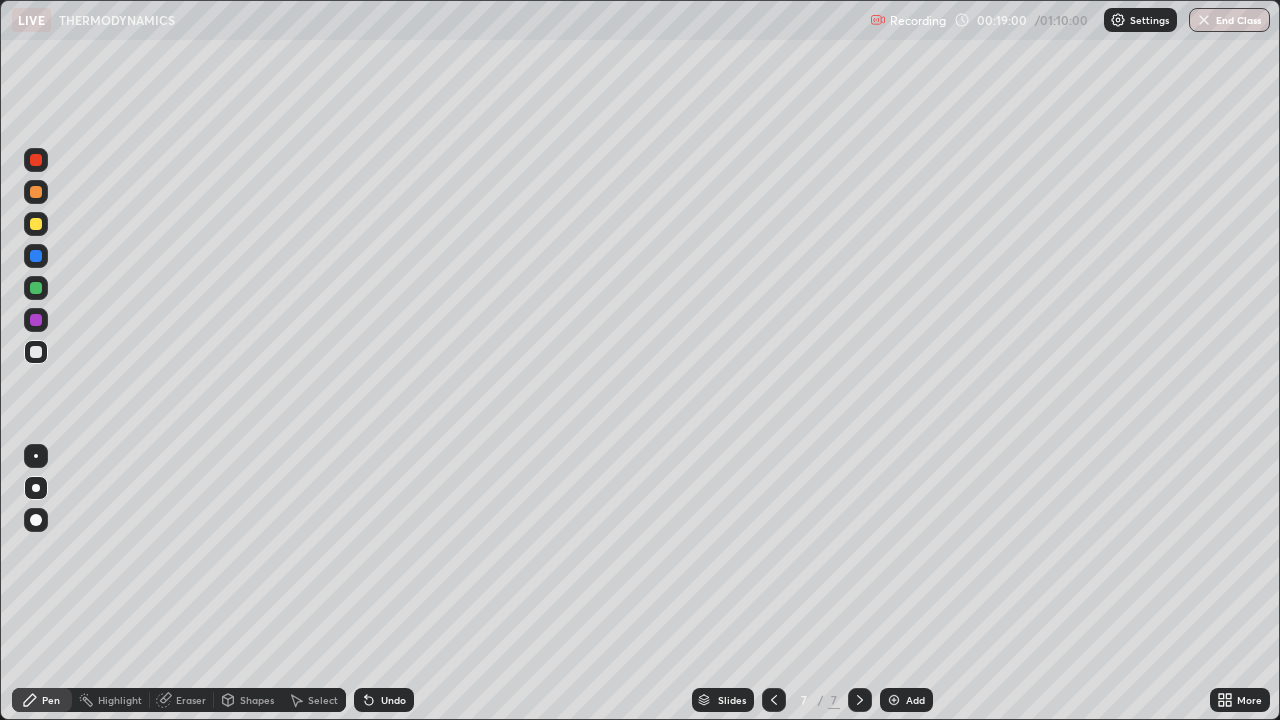click at bounding box center [894, 700] 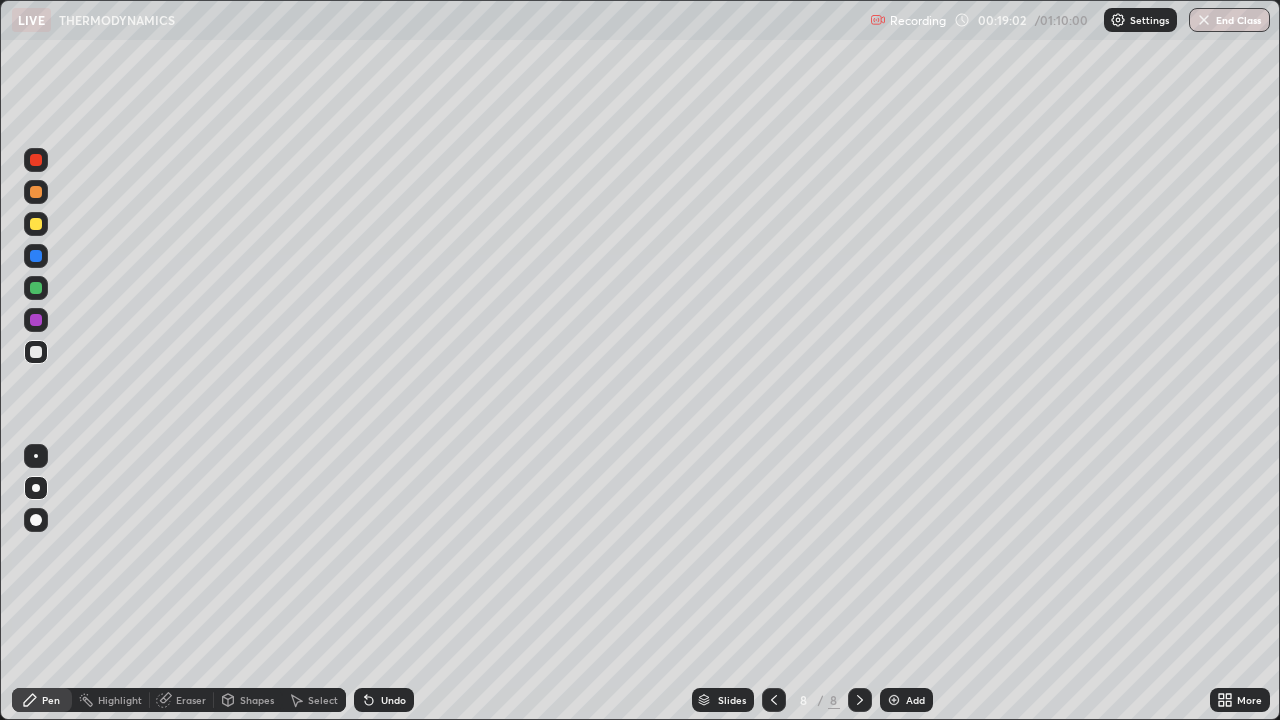 click at bounding box center (36, 352) 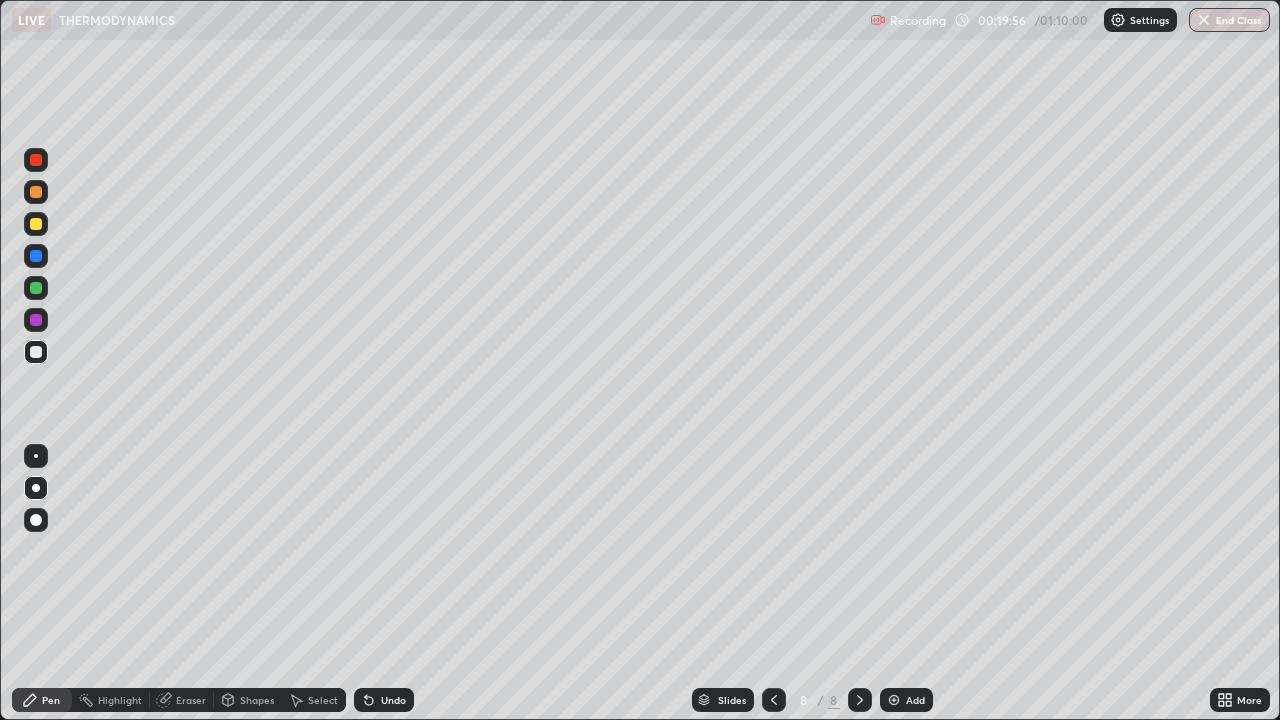click 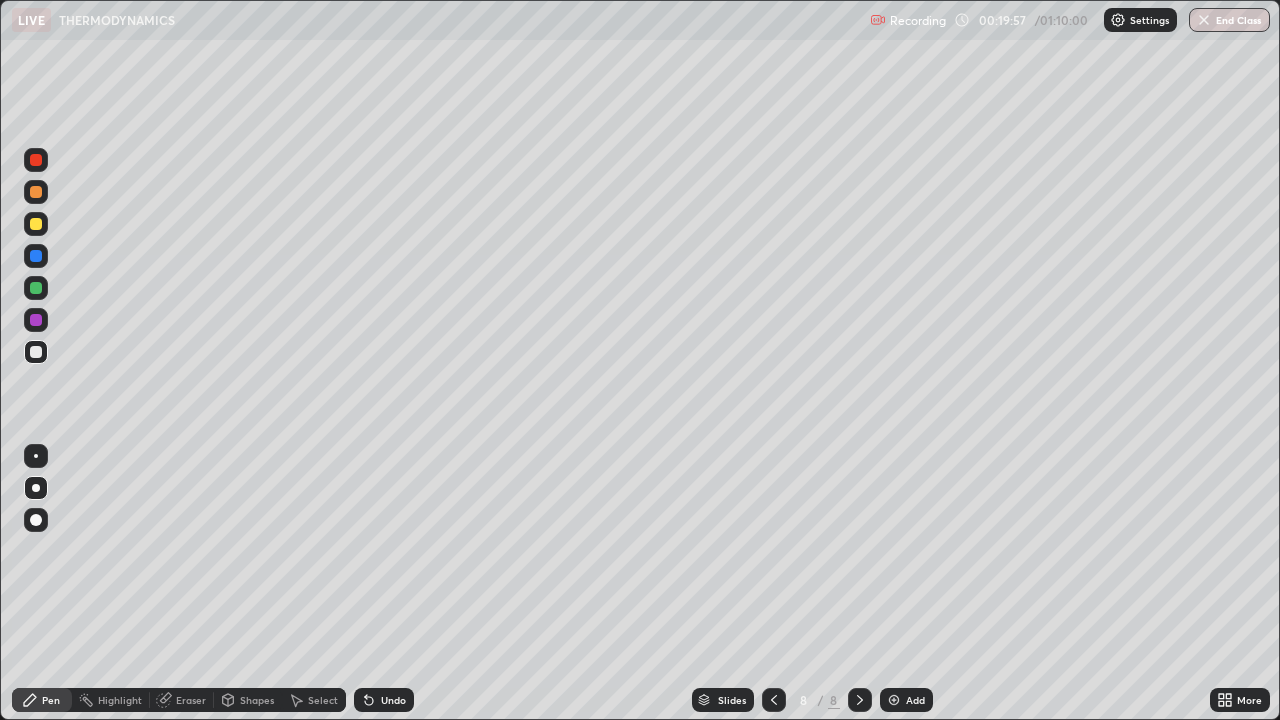 click on "Undo" at bounding box center [384, 700] 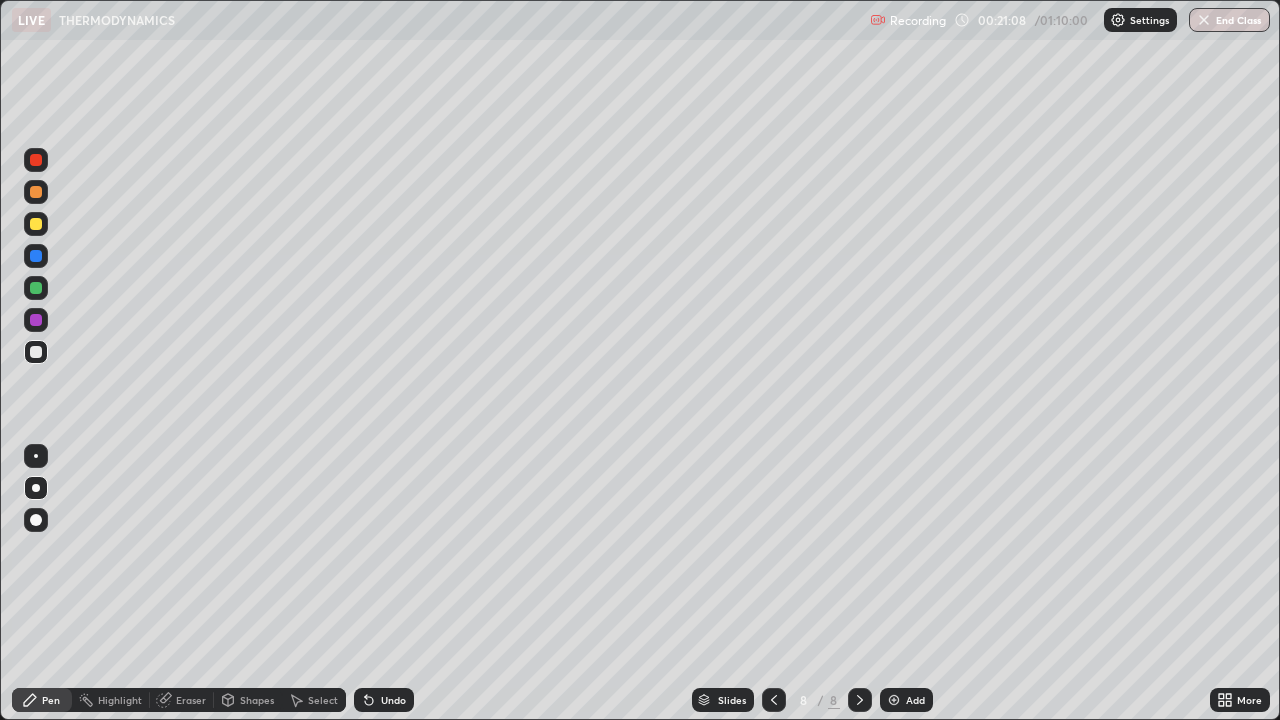 click on "Add" at bounding box center [915, 700] 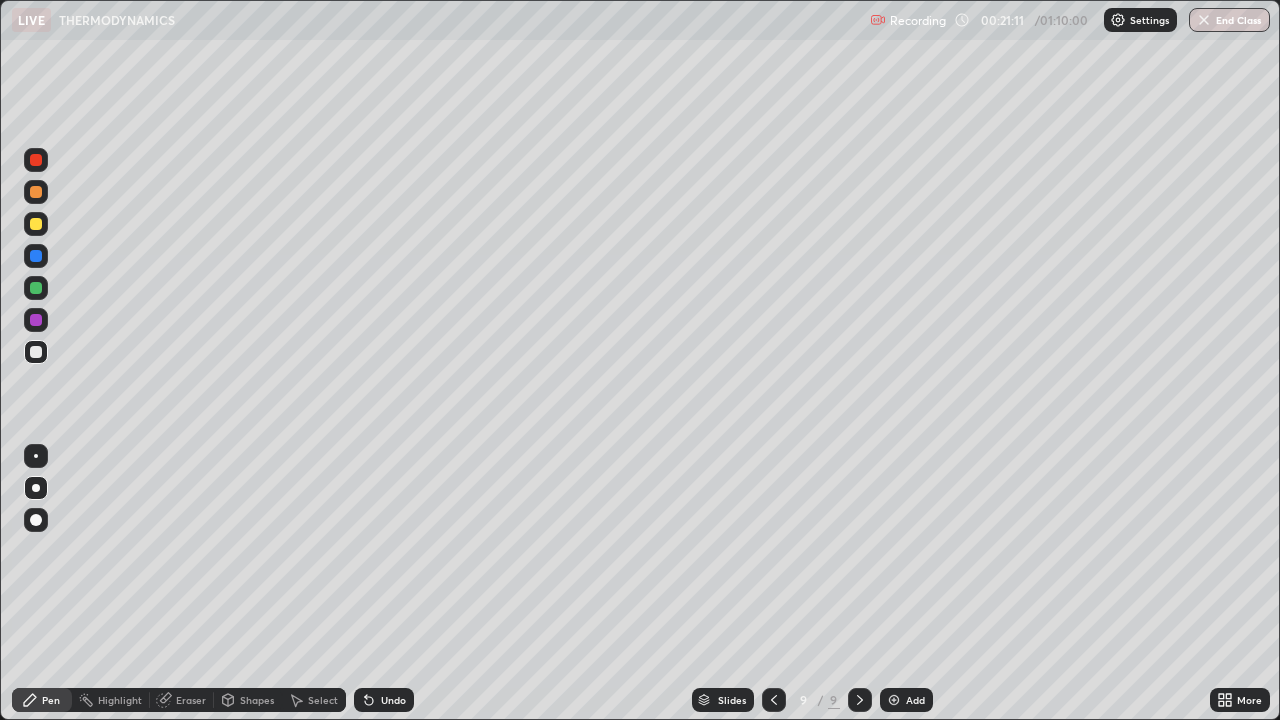click 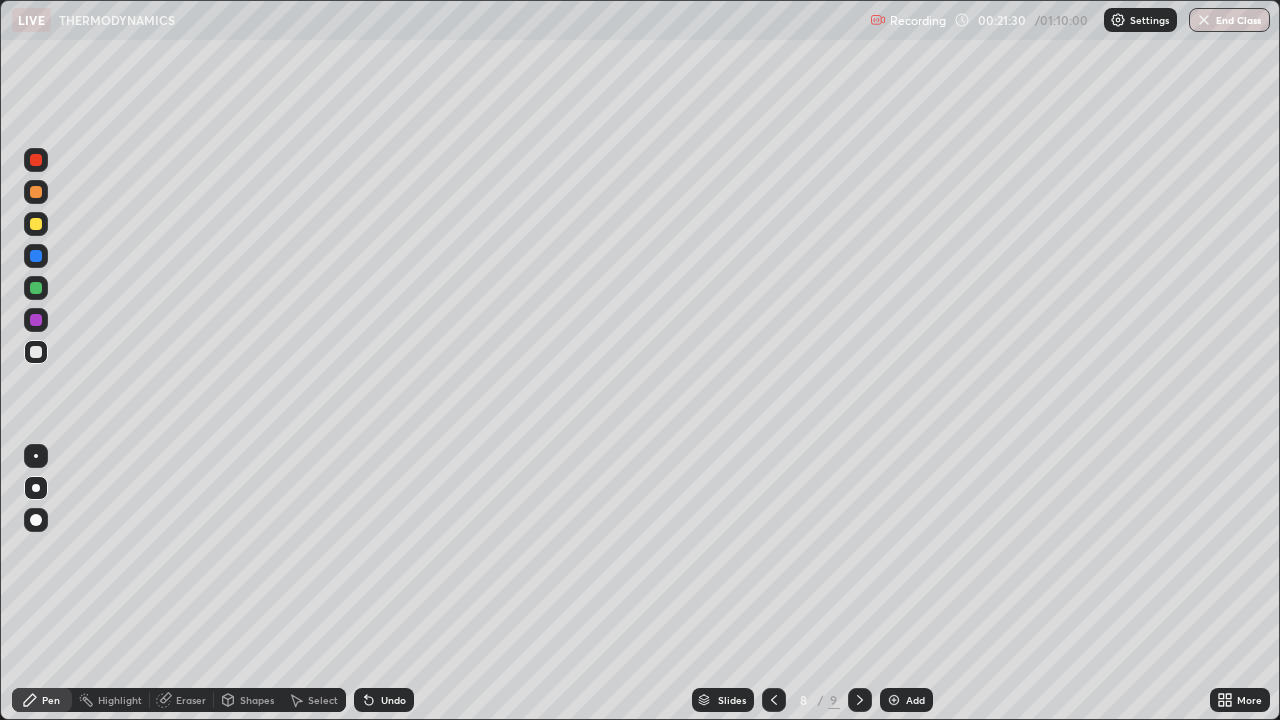 click 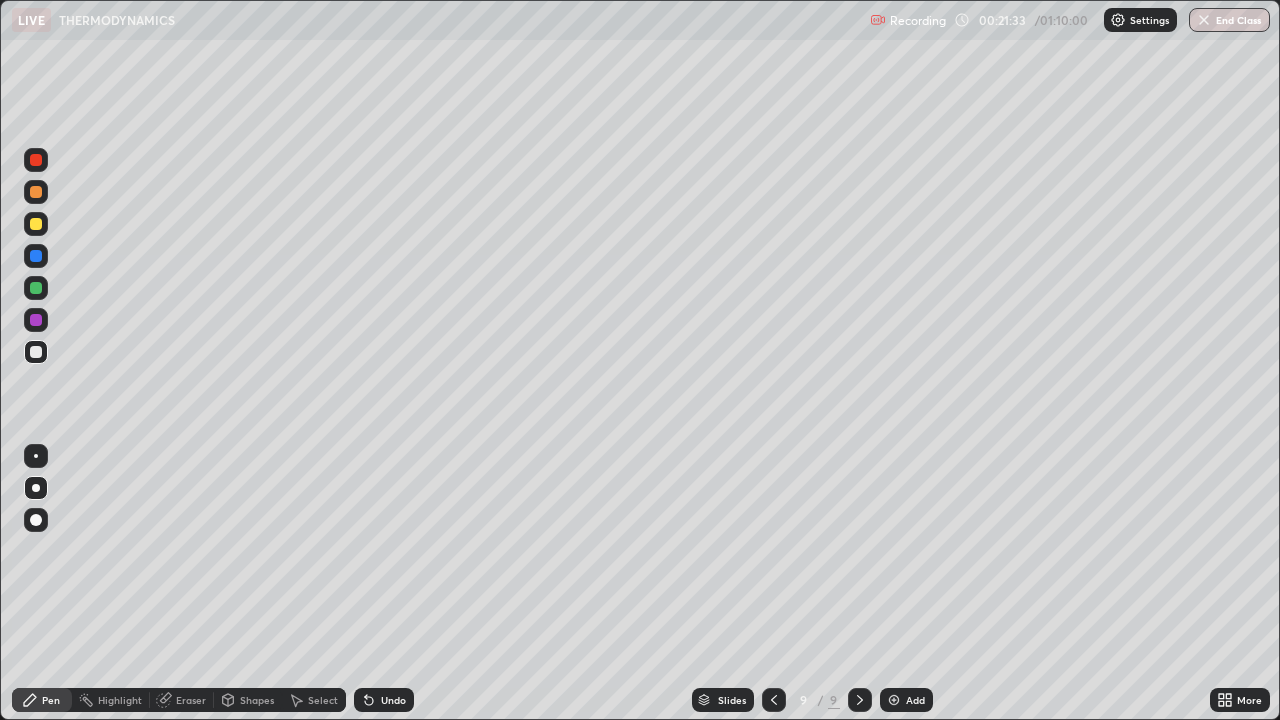 click at bounding box center (36, 224) 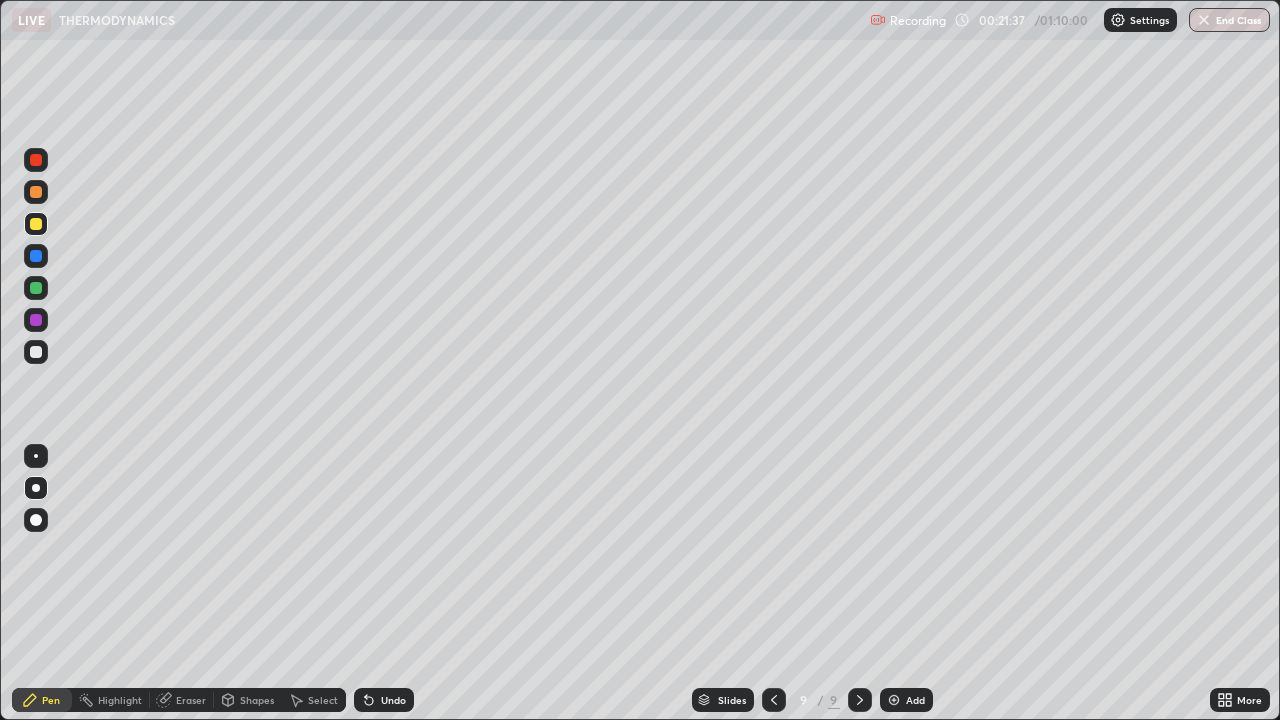 click 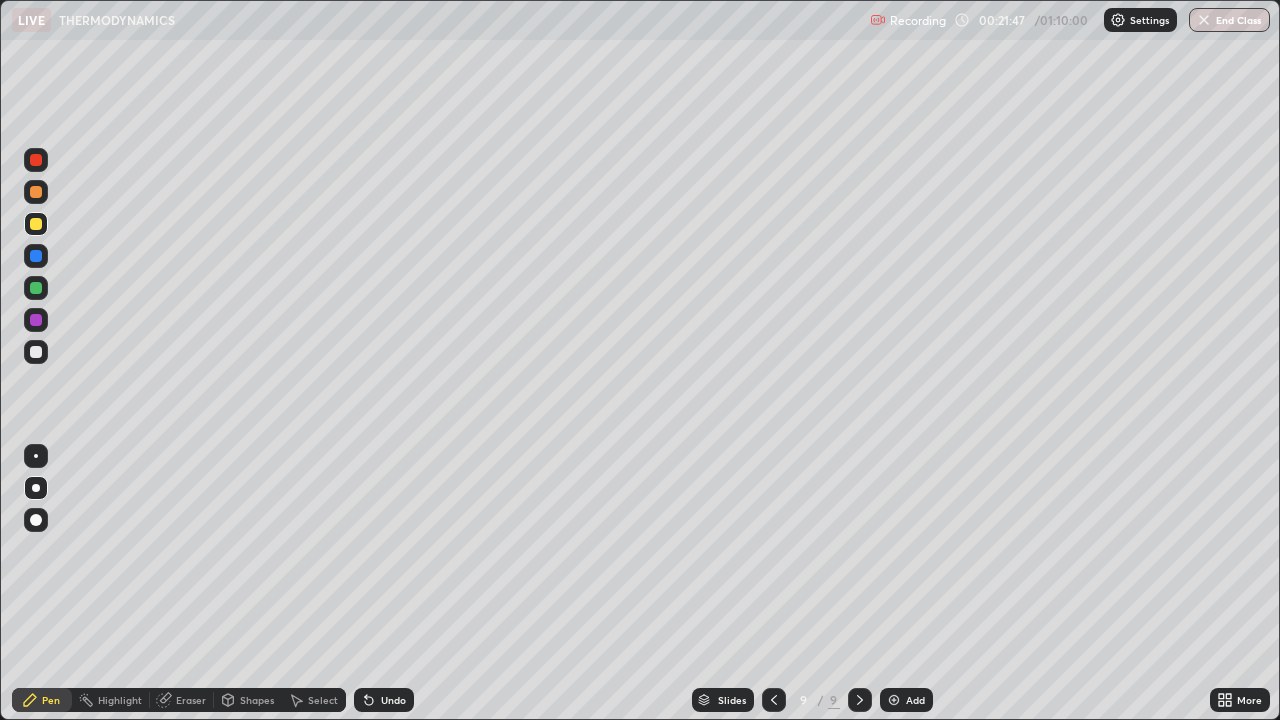 click at bounding box center (36, 288) 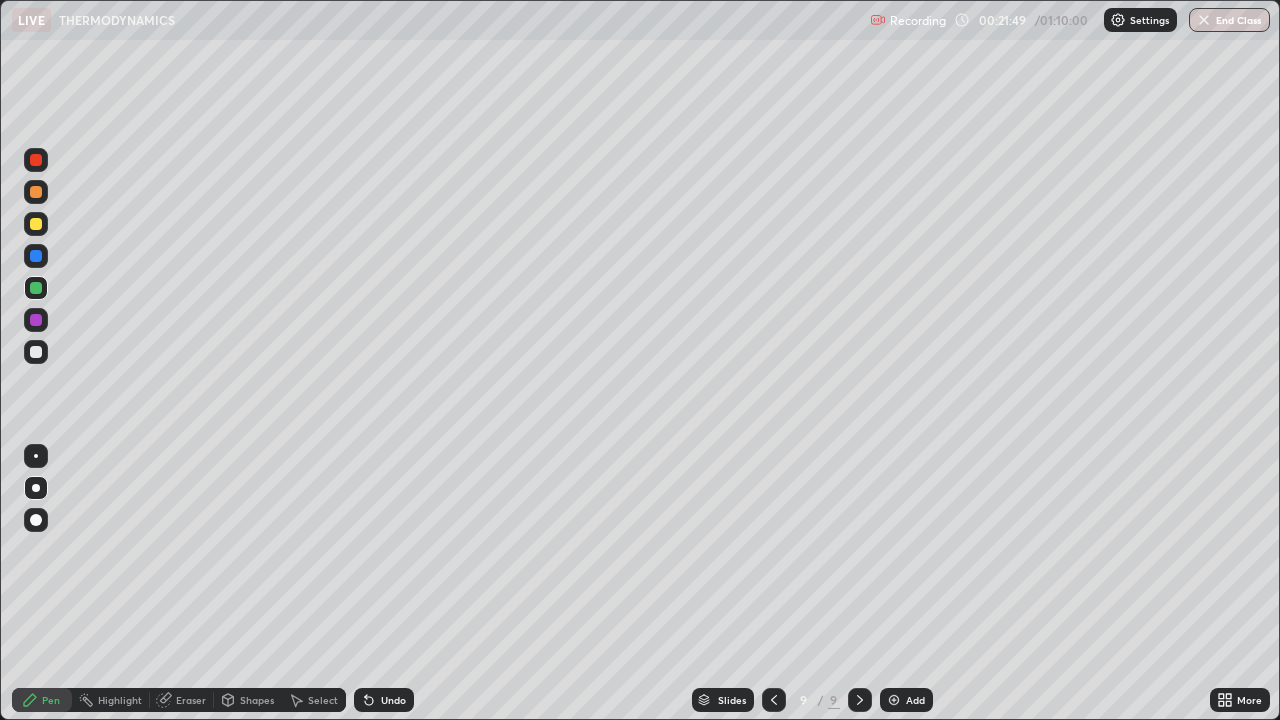 click on "Undo" at bounding box center [393, 700] 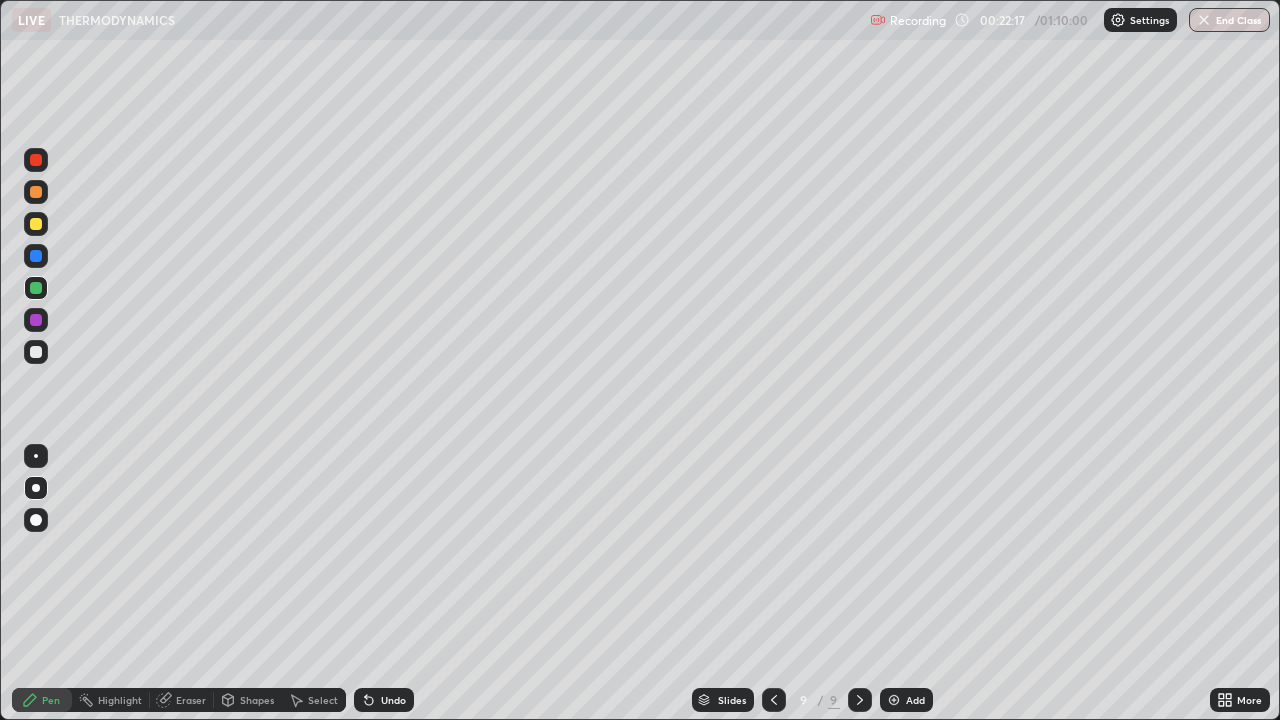 click at bounding box center [36, 320] 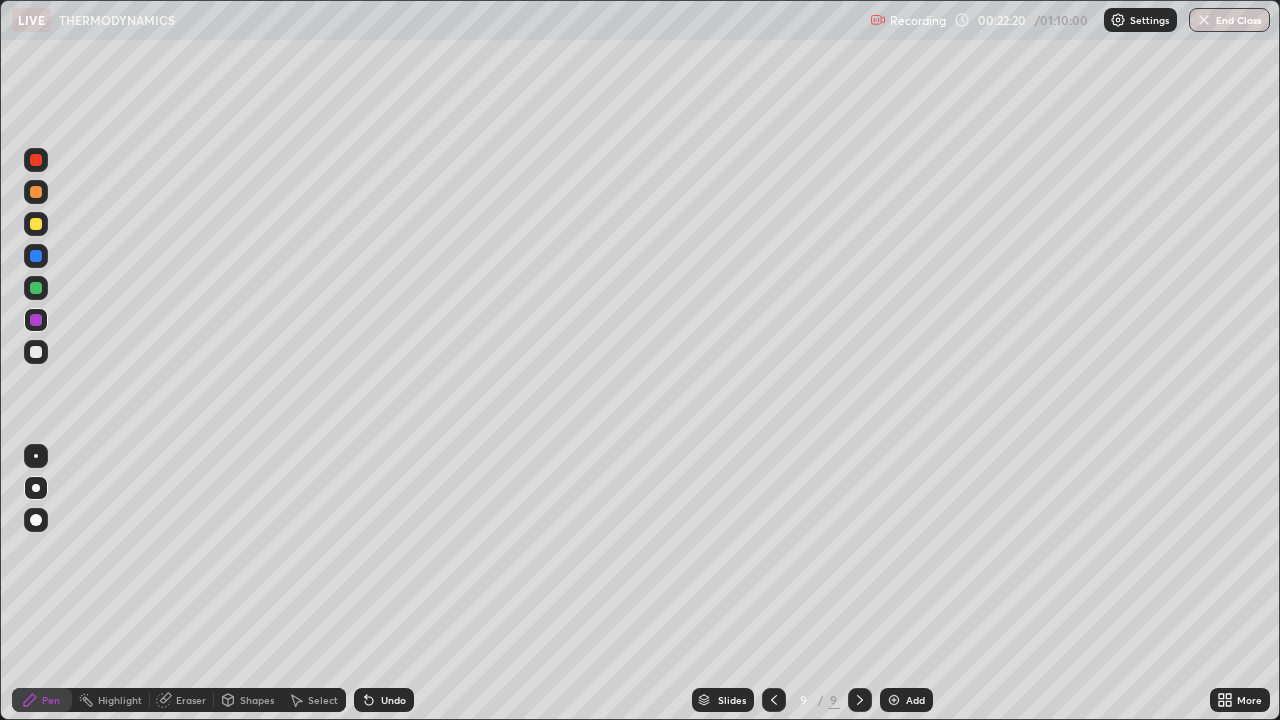 click at bounding box center [36, 352] 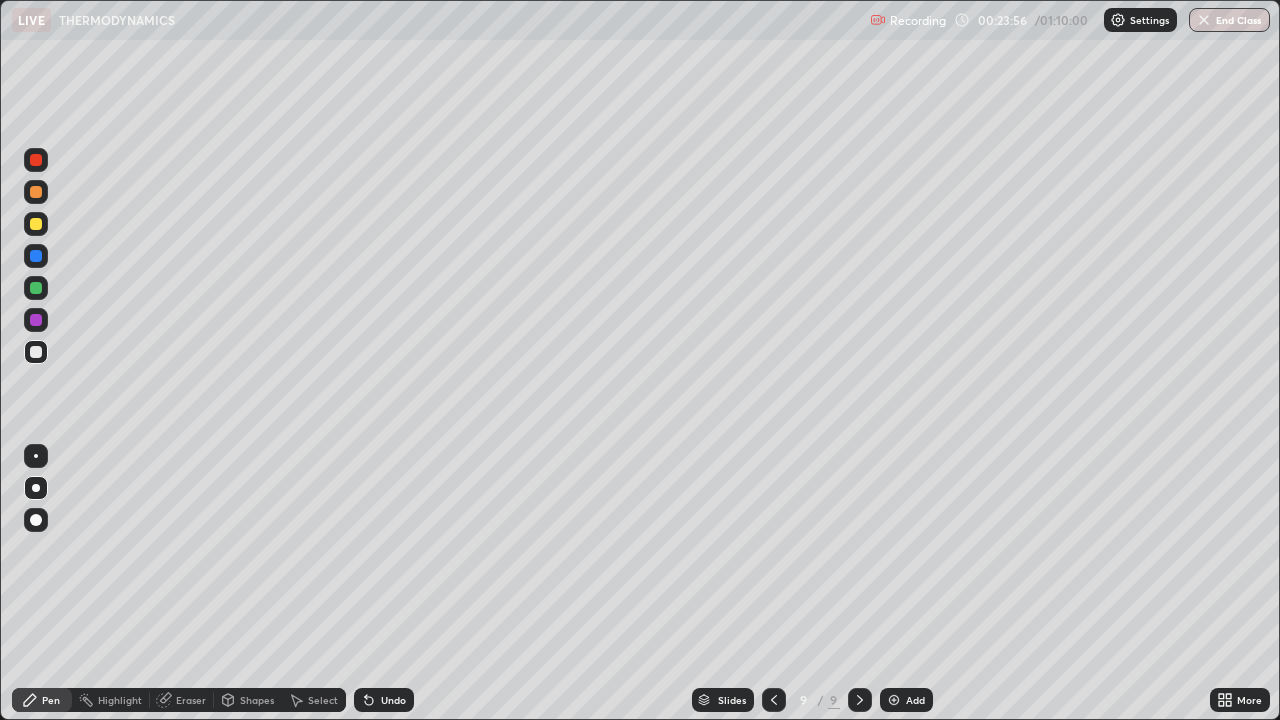 click at bounding box center [36, 224] 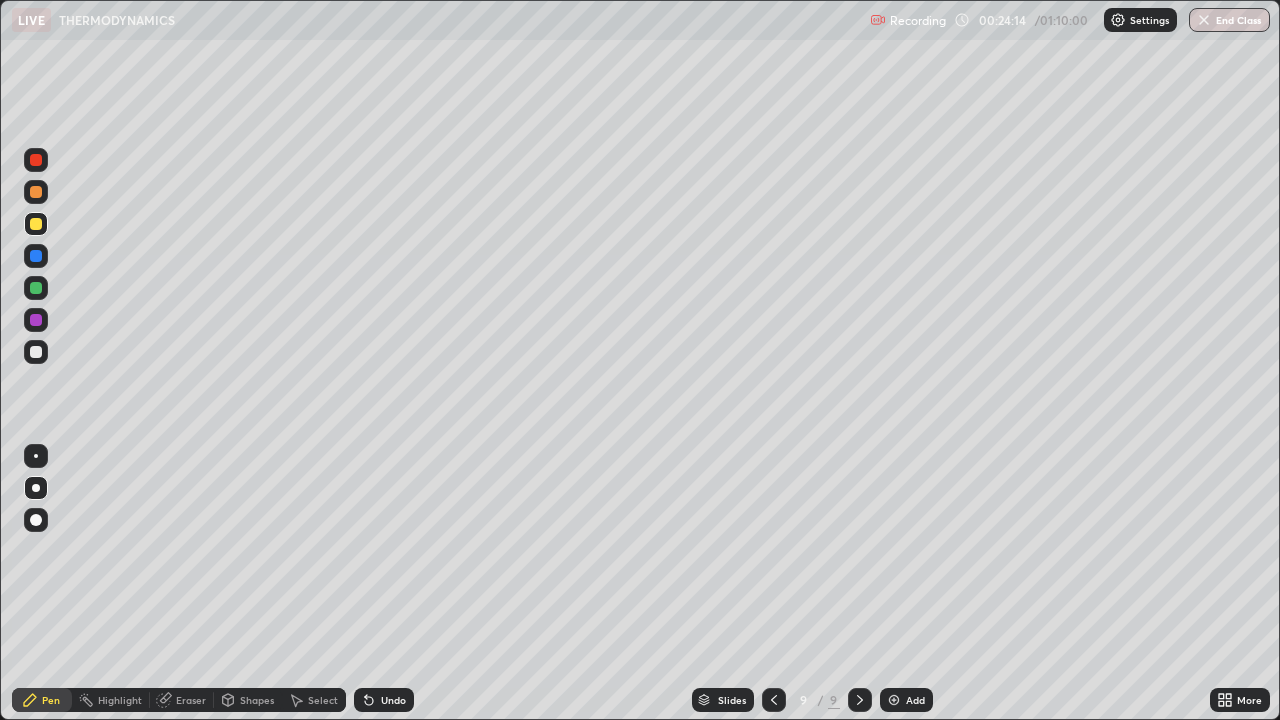 click on "Undo" at bounding box center (393, 700) 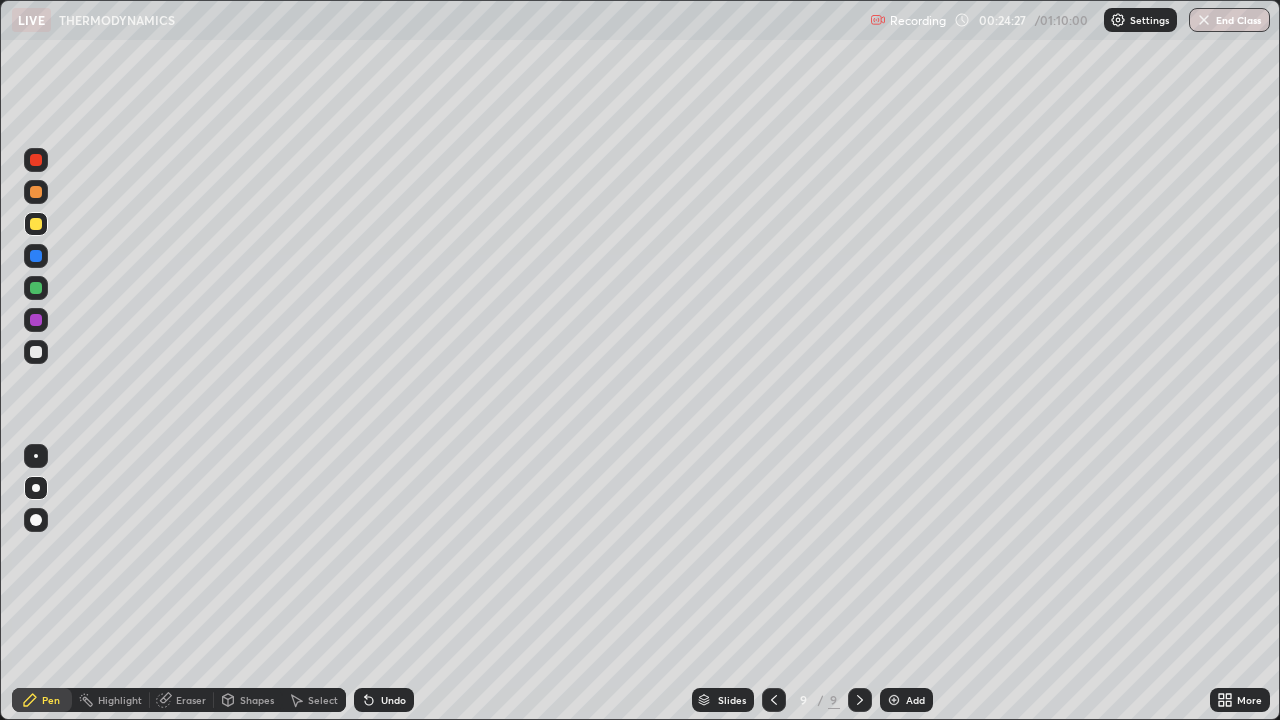 click at bounding box center (36, 320) 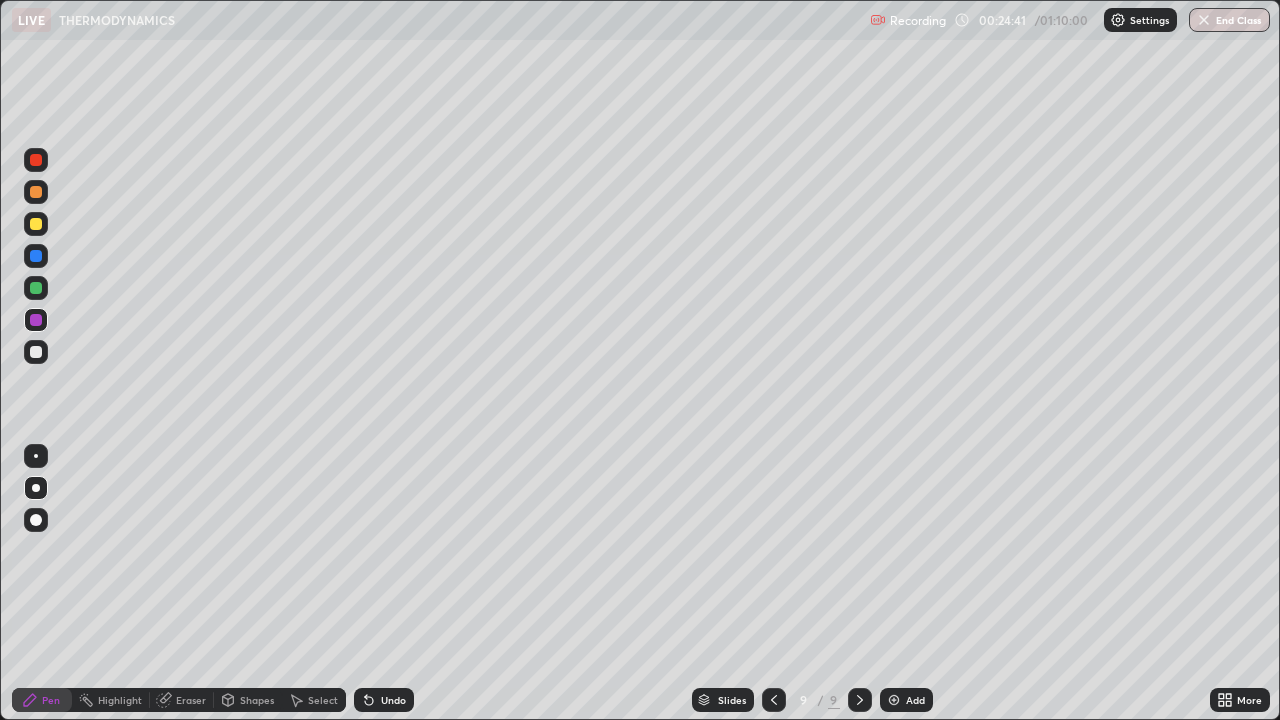 click on "Undo" at bounding box center [393, 700] 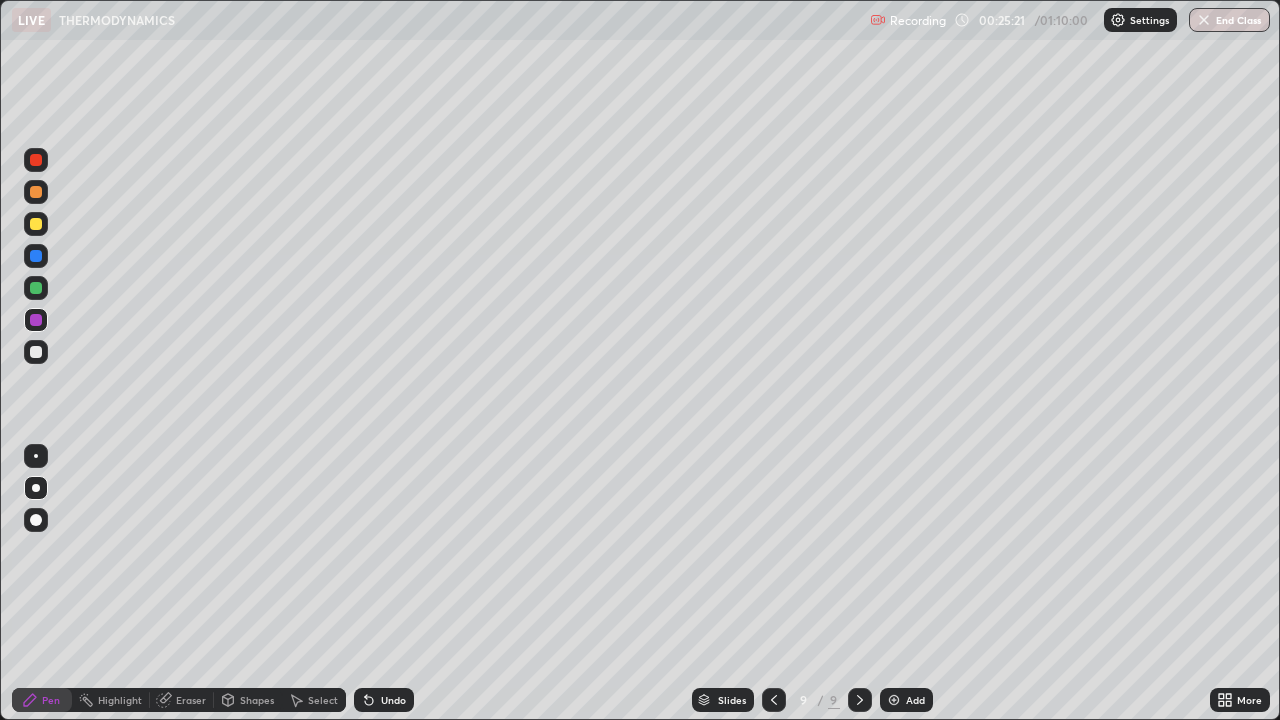 click on "Undo" at bounding box center (393, 700) 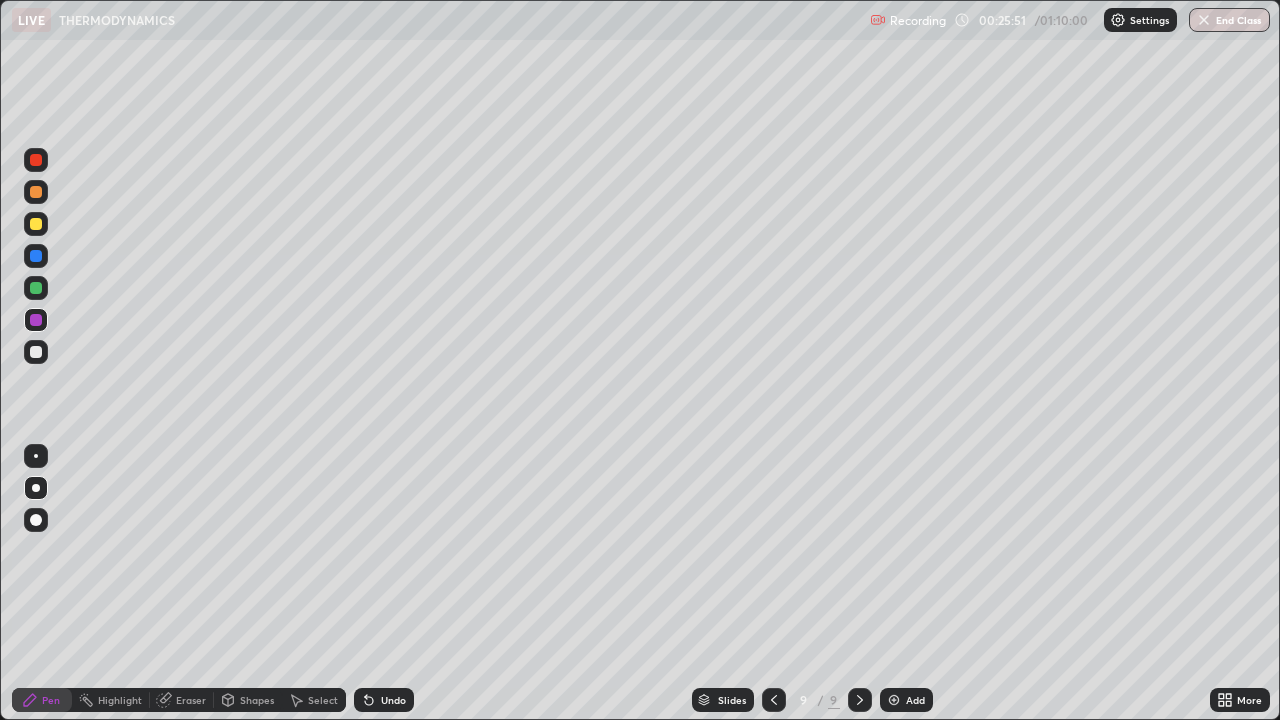 click at bounding box center (36, 224) 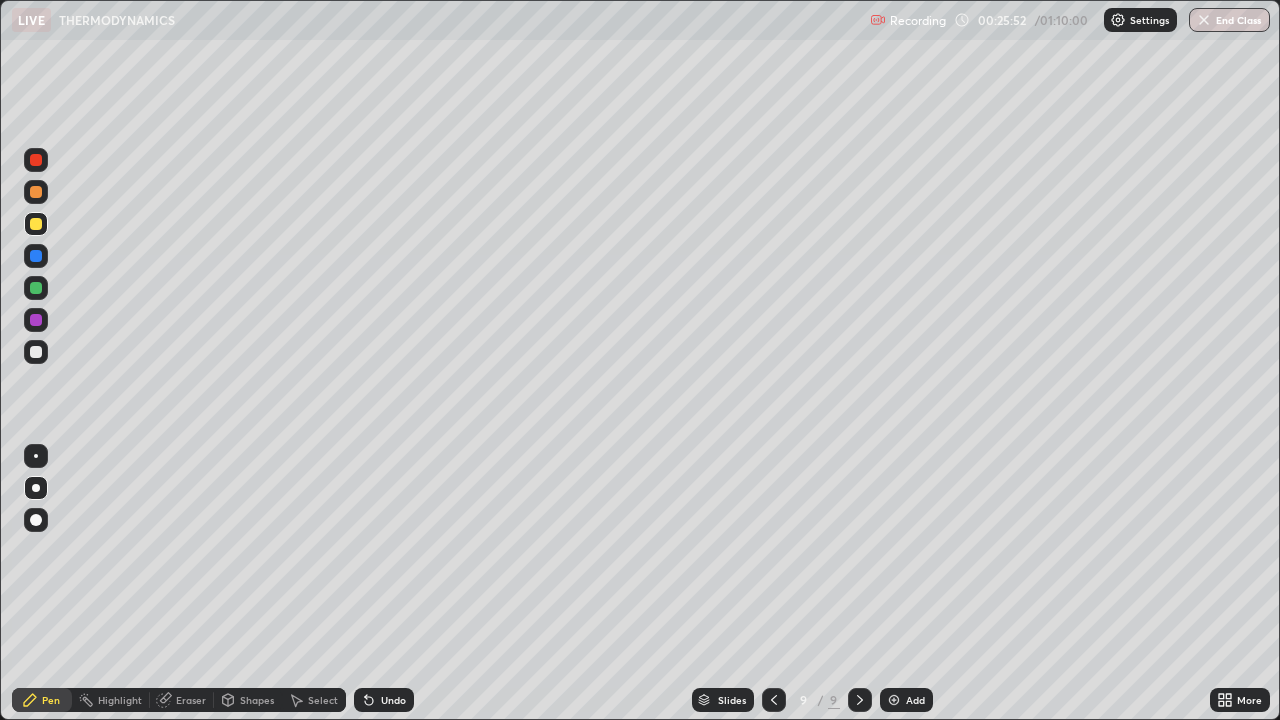 click at bounding box center (36, 192) 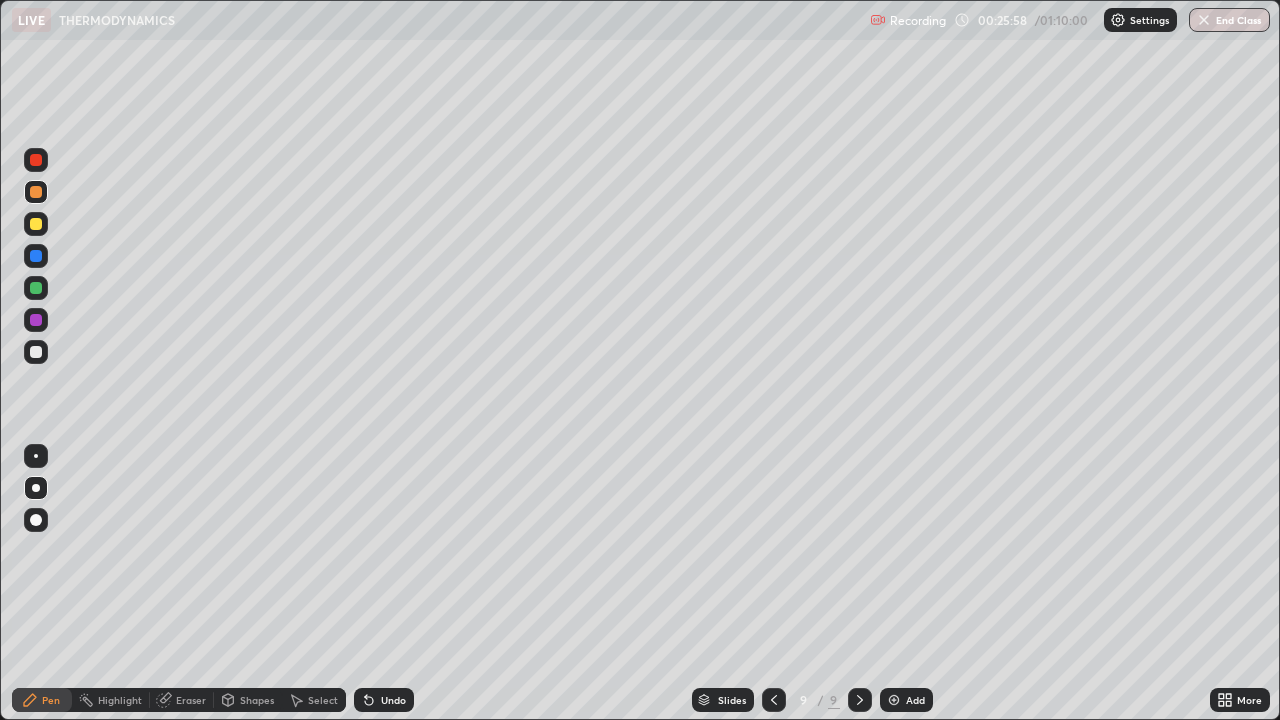 click on "Undo" at bounding box center [384, 700] 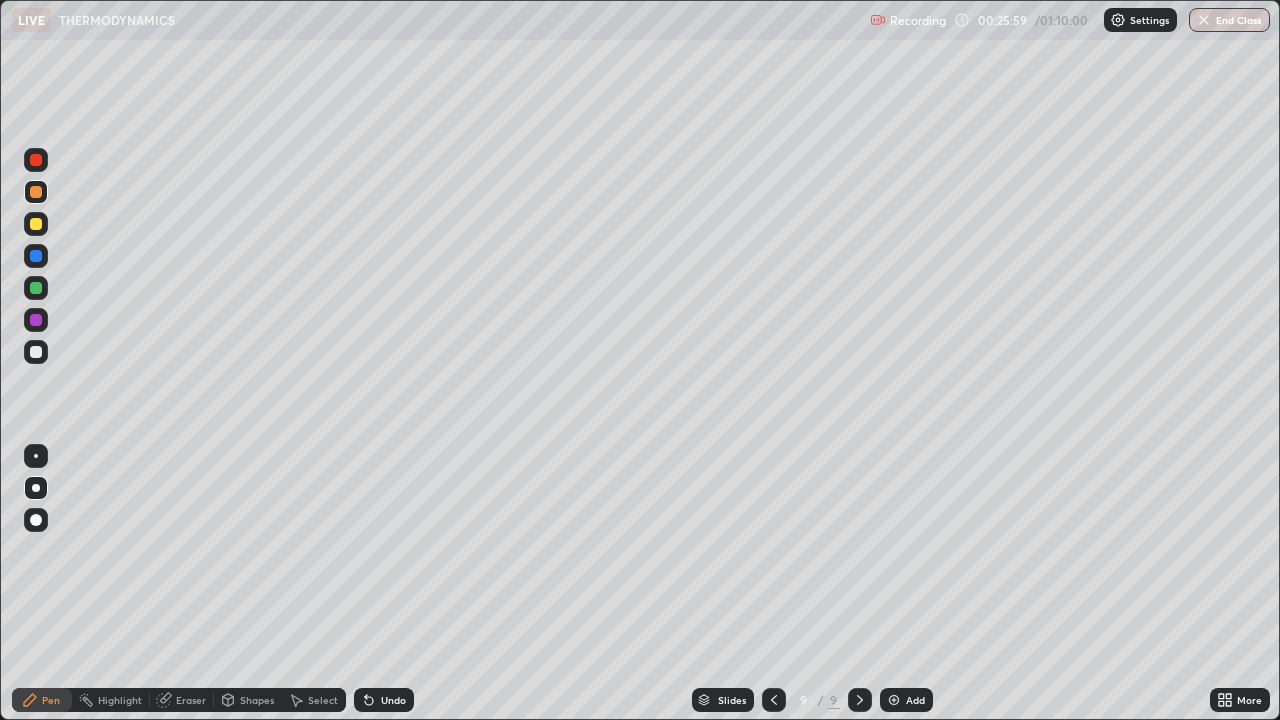 click on "Undo" at bounding box center (384, 700) 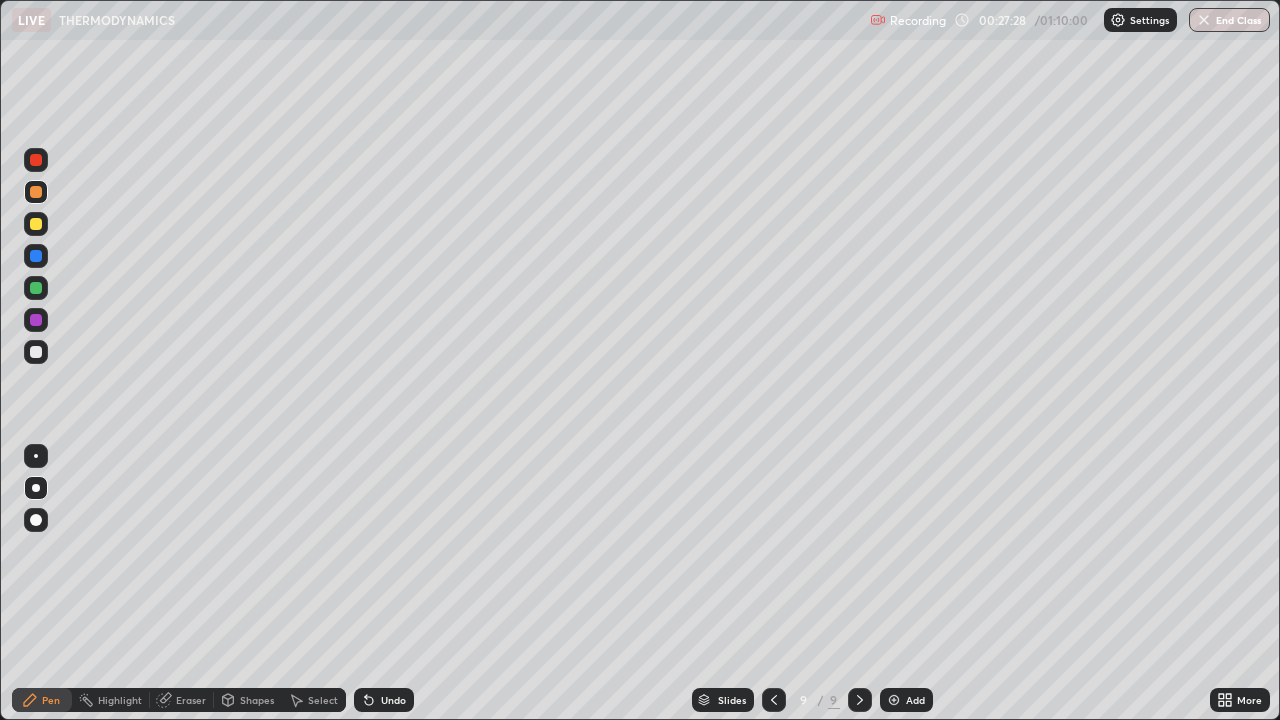 click on "Add" at bounding box center [906, 700] 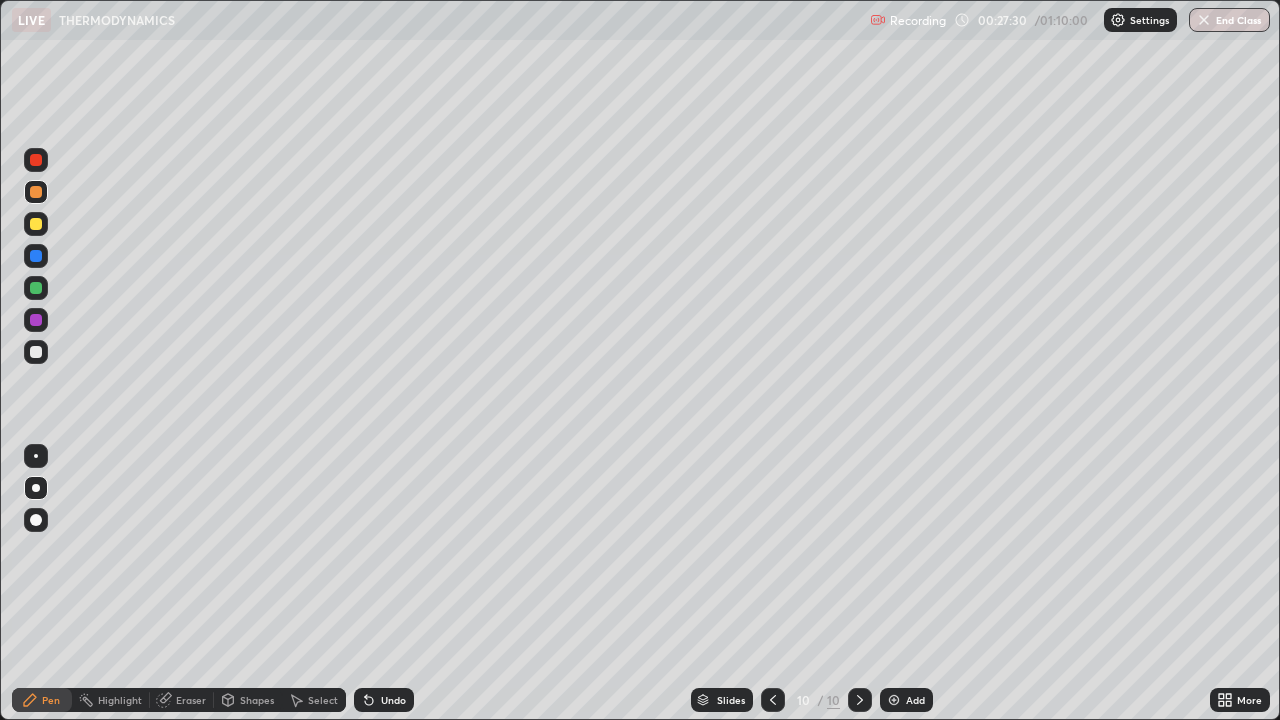 click at bounding box center [36, 352] 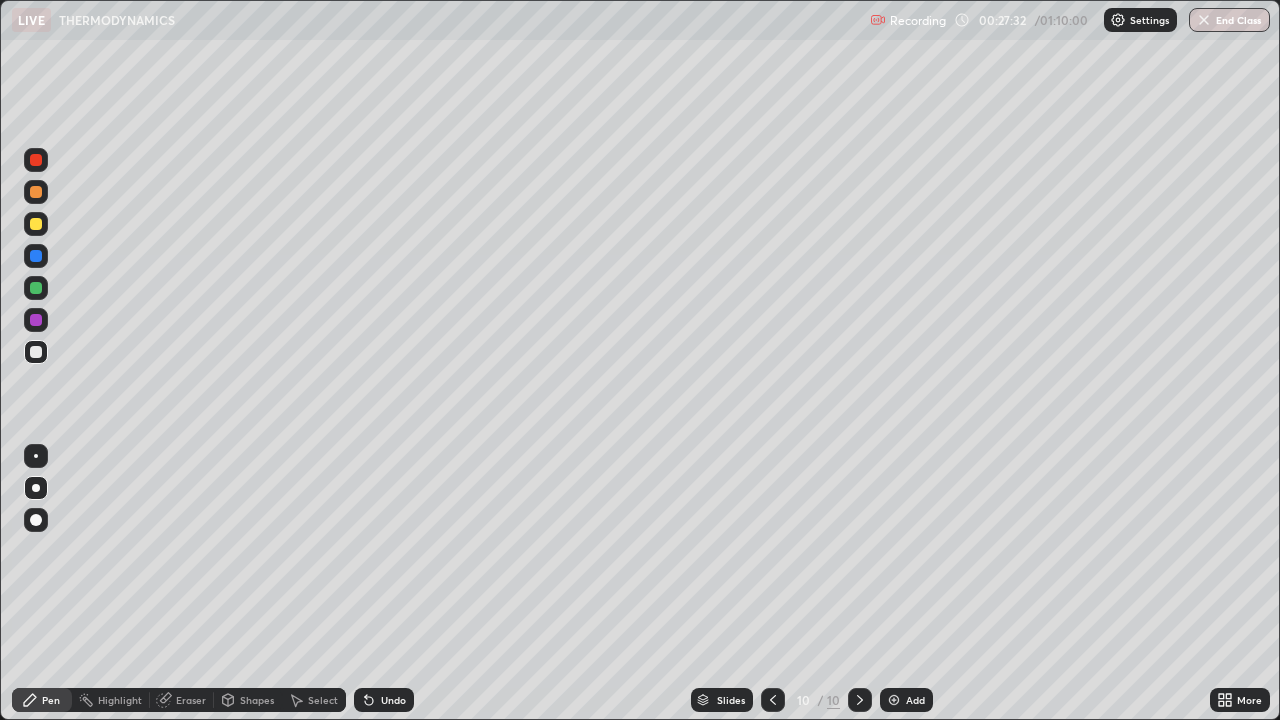 click 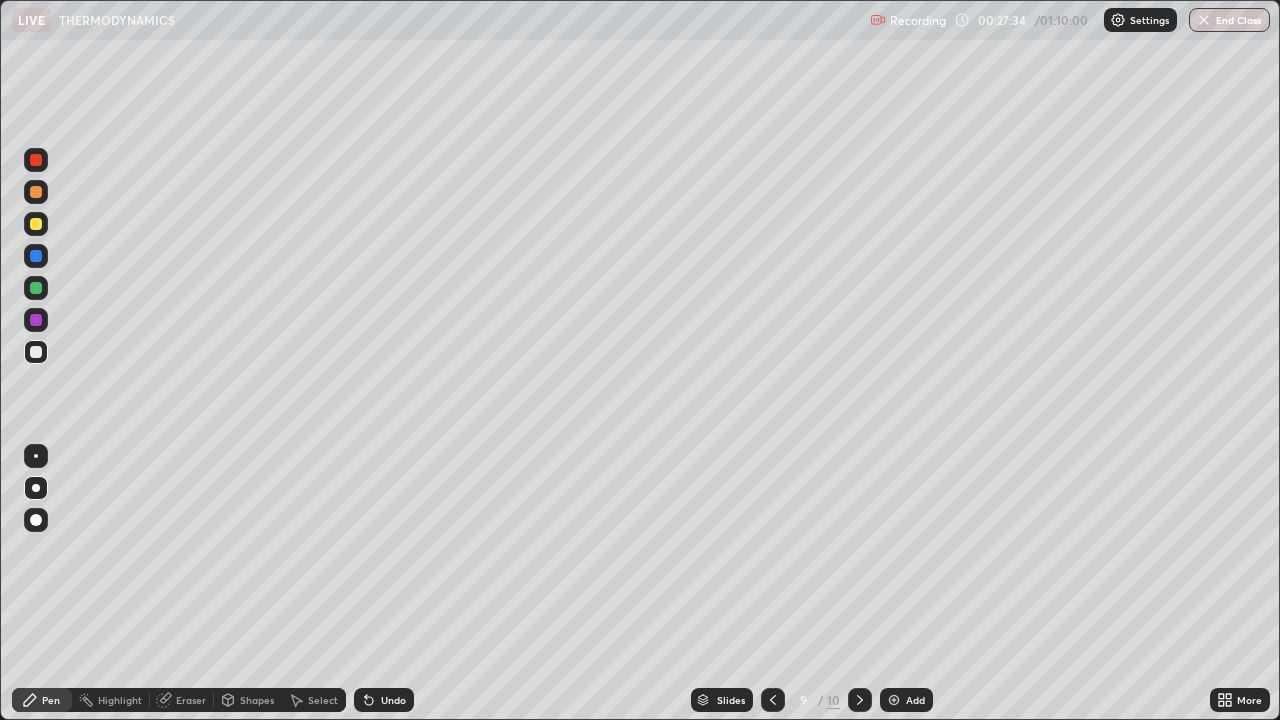 click 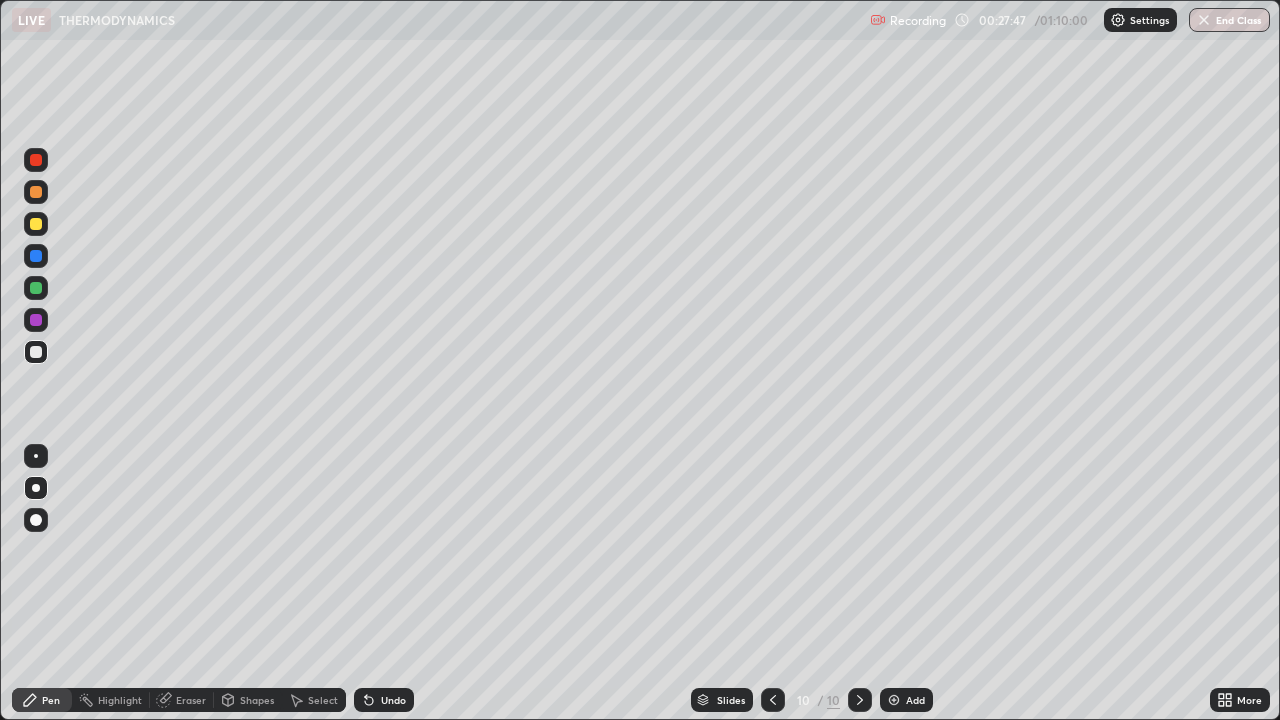 click on "Undo" at bounding box center [384, 700] 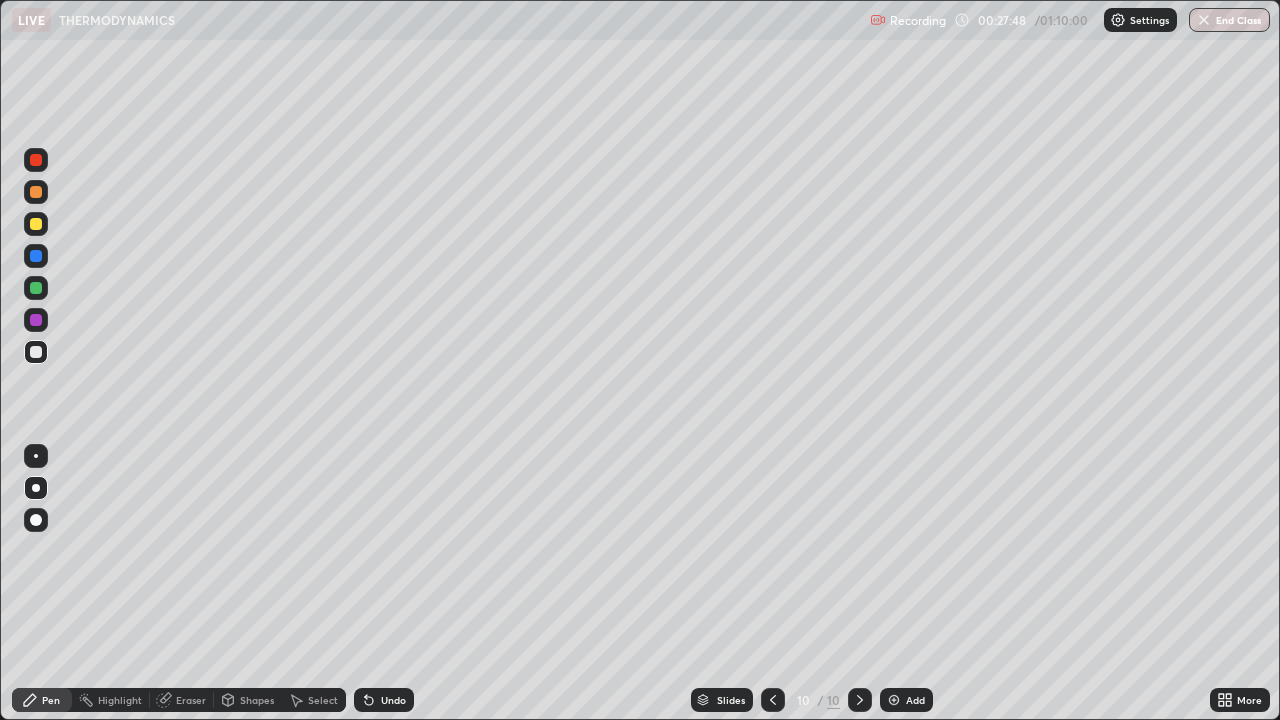 click at bounding box center [36, 256] 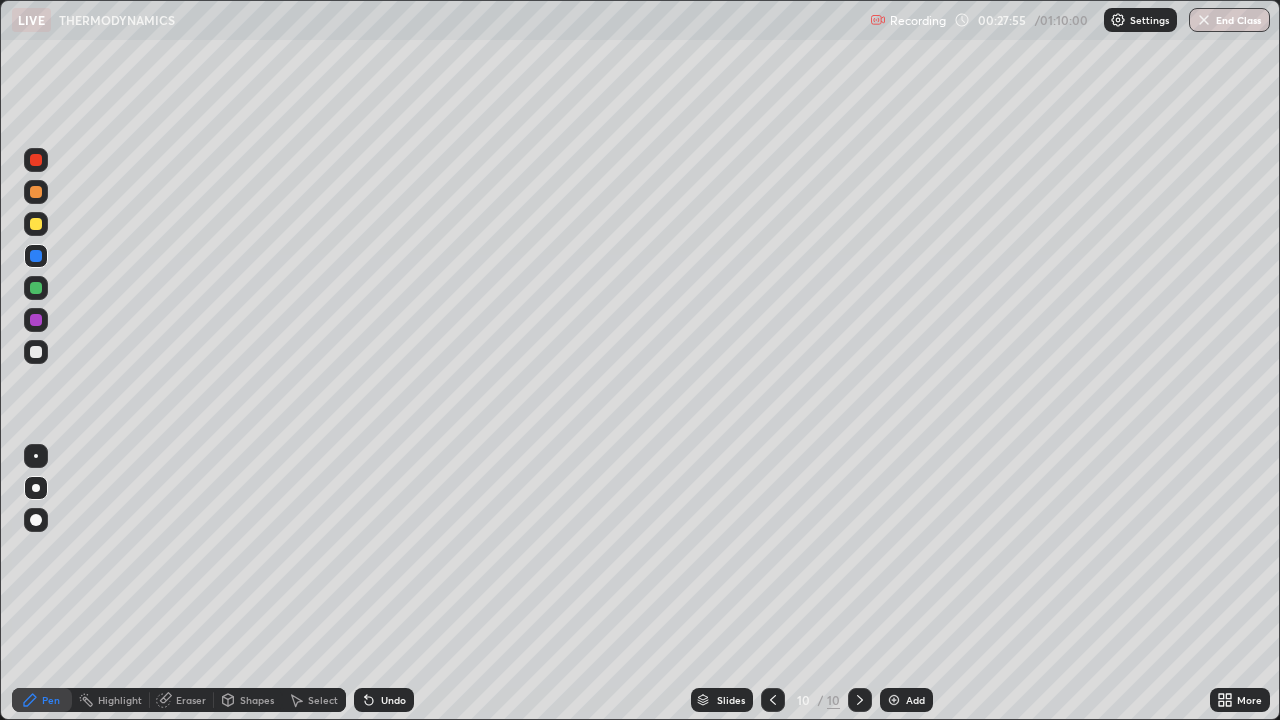 click at bounding box center [36, 256] 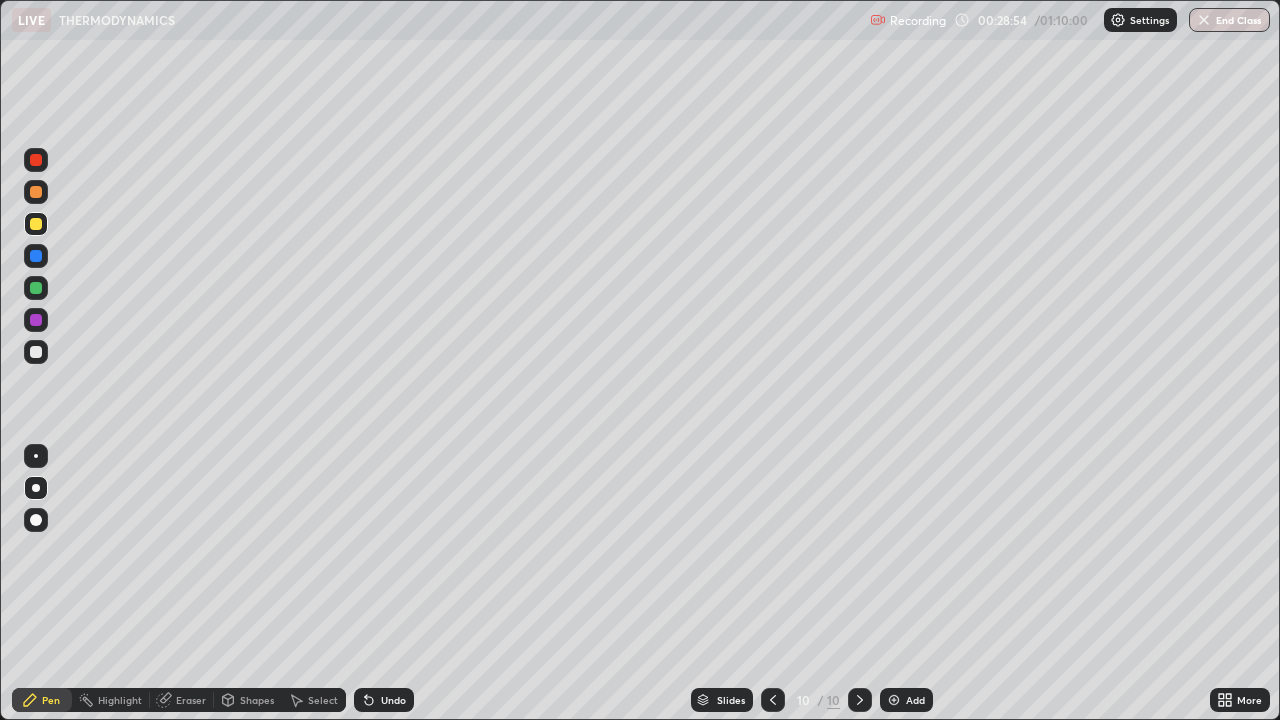 click at bounding box center [36, 352] 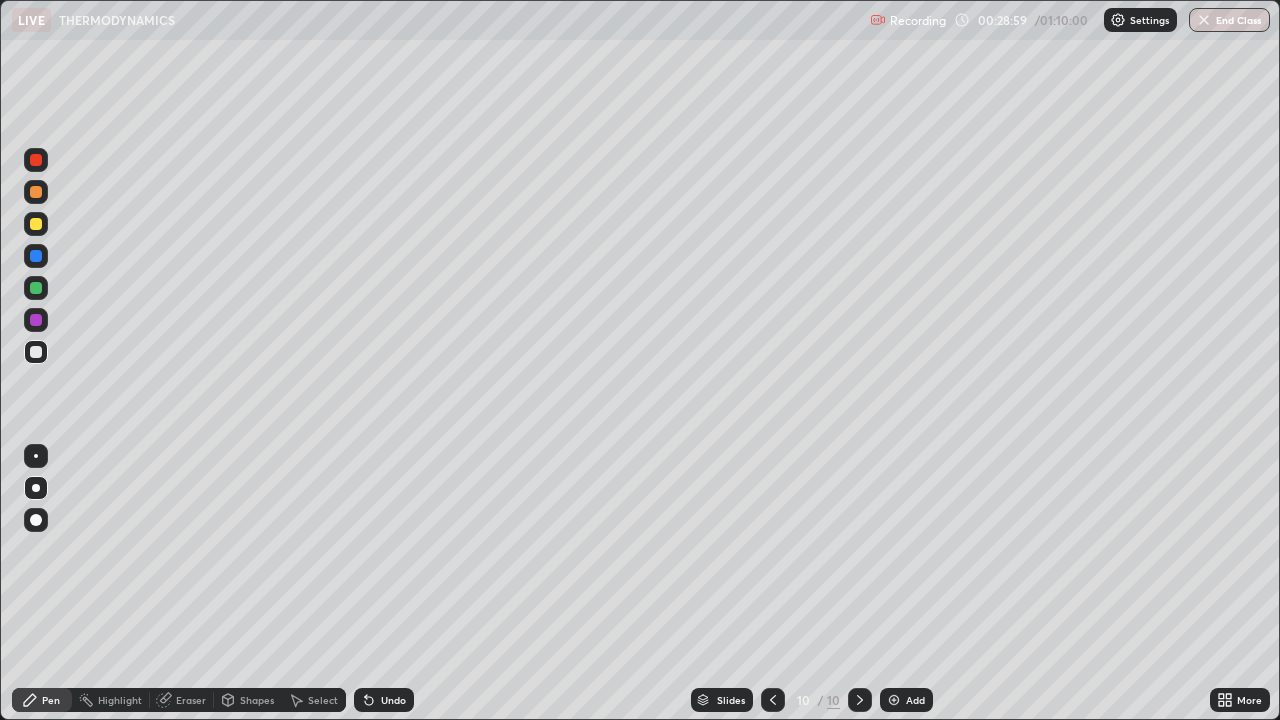 click on "Undo" at bounding box center (384, 700) 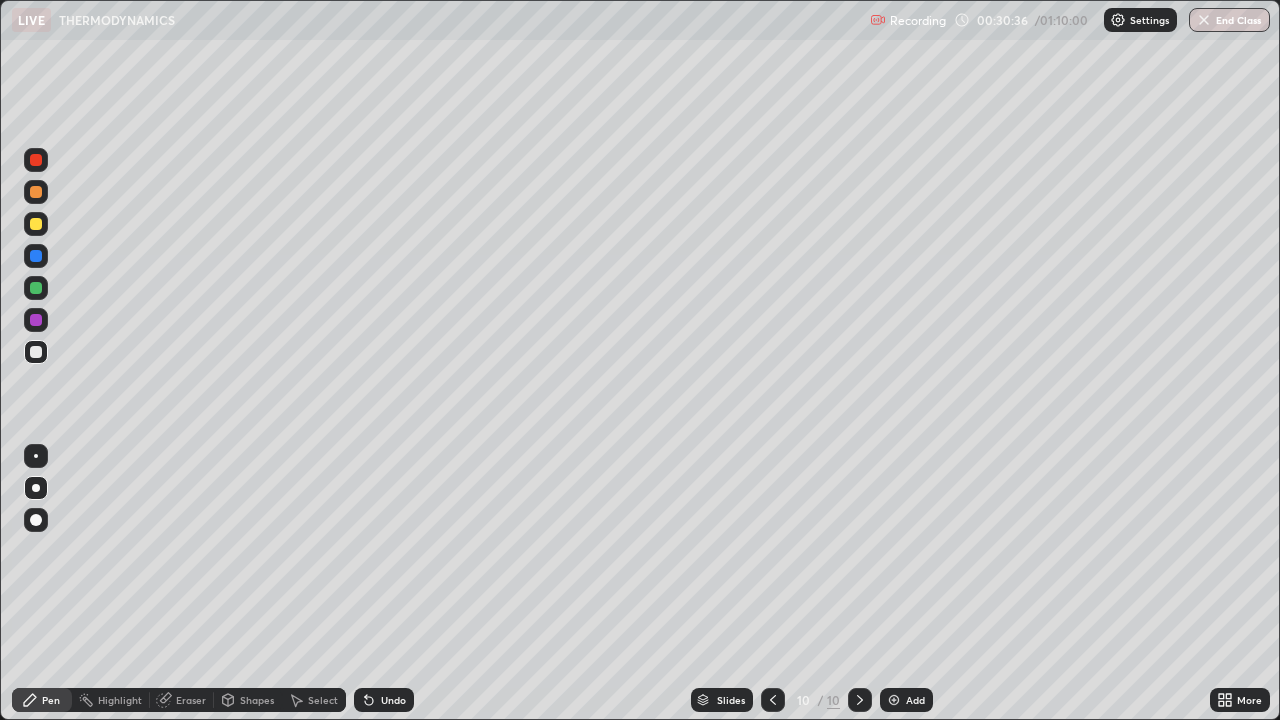 click on "Undo" at bounding box center [384, 700] 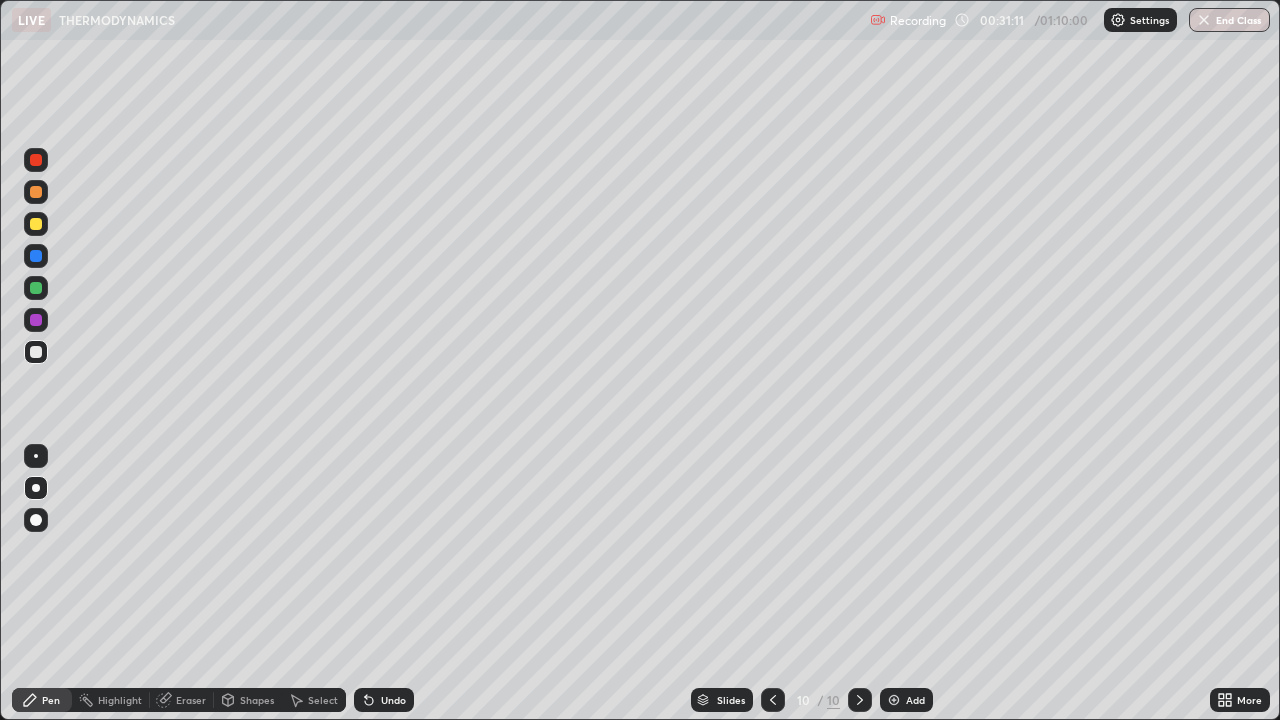 click at bounding box center [36, 224] 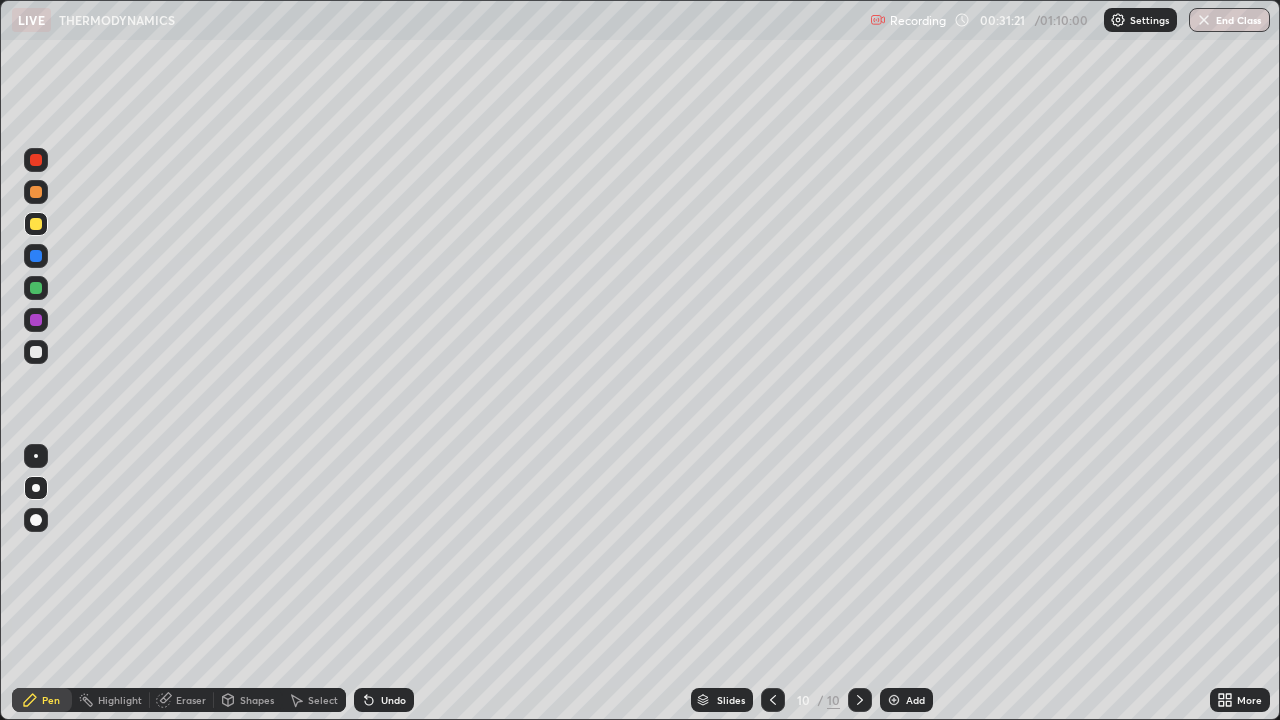 click on "Undo" at bounding box center (393, 700) 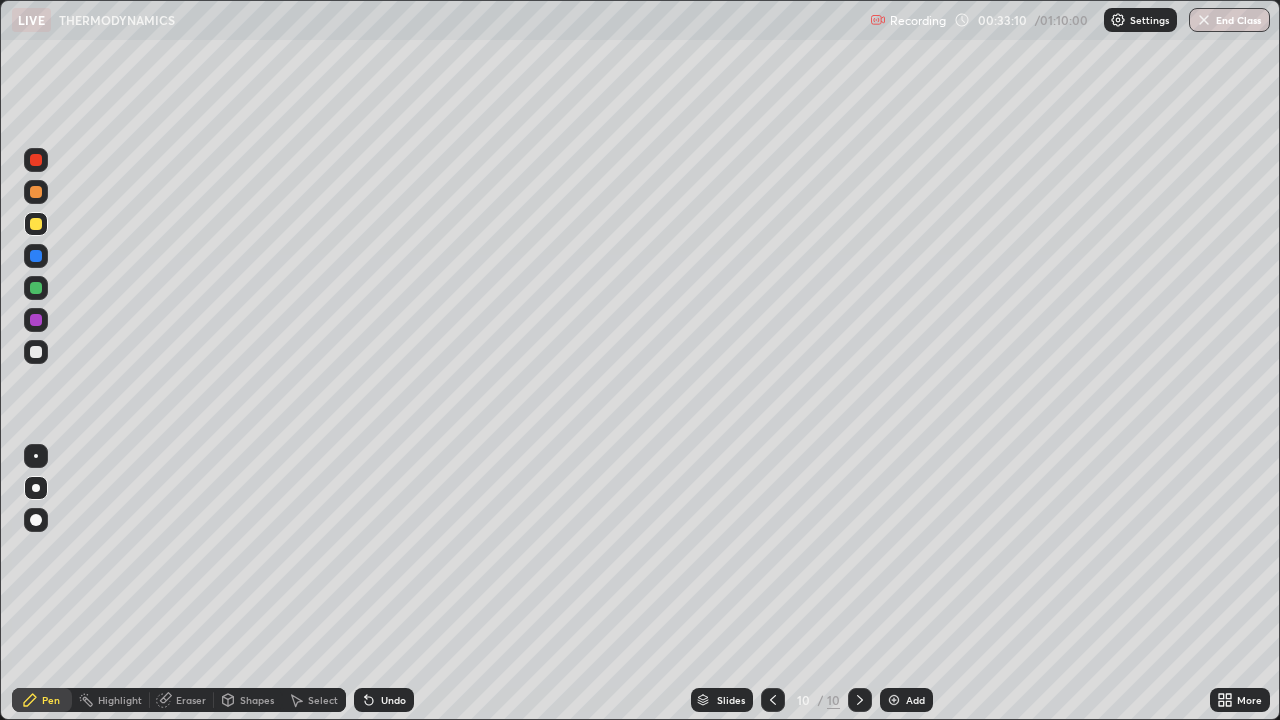 click on "Add" at bounding box center [906, 700] 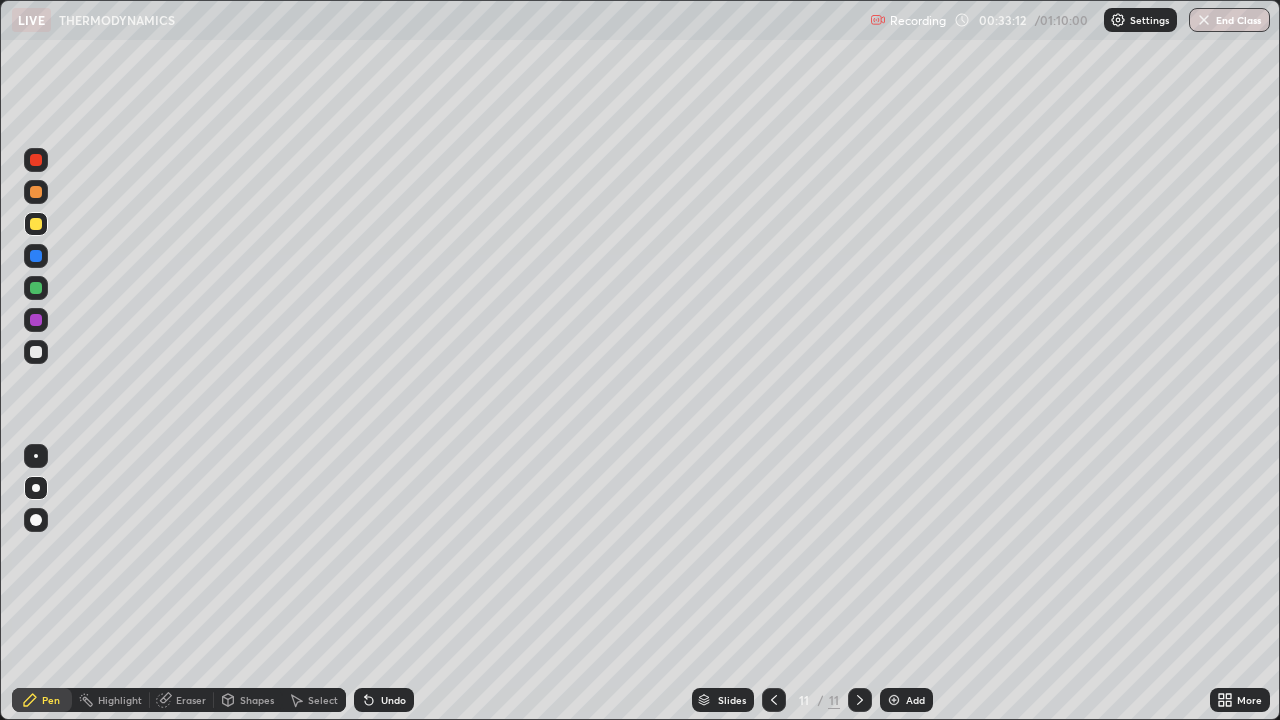 click at bounding box center [36, 352] 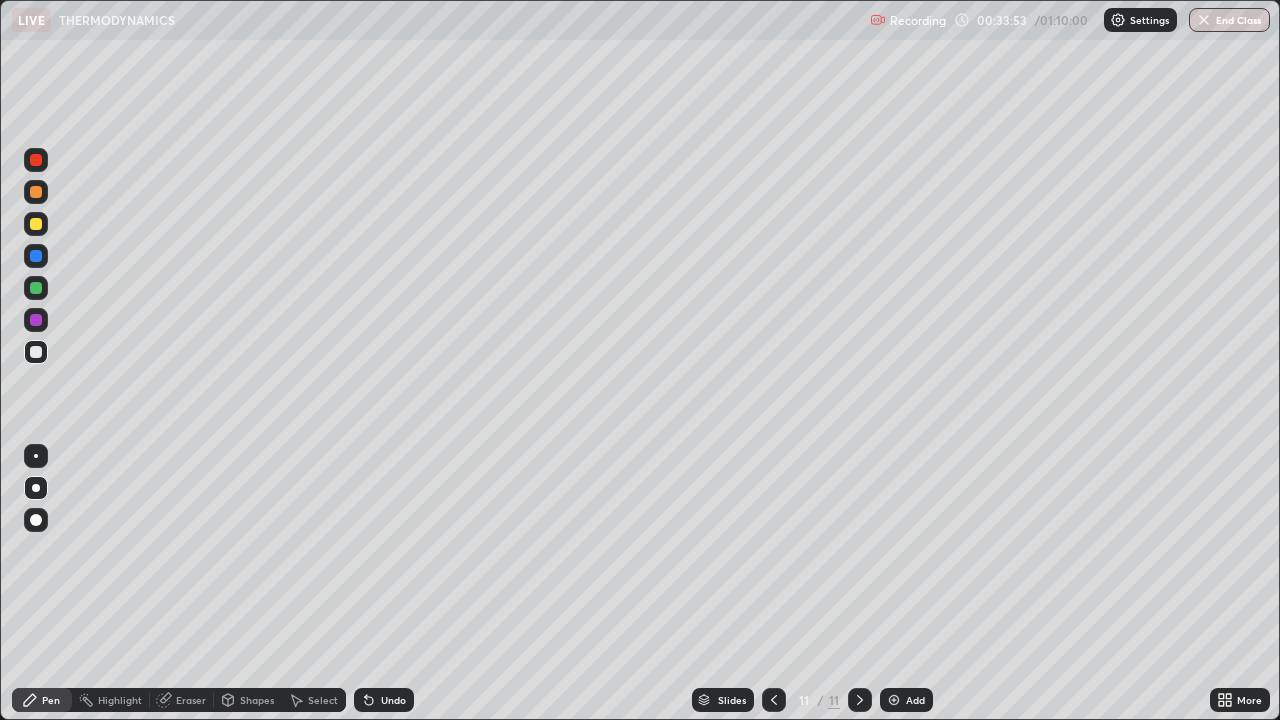 click on "Highlight" at bounding box center [120, 700] 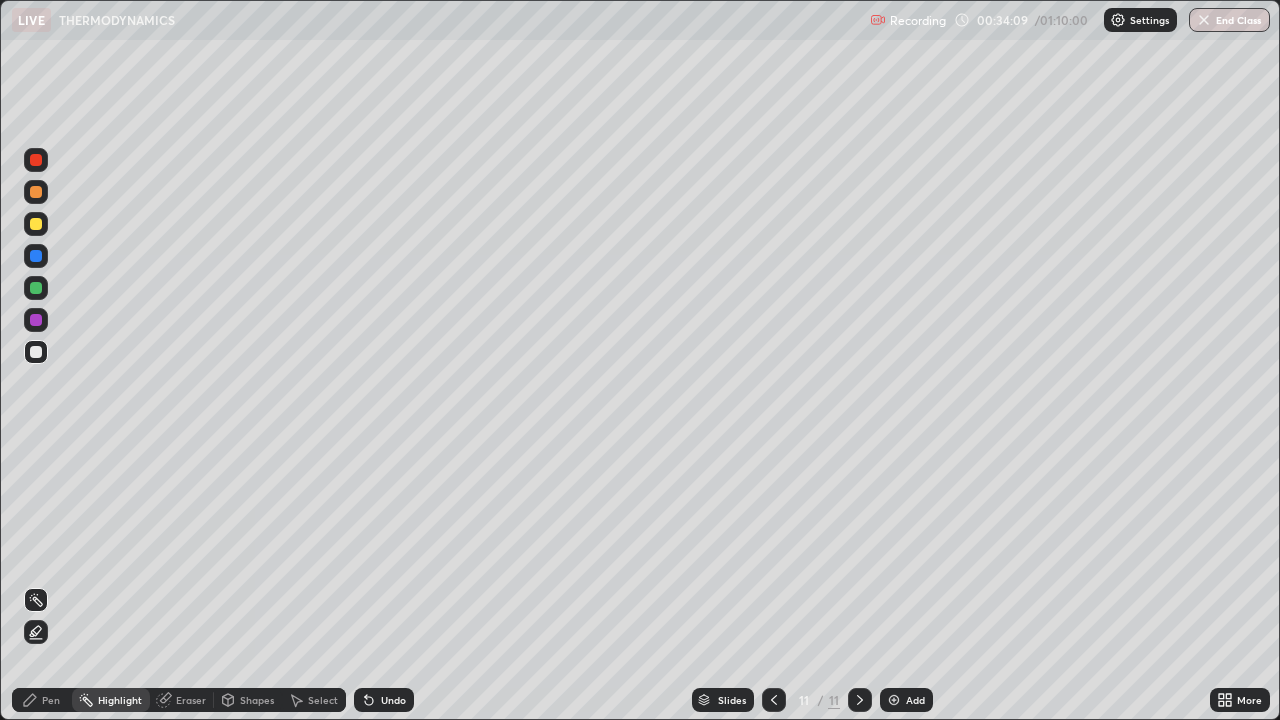 click on "Pen" at bounding box center (51, 700) 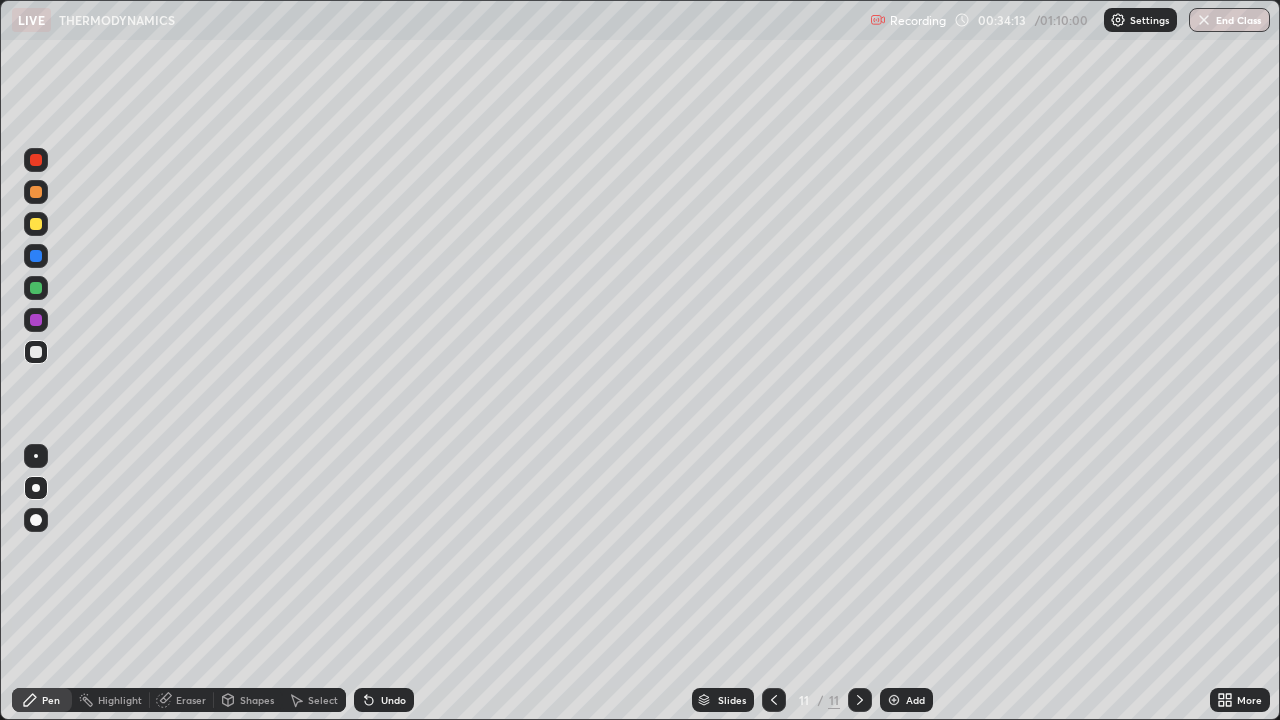 click 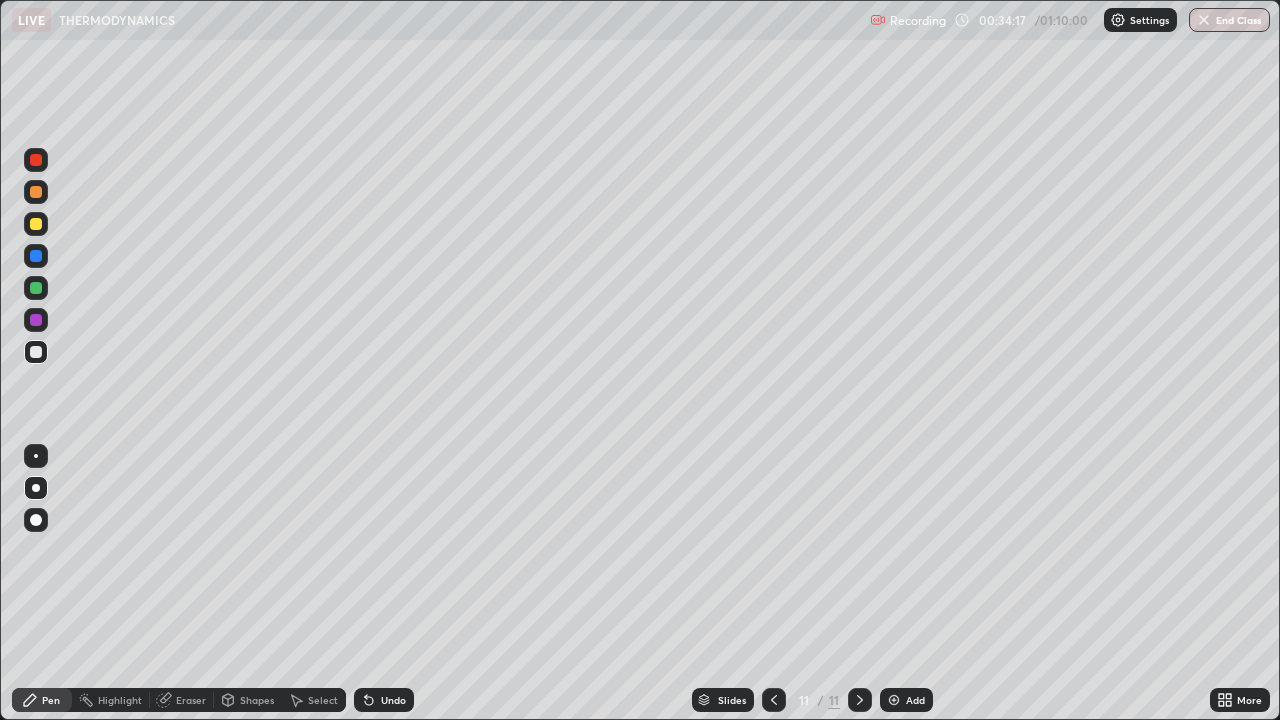 click on "Undo" at bounding box center [384, 700] 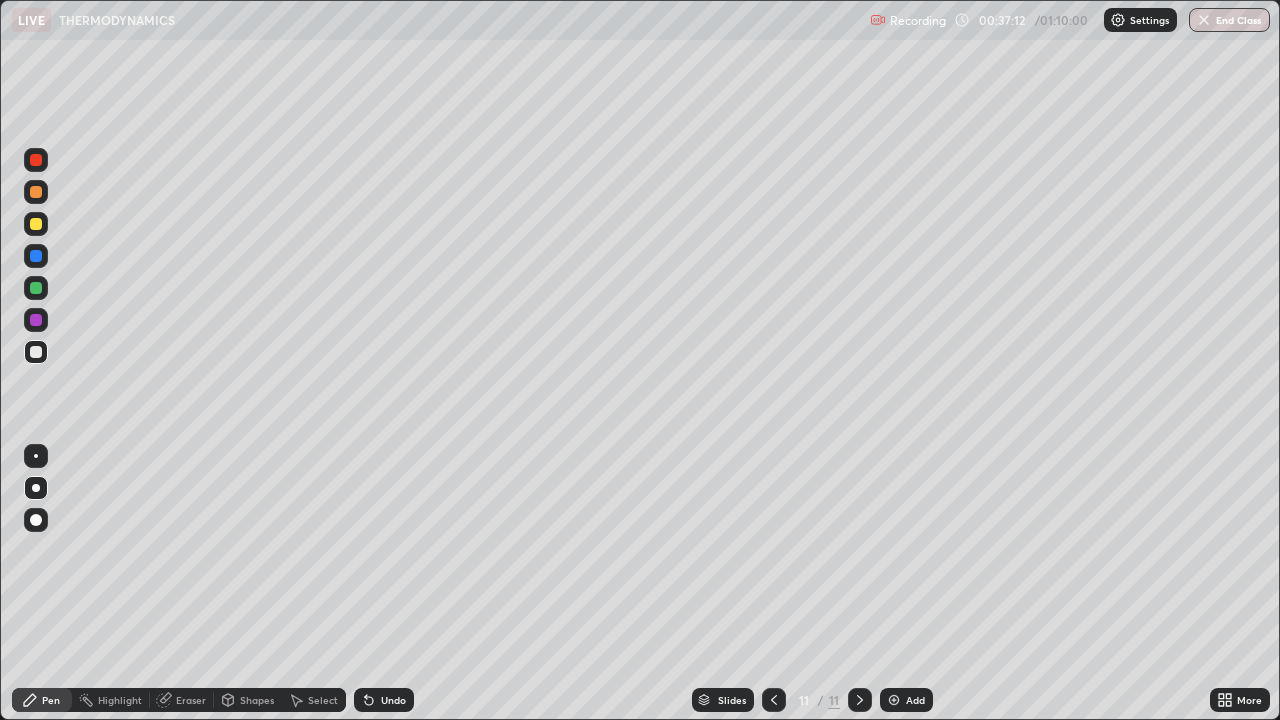 click at bounding box center [894, 700] 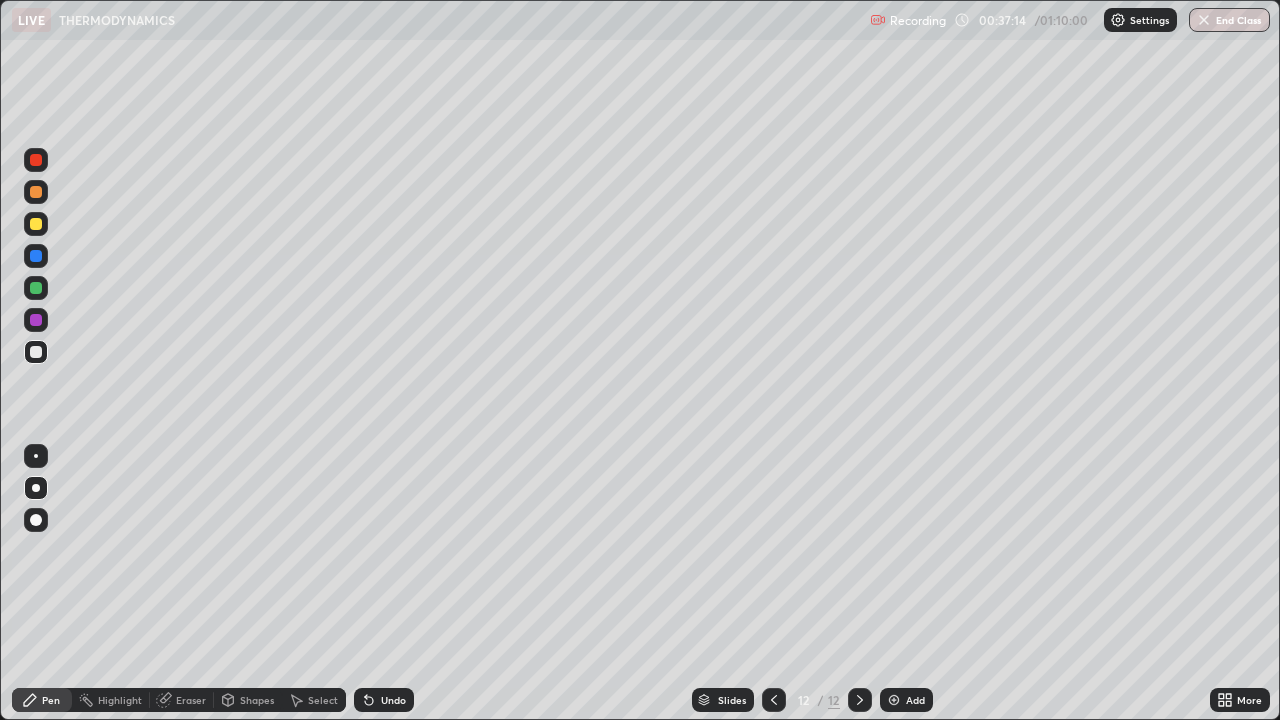 click at bounding box center (36, 352) 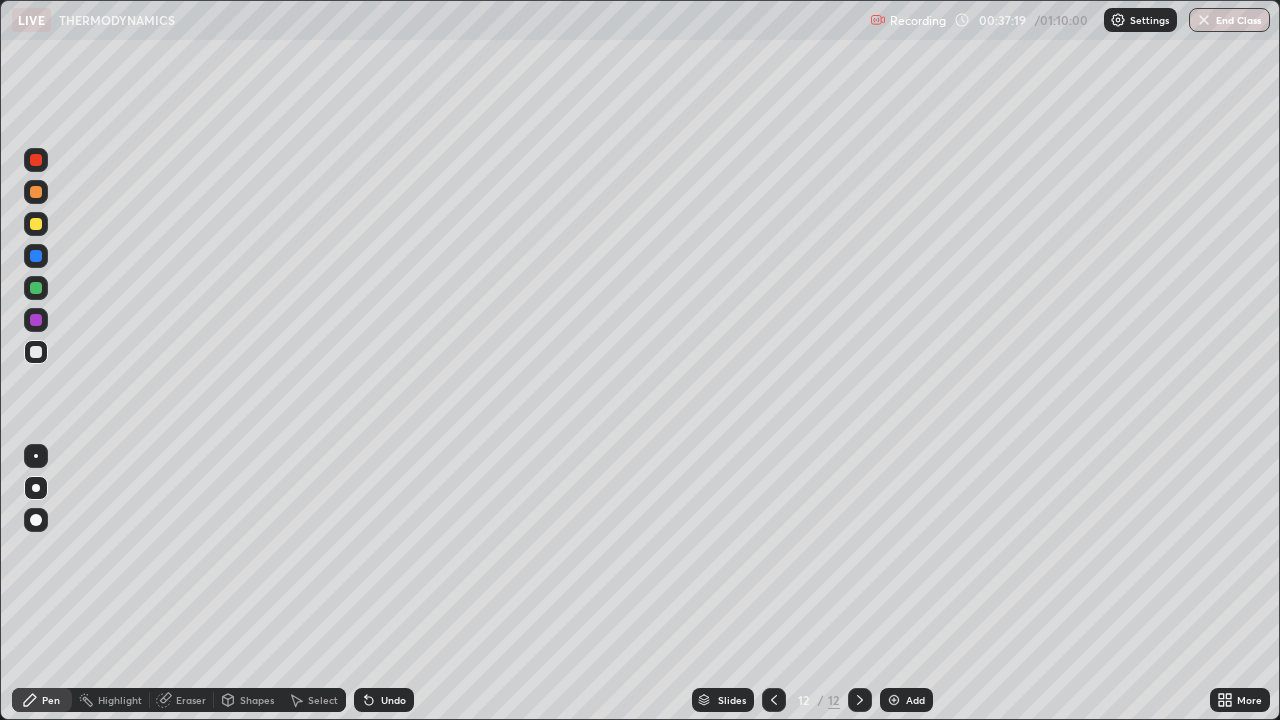 click 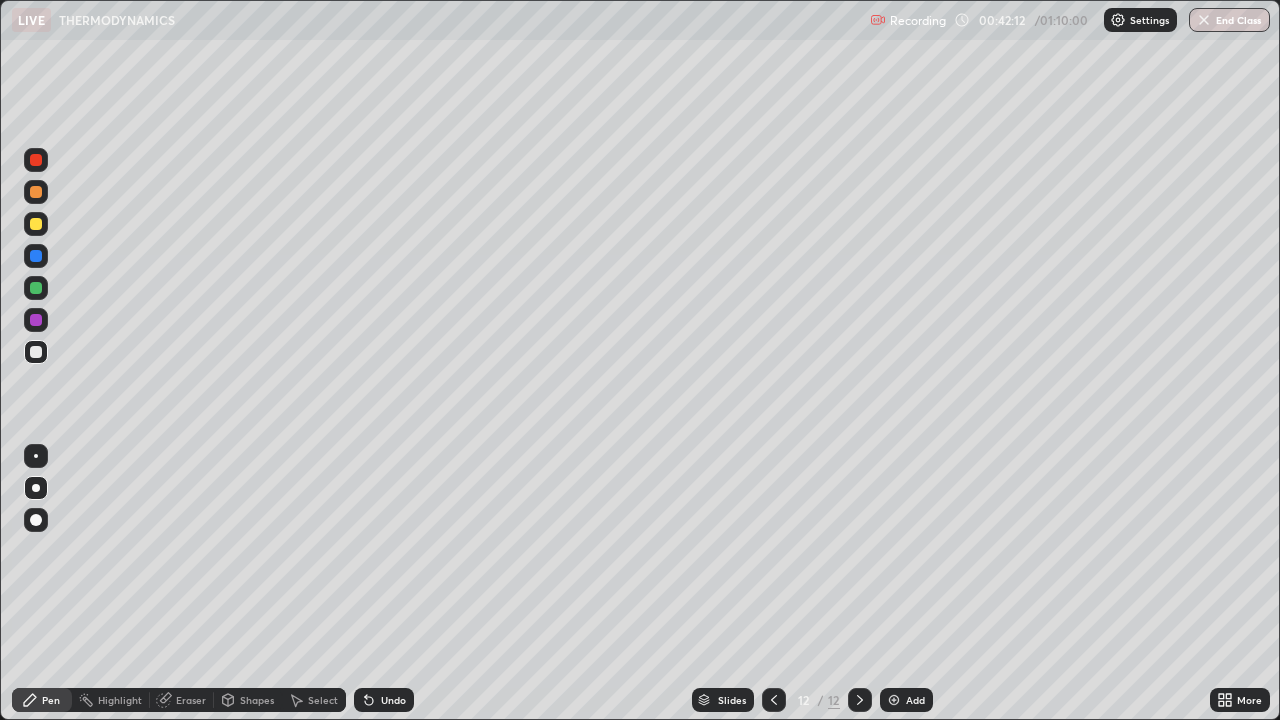 click at bounding box center [36, 352] 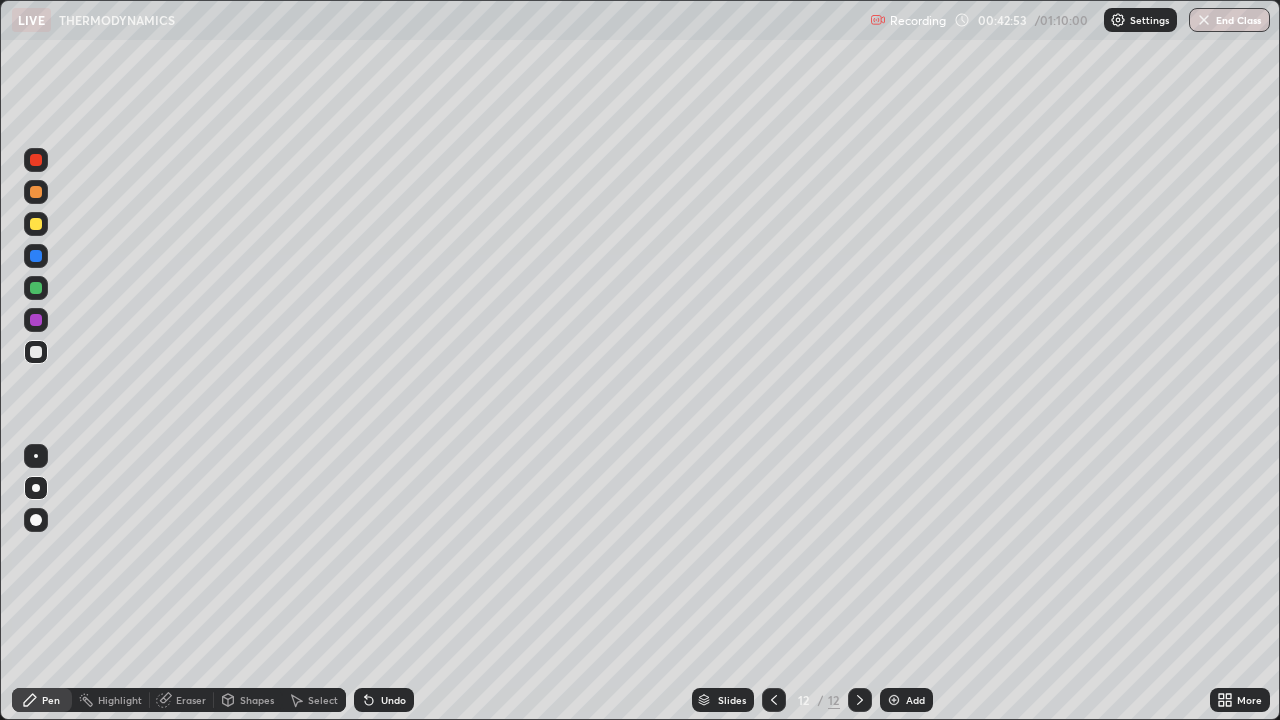 click at bounding box center (36, 224) 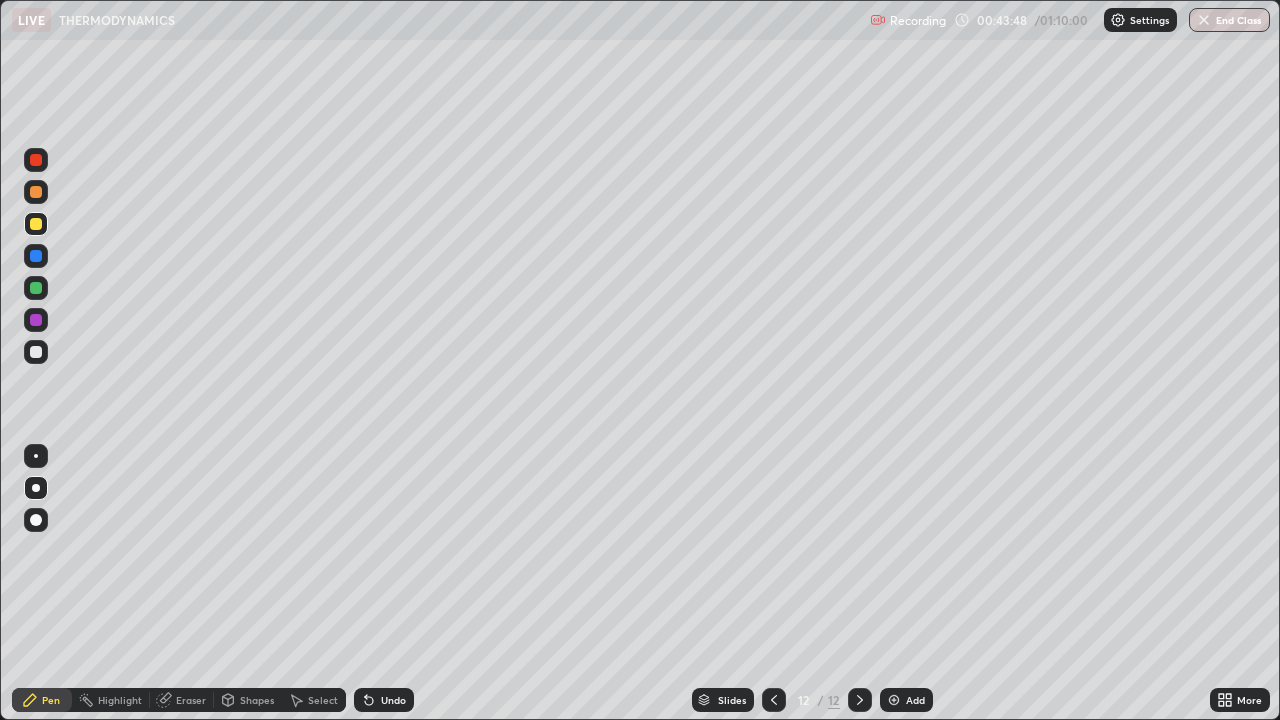 click at bounding box center (36, 288) 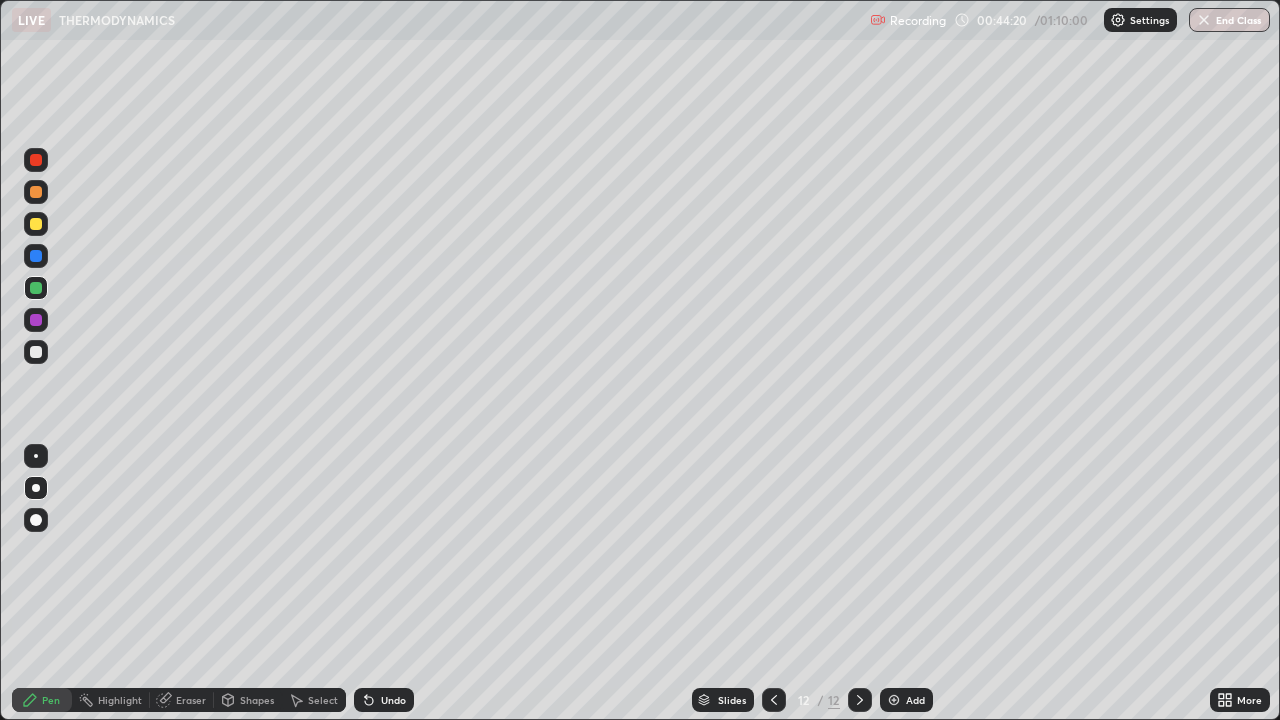 click at bounding box center (36, 352) 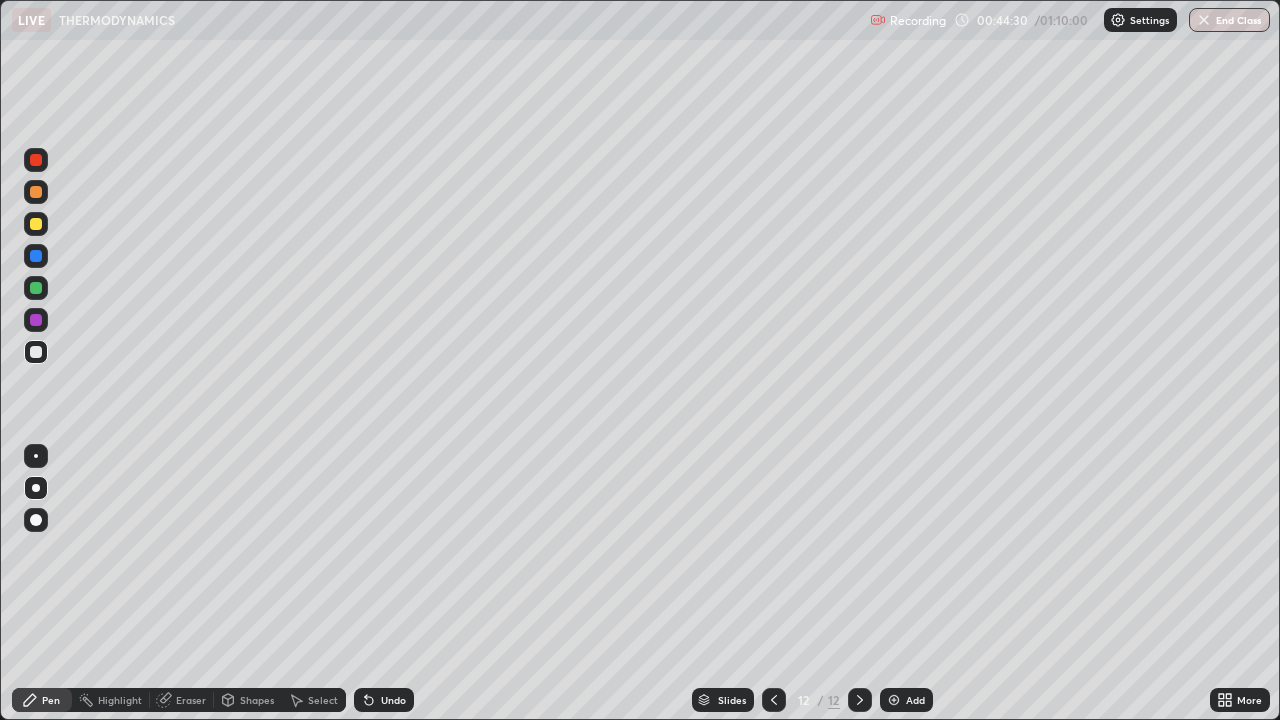 click on "Undo" at bounding box center (393, 700) 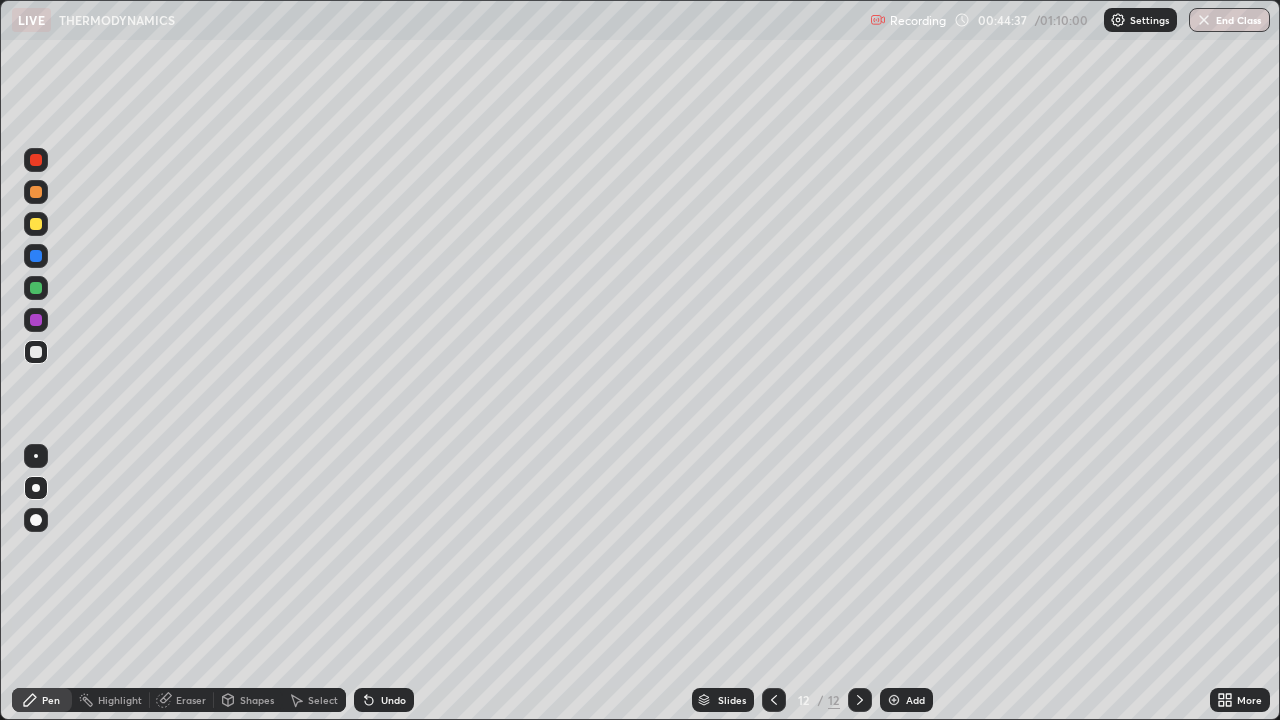 click at bounding box center (36, 320) 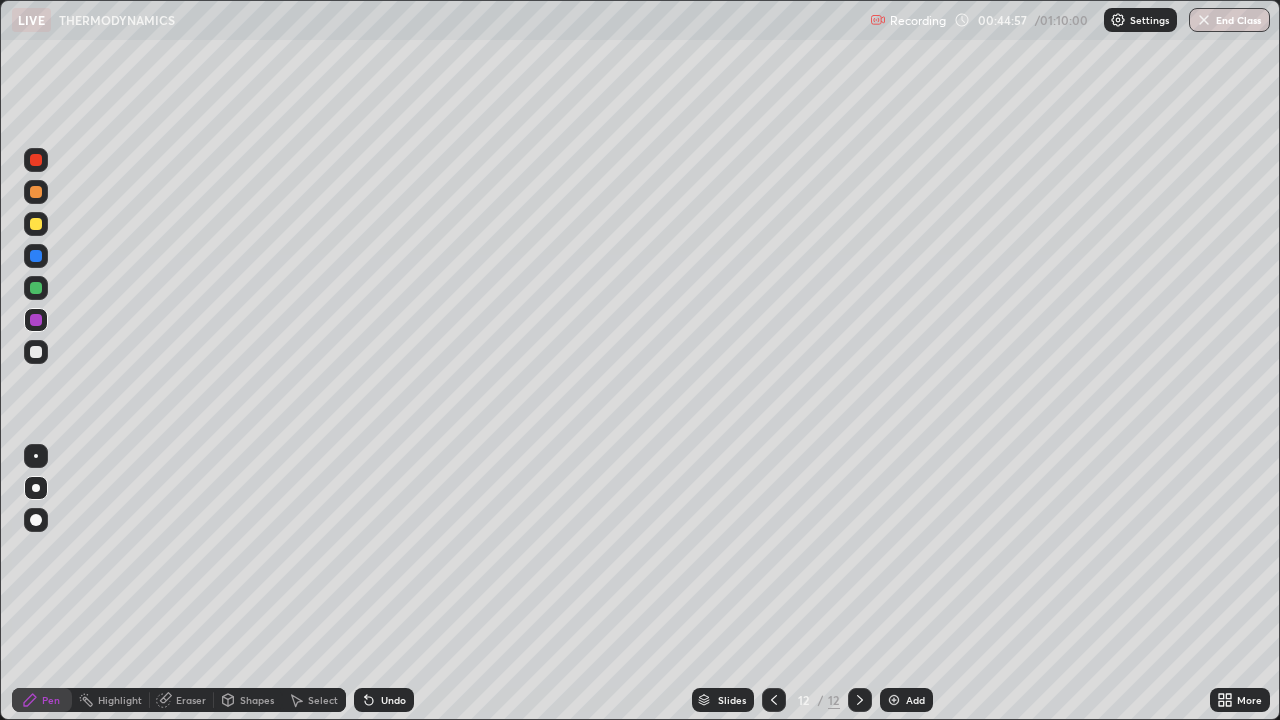 click at bounding box center [36, 224] 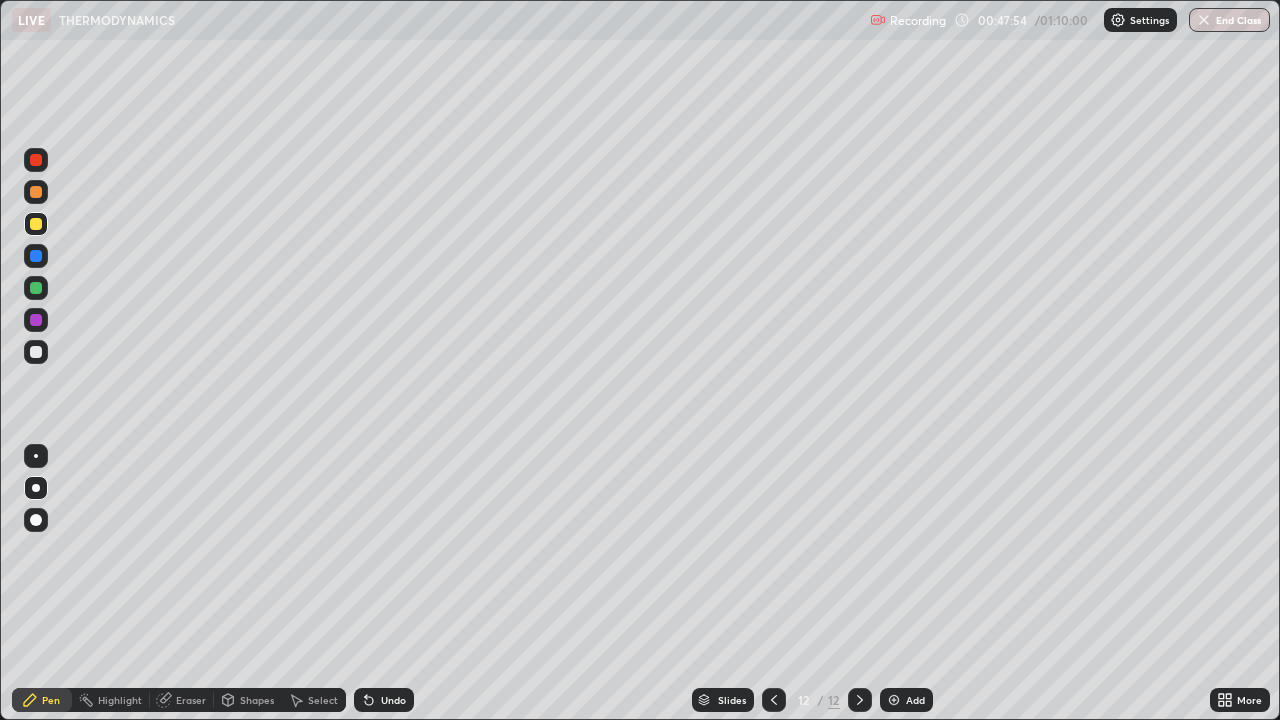 click at bounding box center [36, 352] 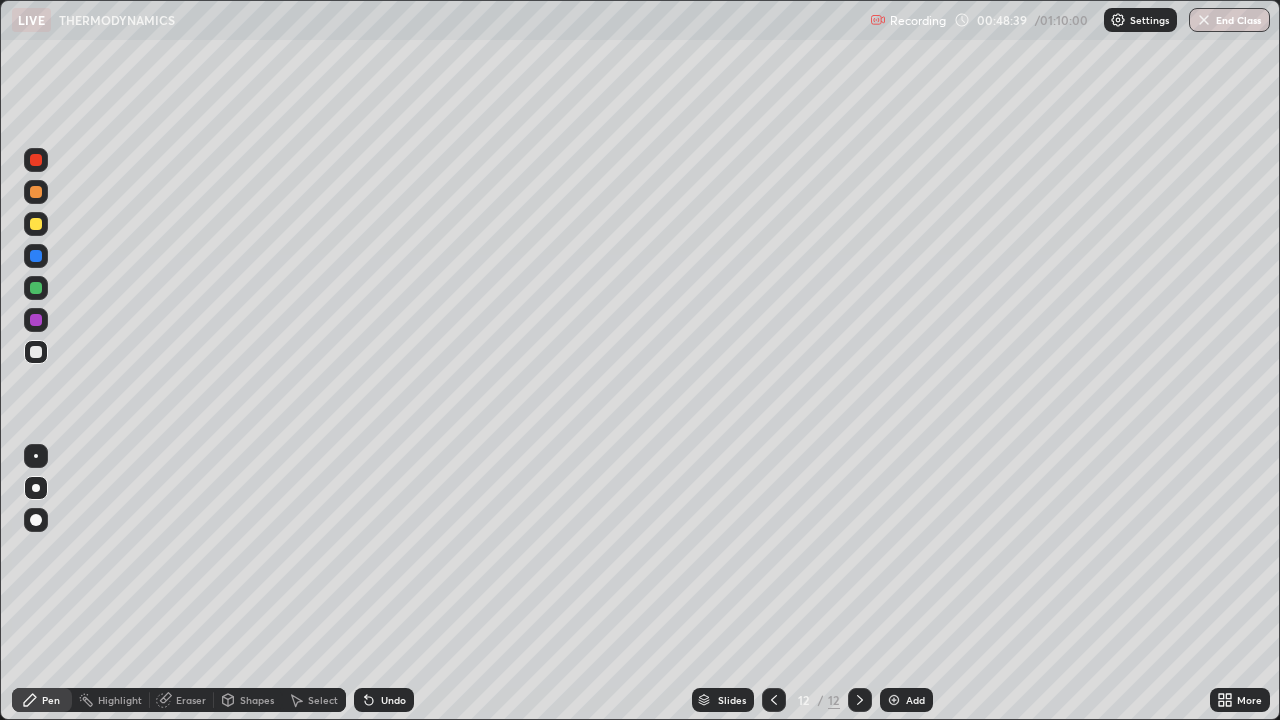 click at bounding box center [36, 224] 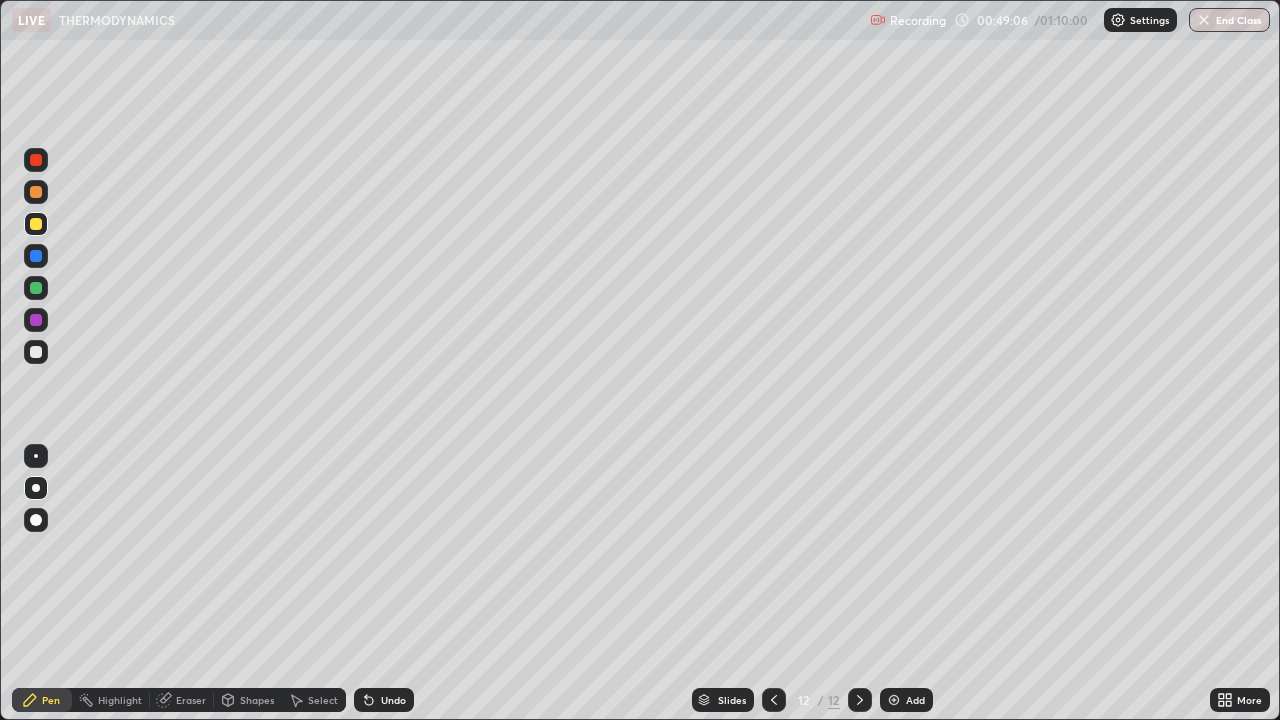 click on "Eraser" at bounding box center [191, 700] 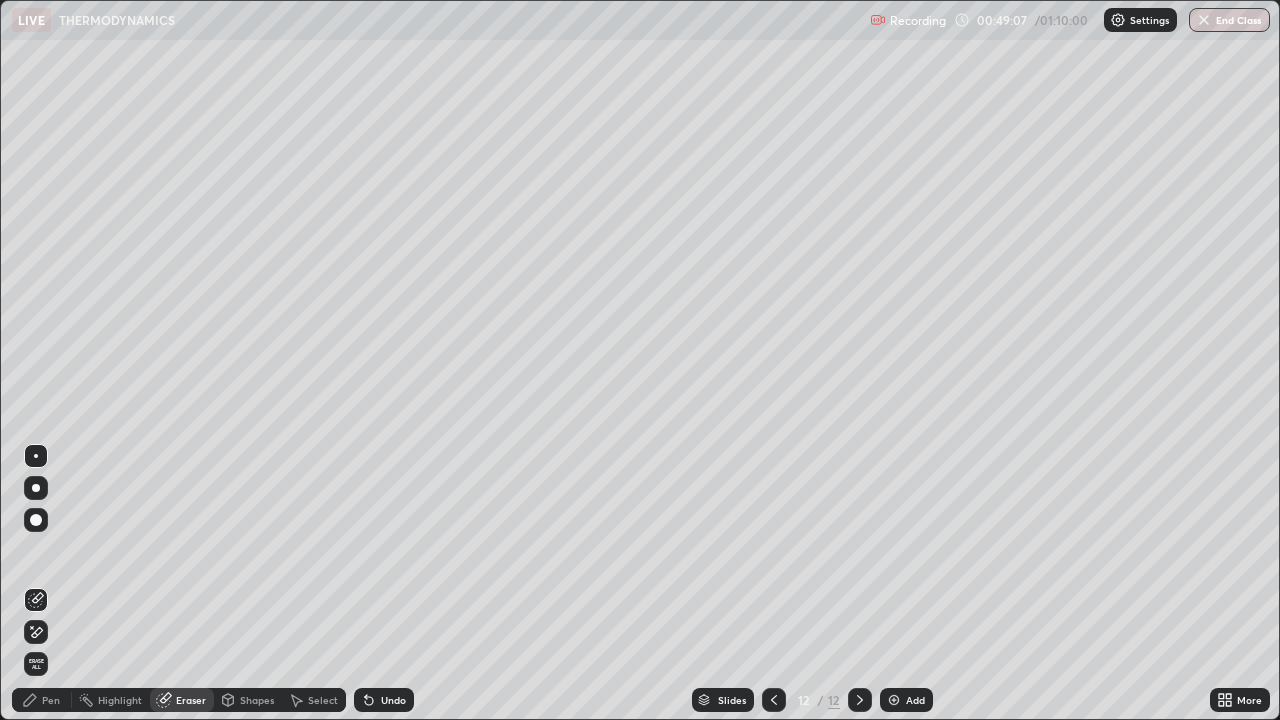 click 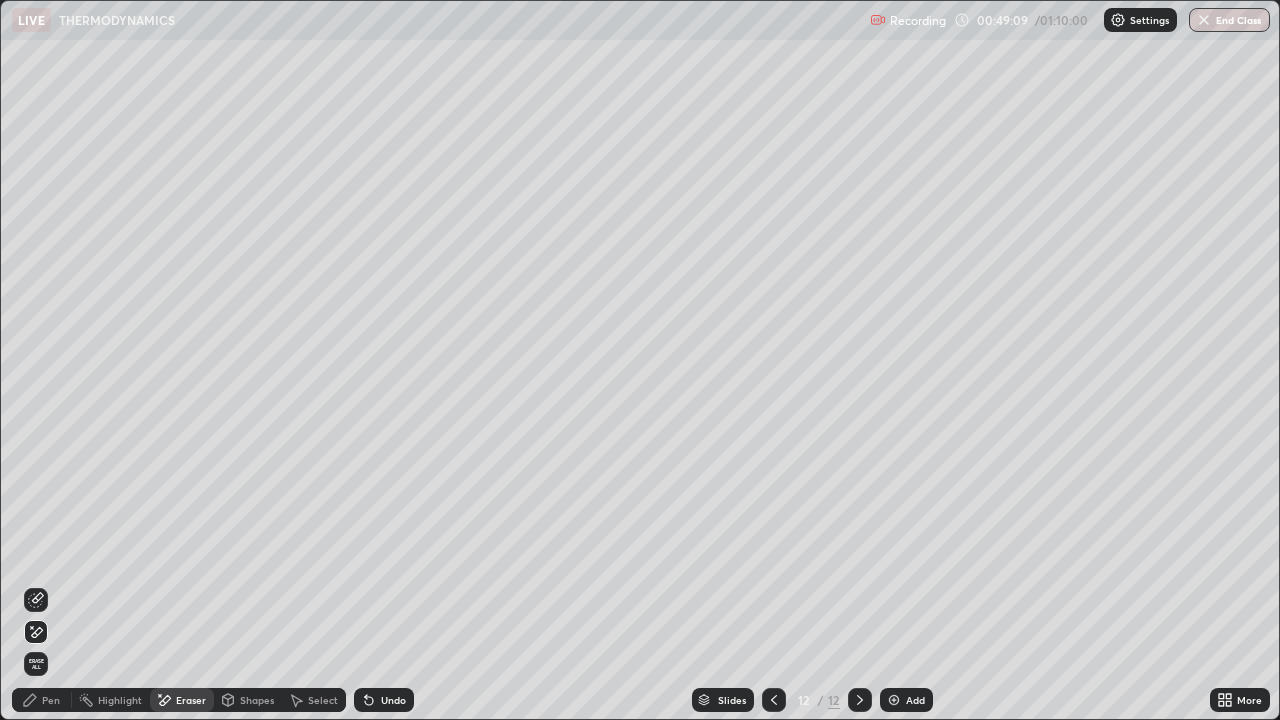 click on "Pen" at bounding box center [51, 700] 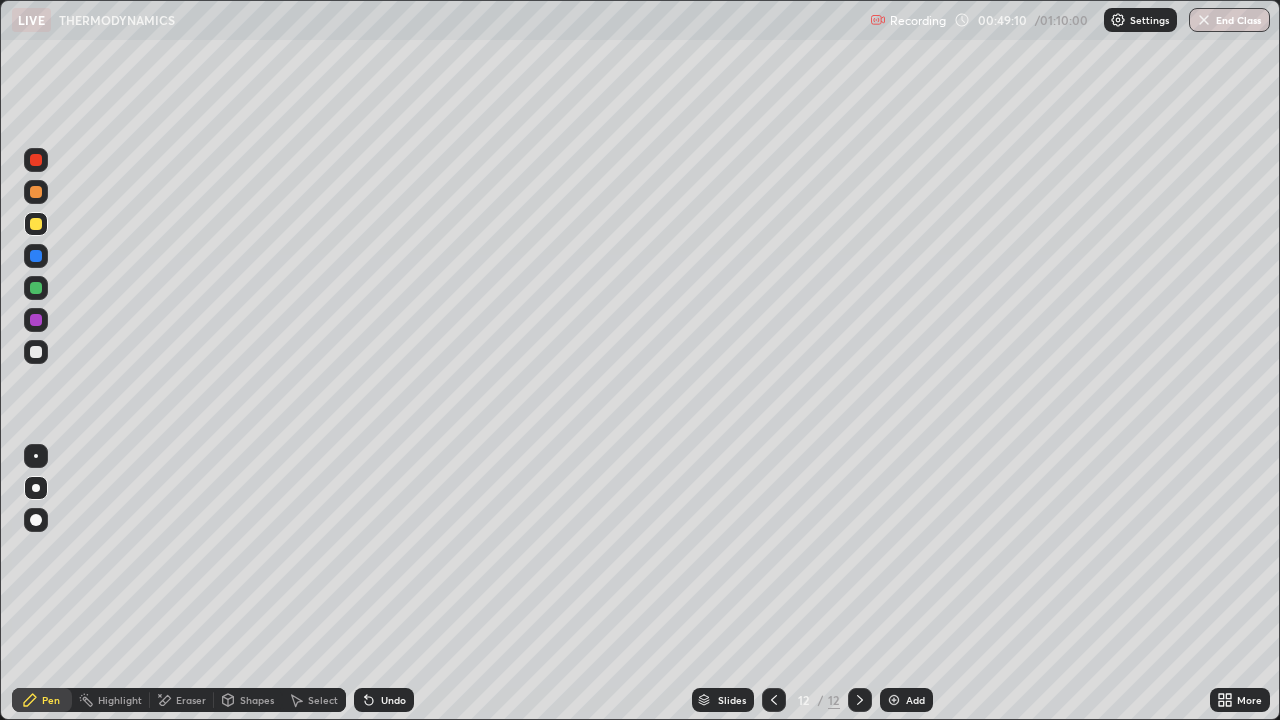 click at bounding box center [36, 352] 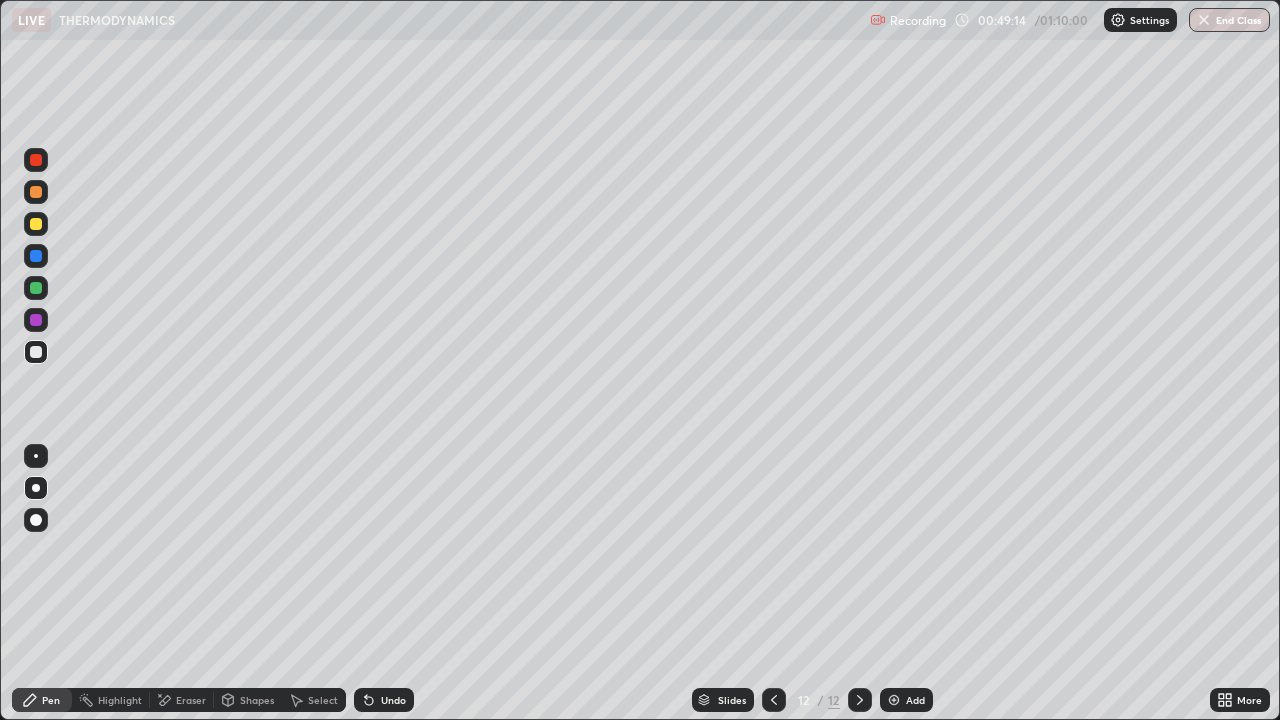 click at bounding box center (36, 320) 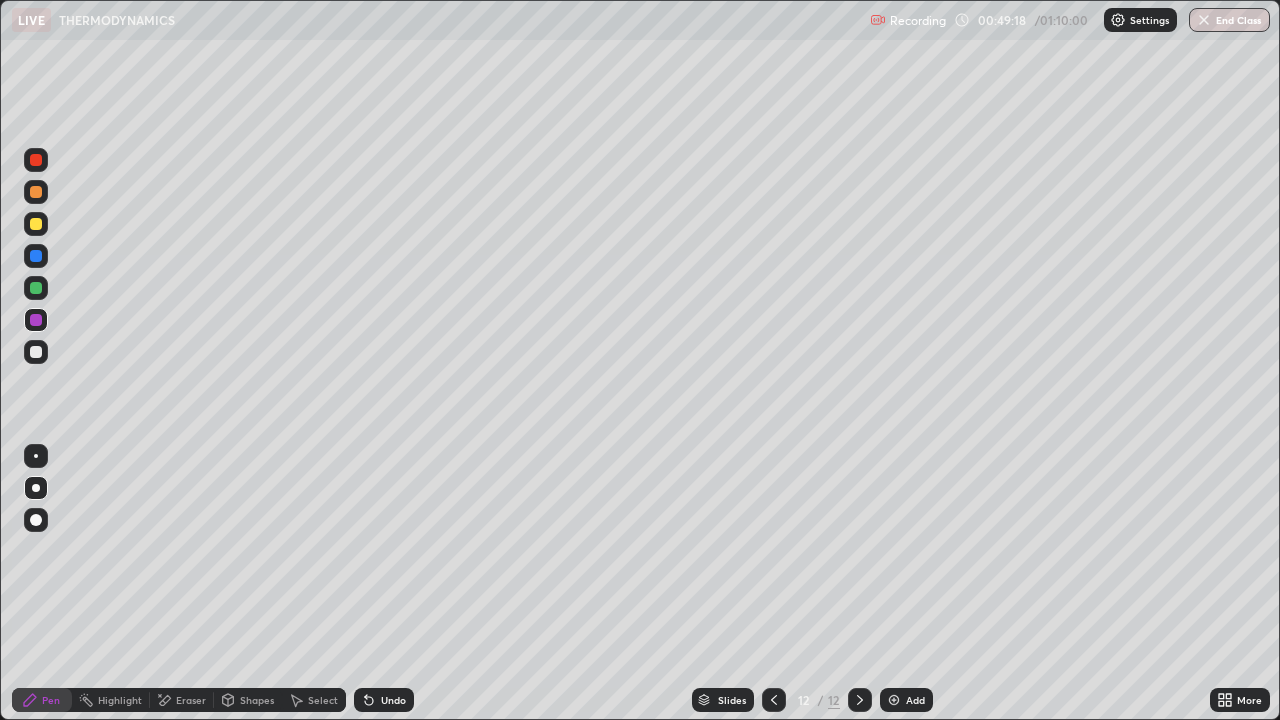 click at bounding box center (36, 352) 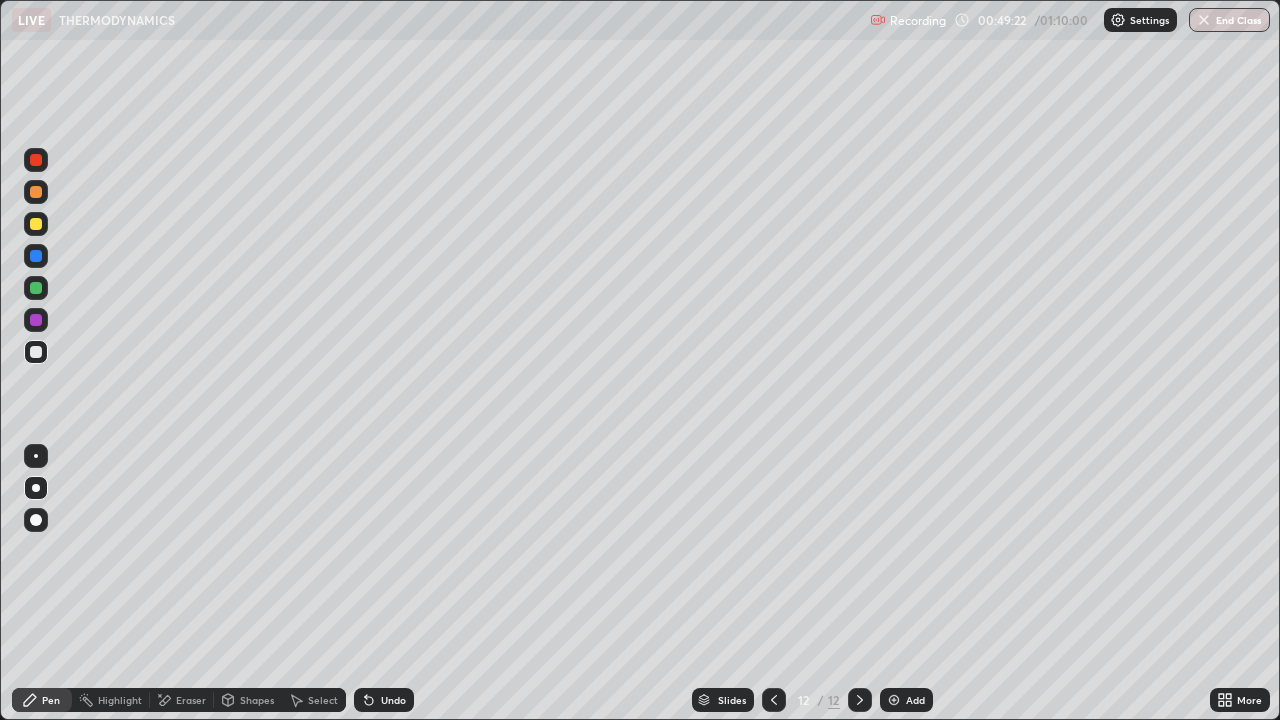 click at bounding box center (36, 224) 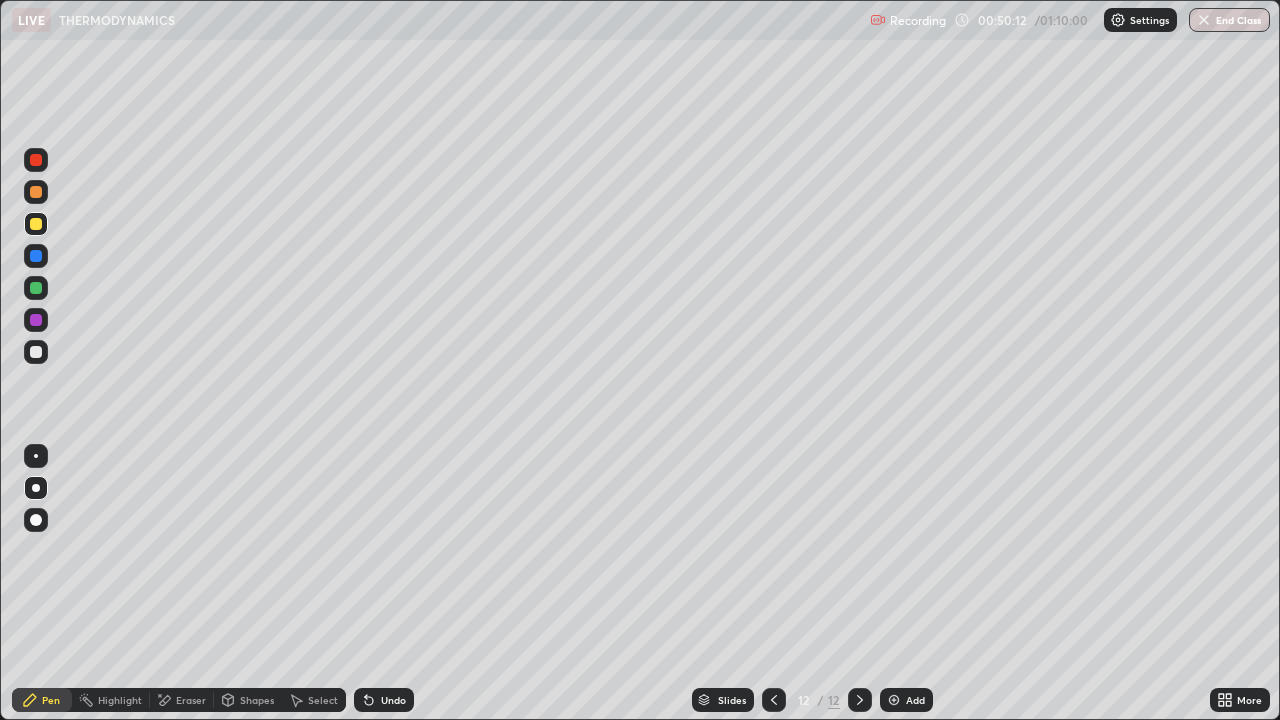 click at bounding box center (36, 192) 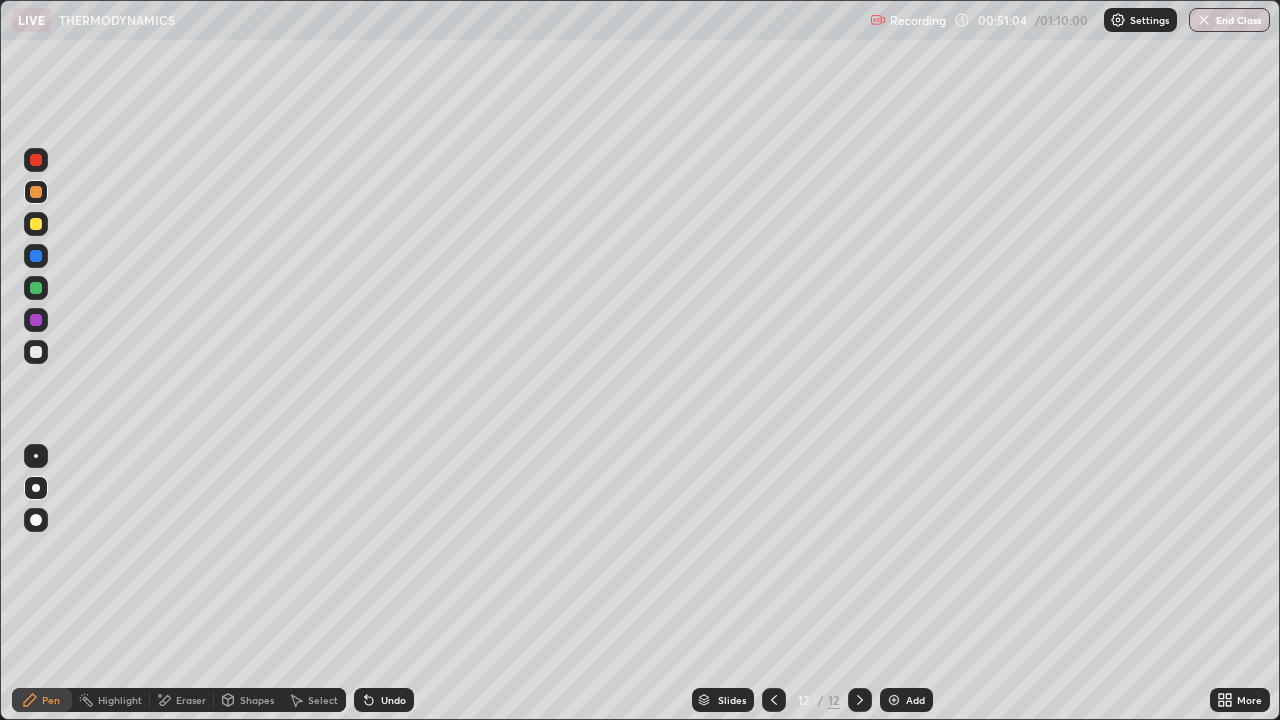 click on "Undo" at bounding box center (393, 700) 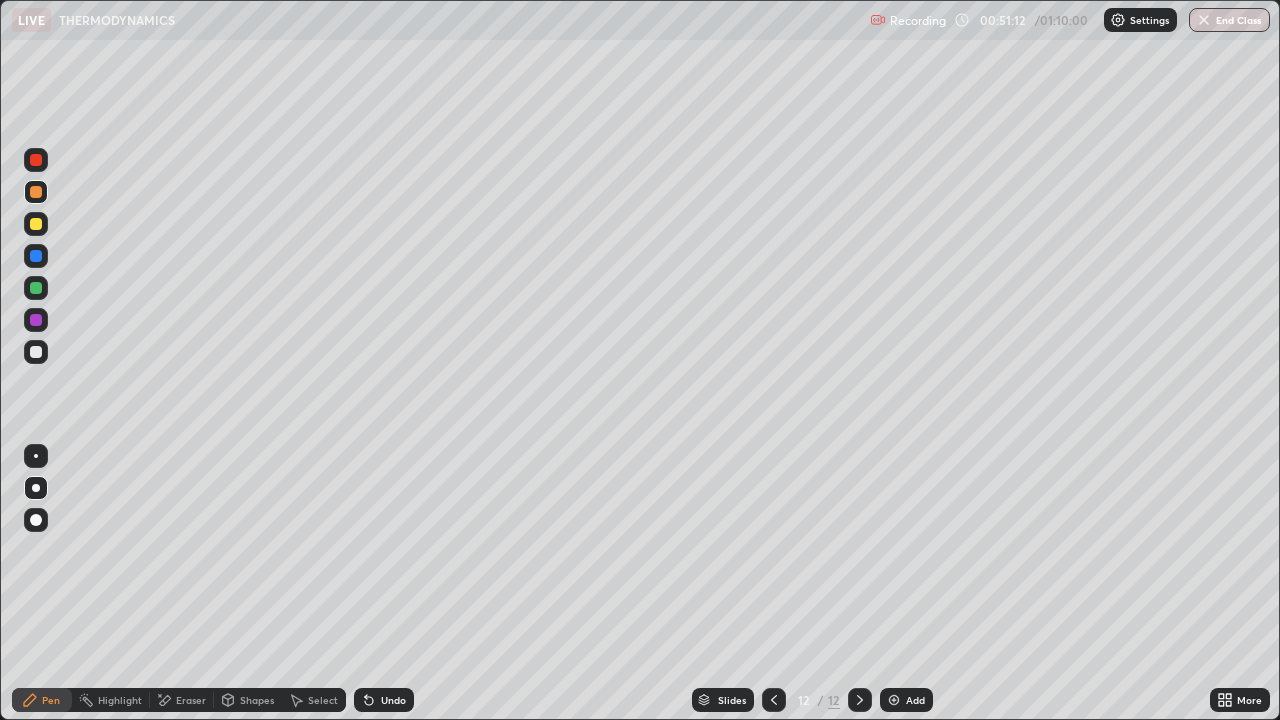 click at bounding box center (36, 320) 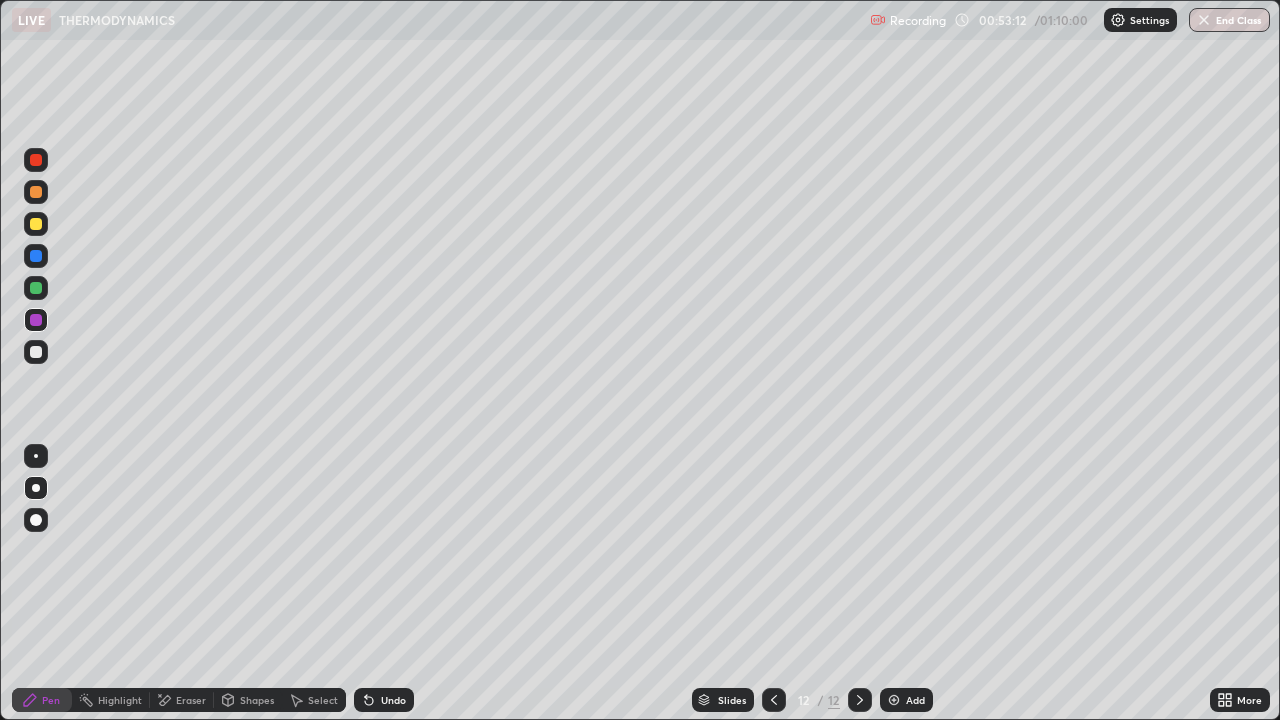 click at bounding box center (894, 700) 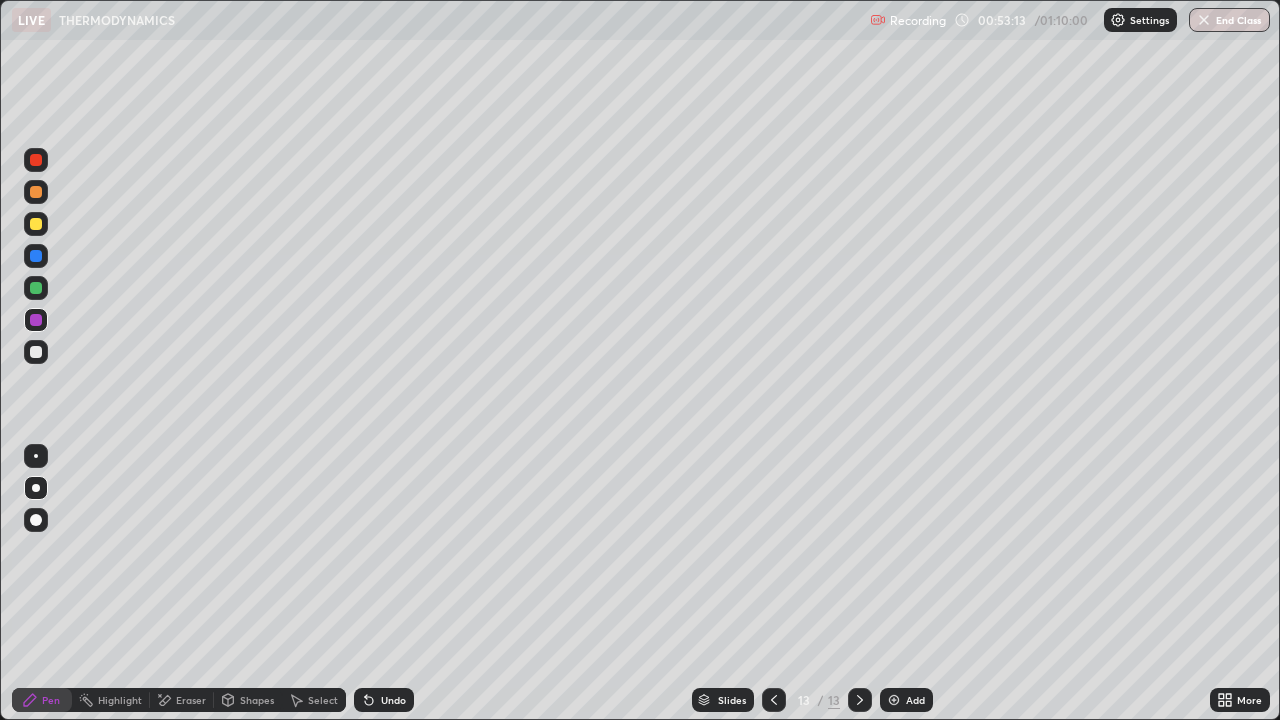 click at bounding box center (36, 352) 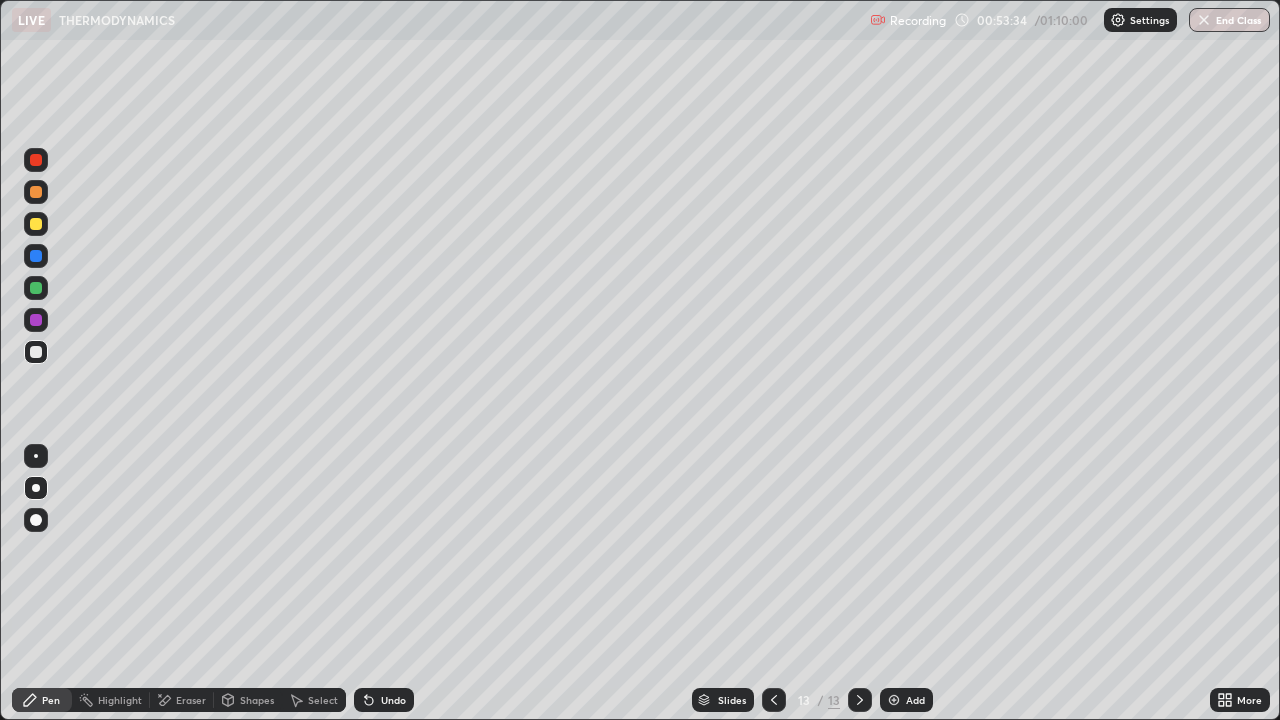 click 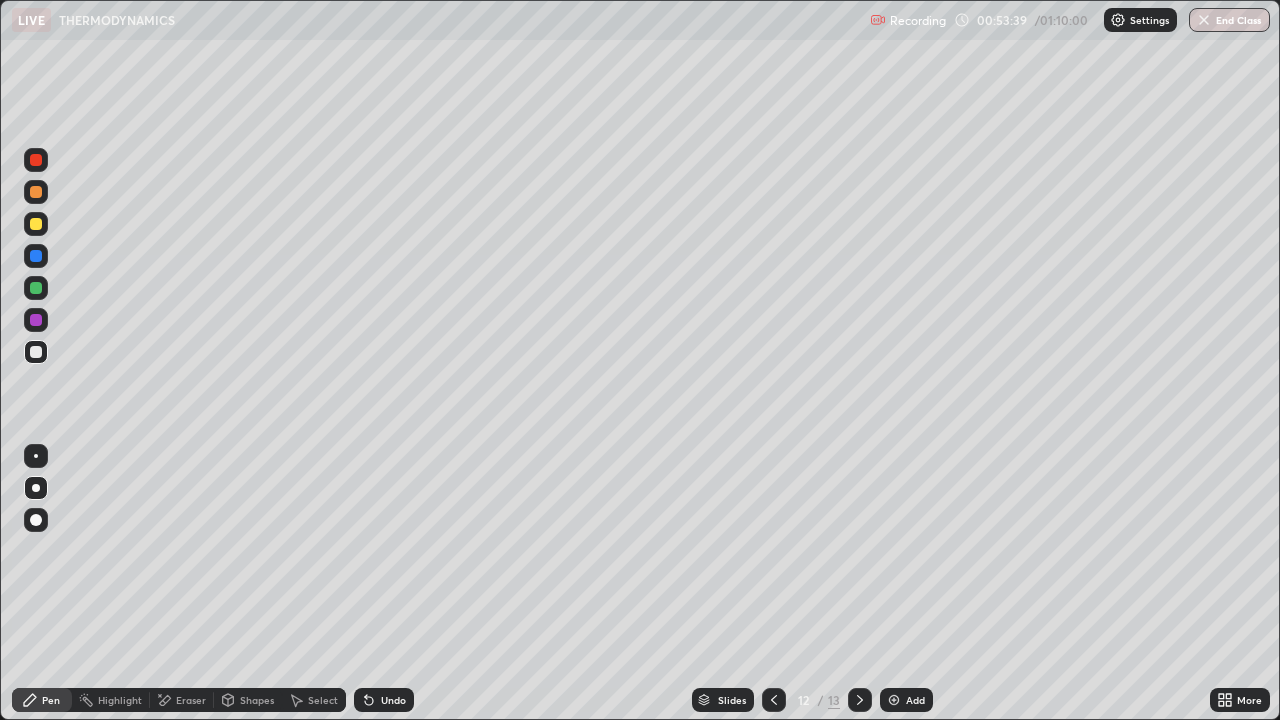 click 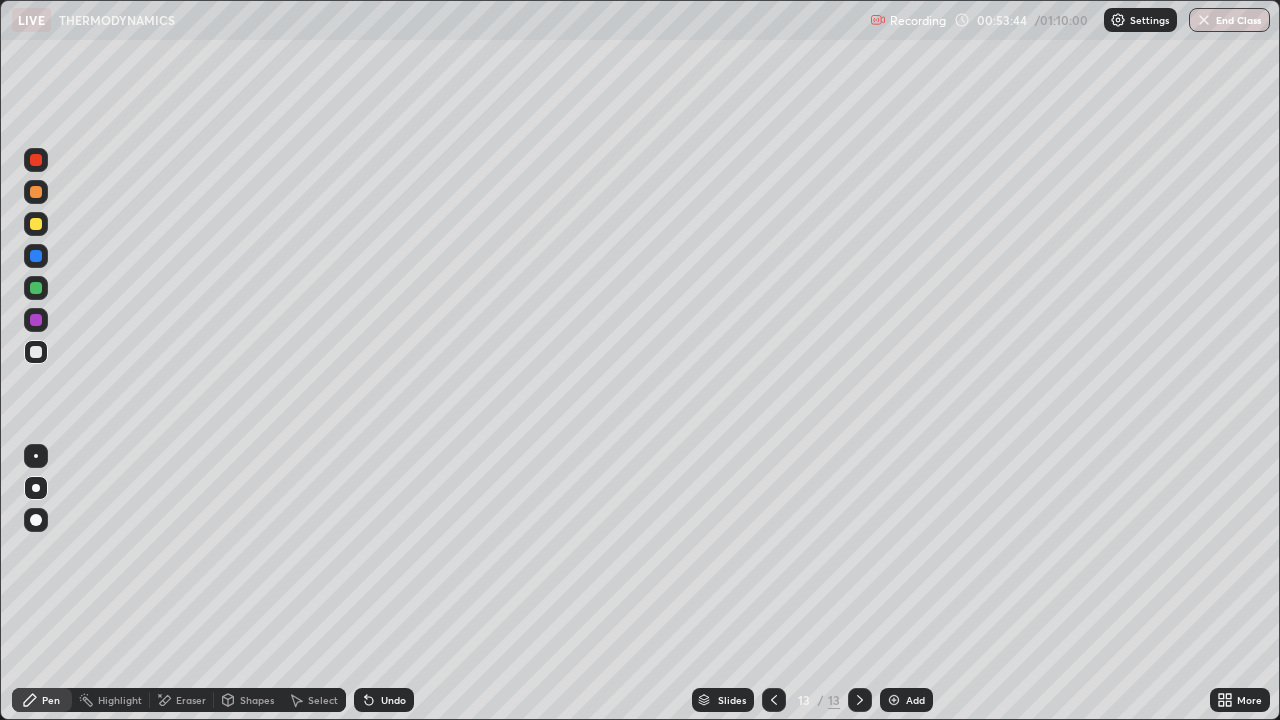 click on "Undo" at bounding box center [384, 700] 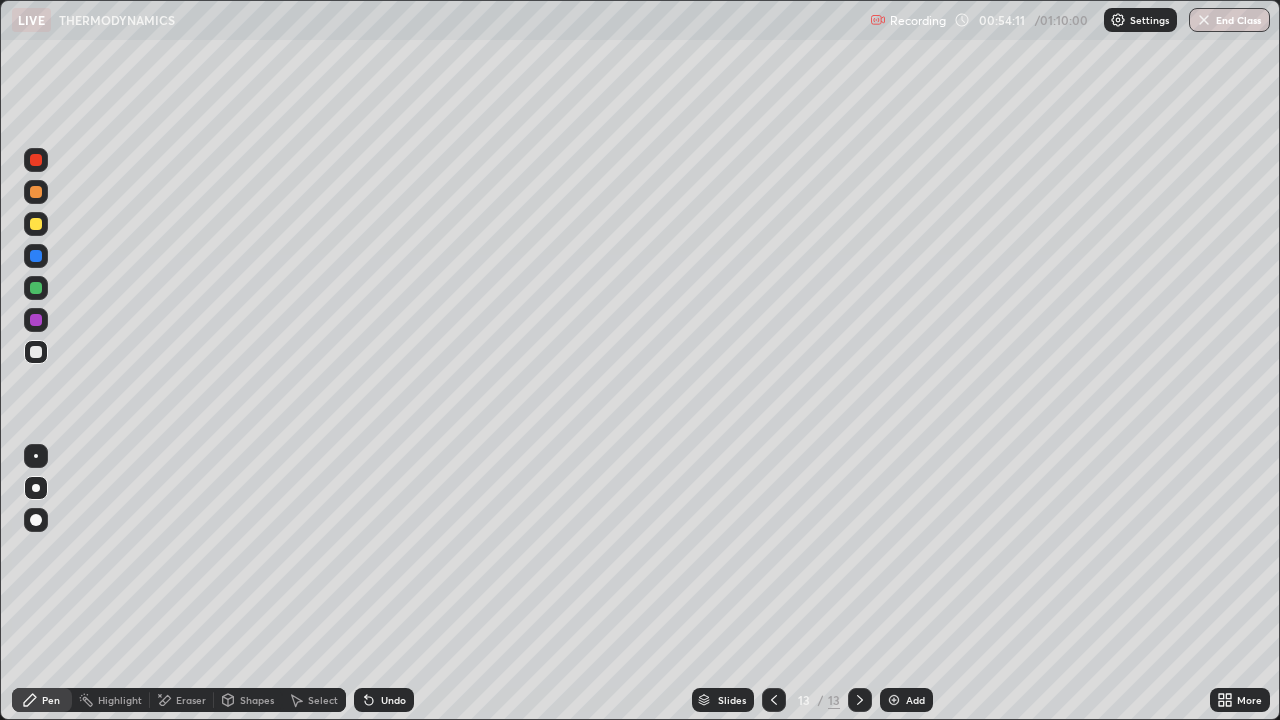 click 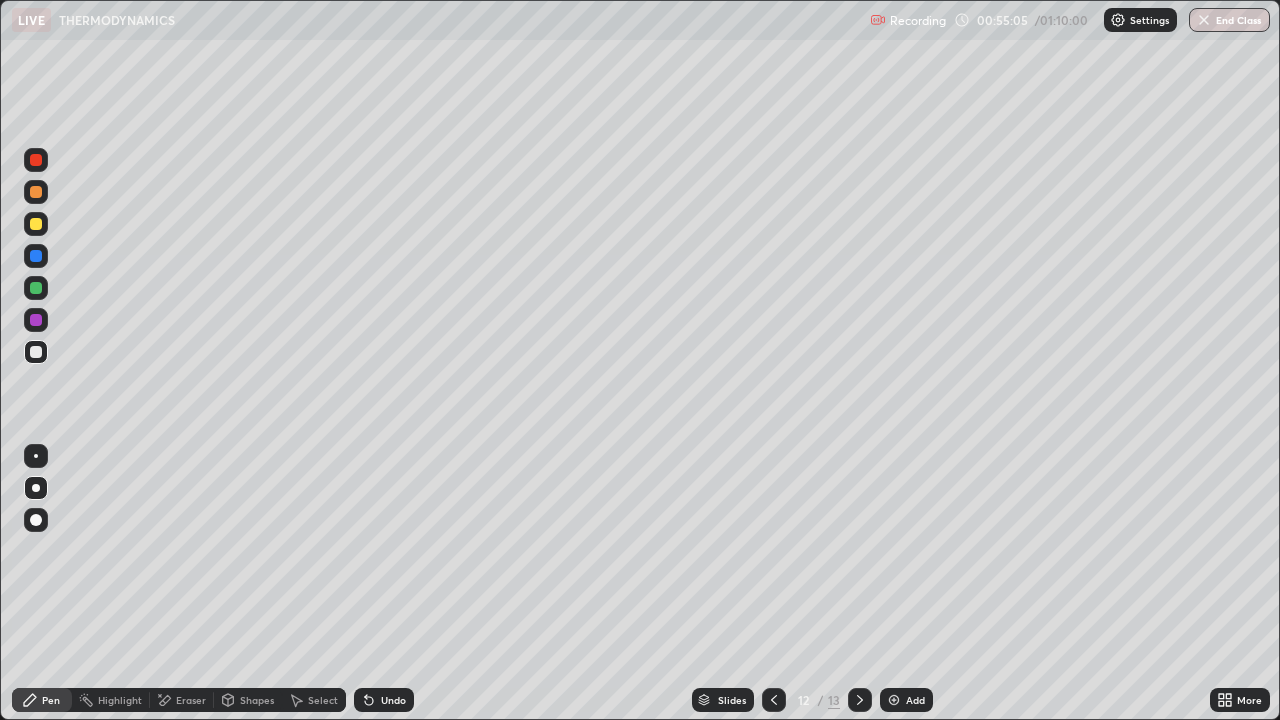 click 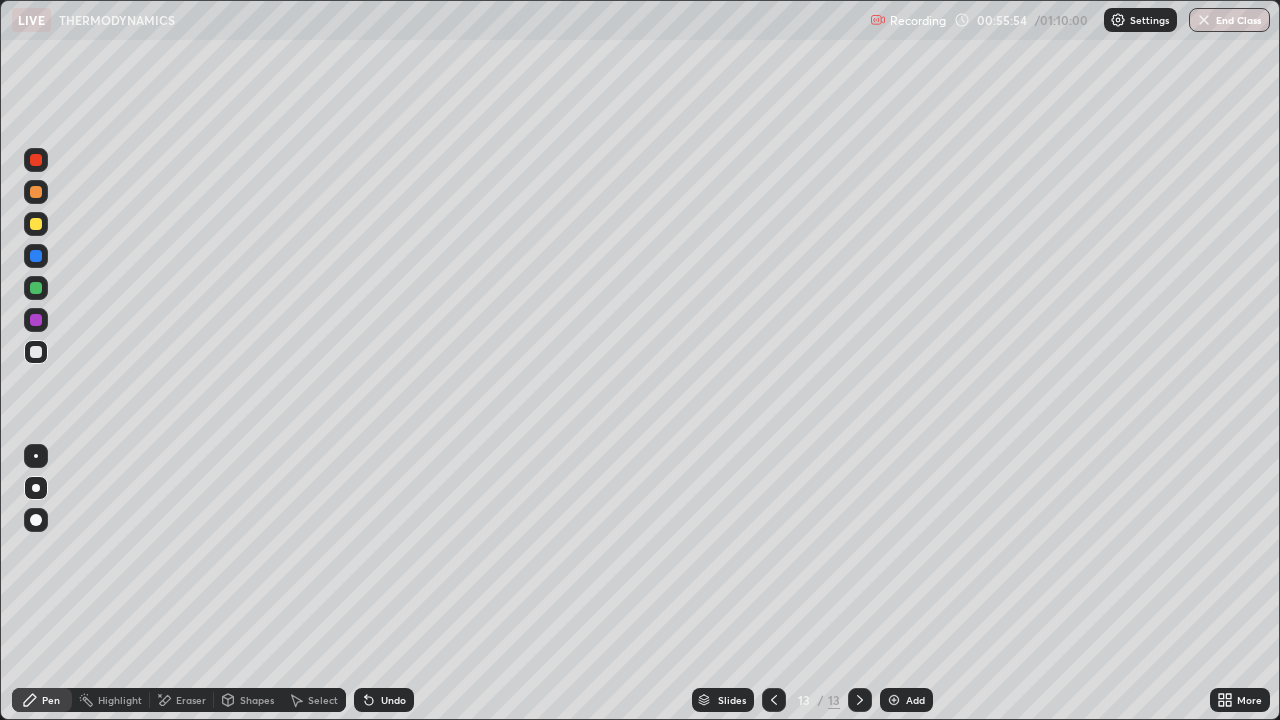 click on "Undo" at bounding box center [393, 700] 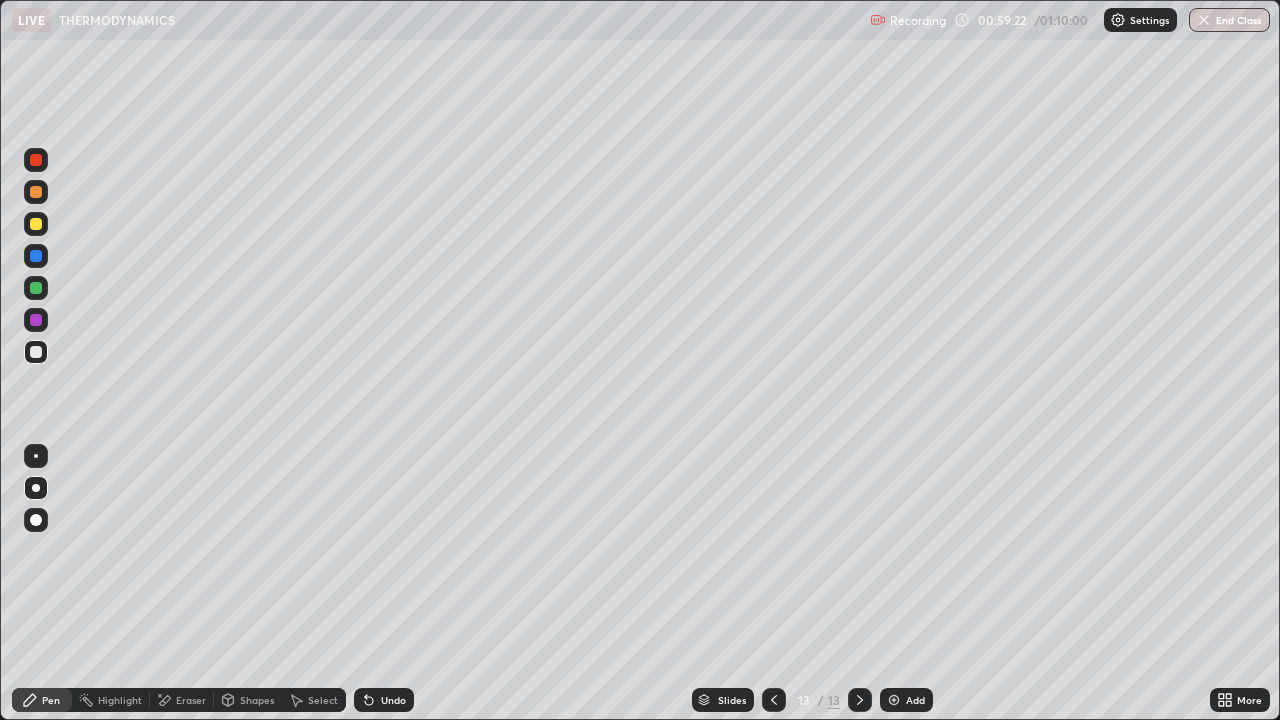 click at bounding box center [36, 224] 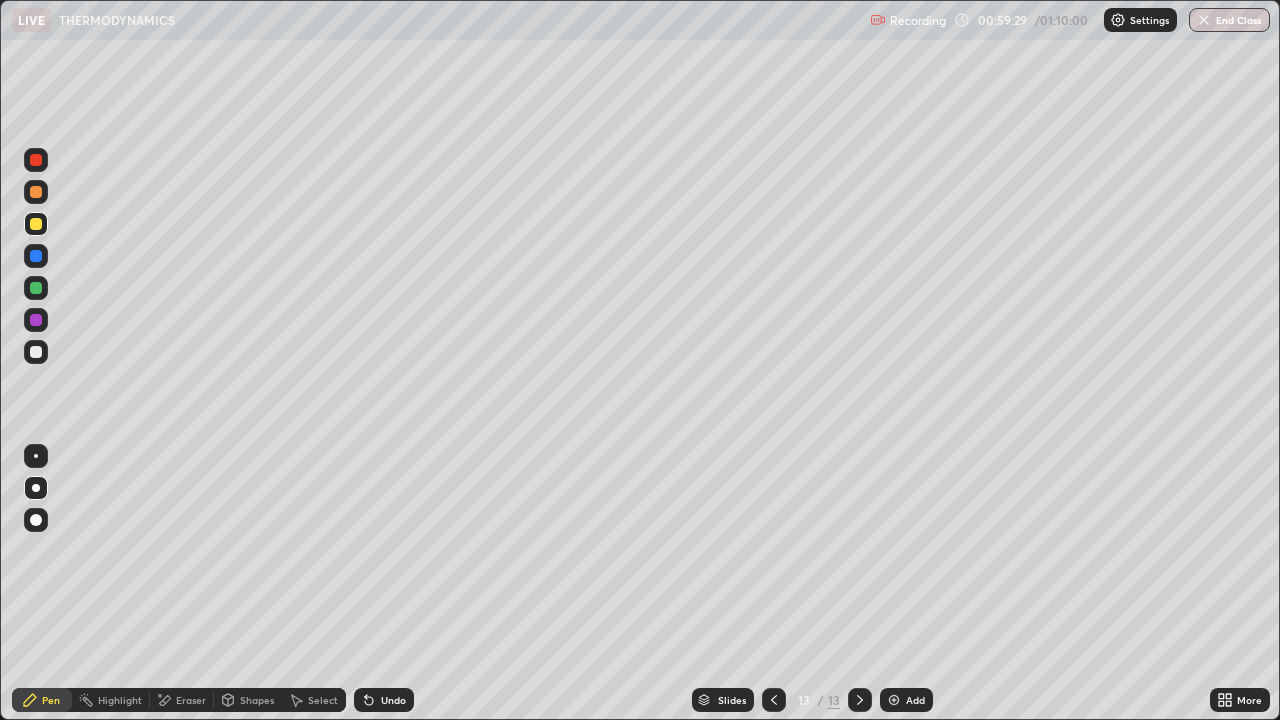 click on "Undo" at bounding box center (384, 700) 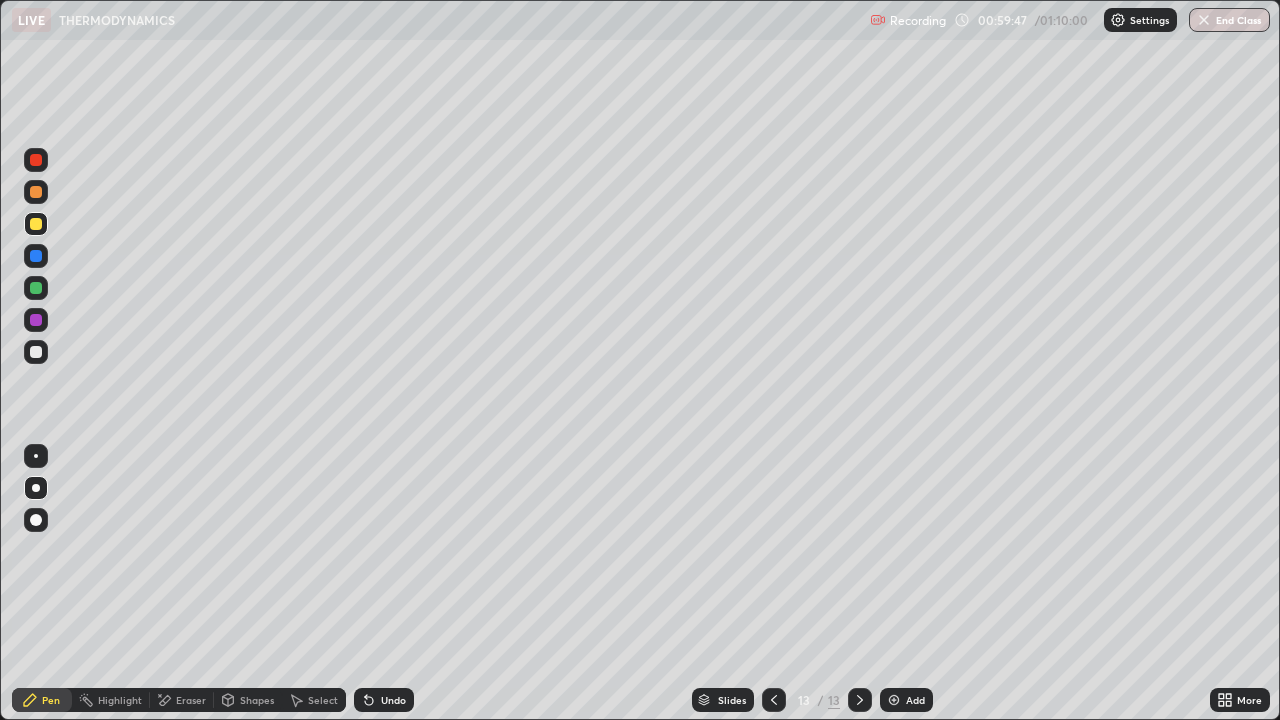 click on "Undo" at bounding box center (384, 700) 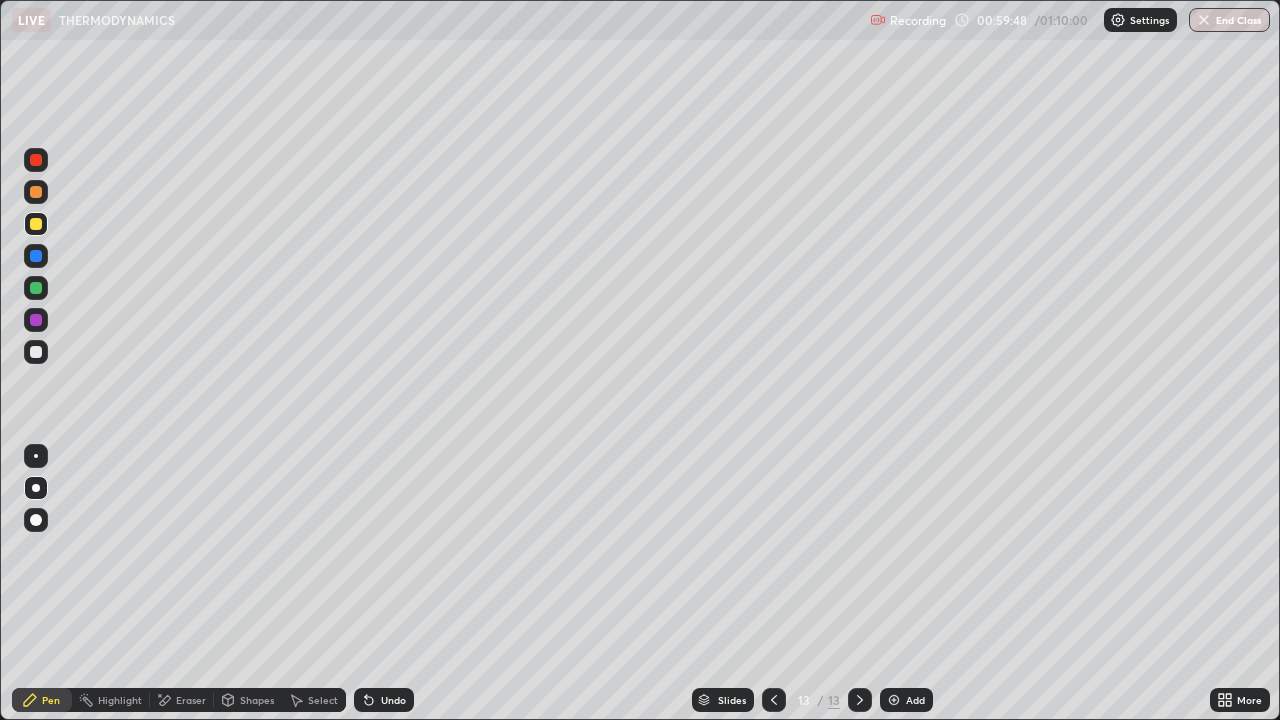 click on "Undo" at bounding box center [384, 700] 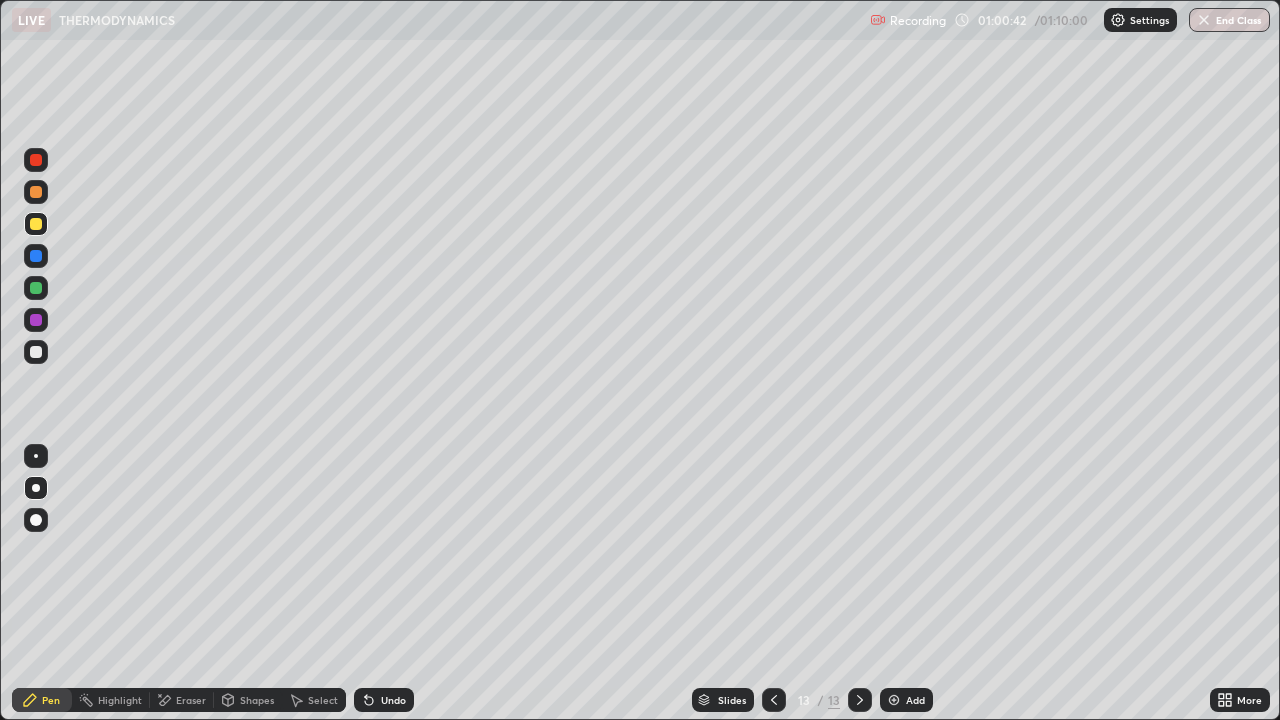 click at bounding box center (894, 700) 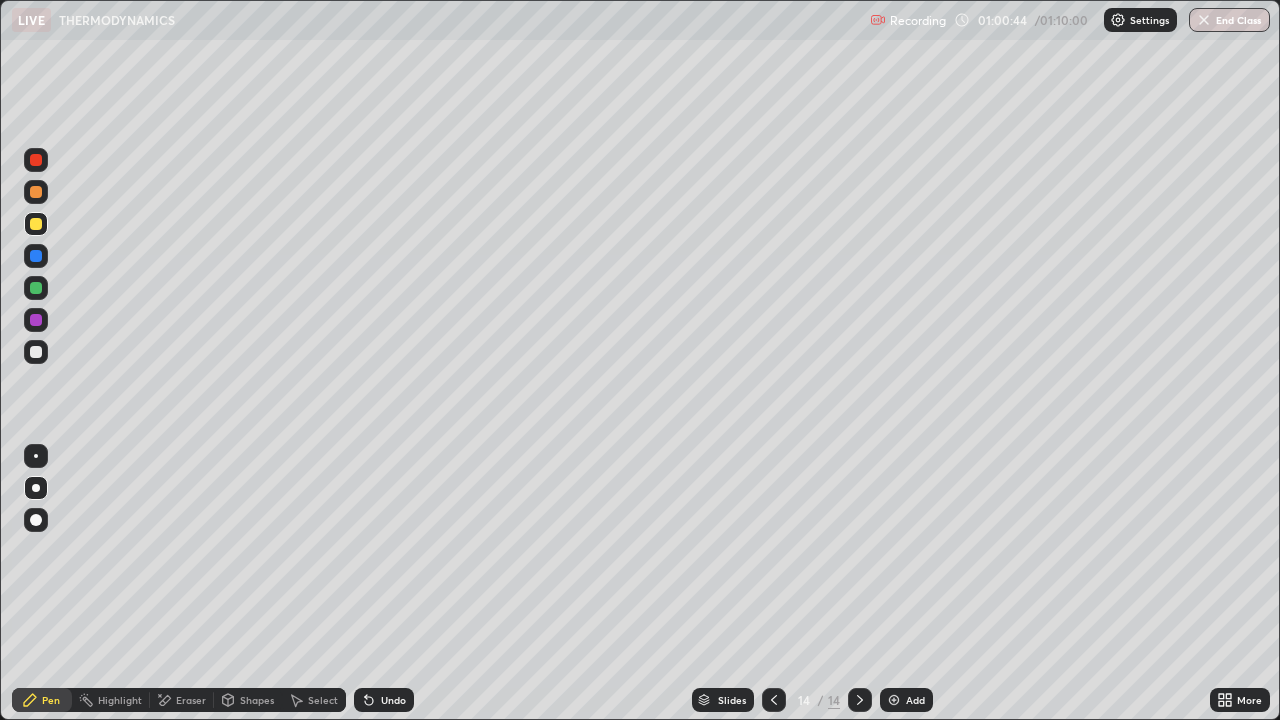 click at bounding box center [36, 352] 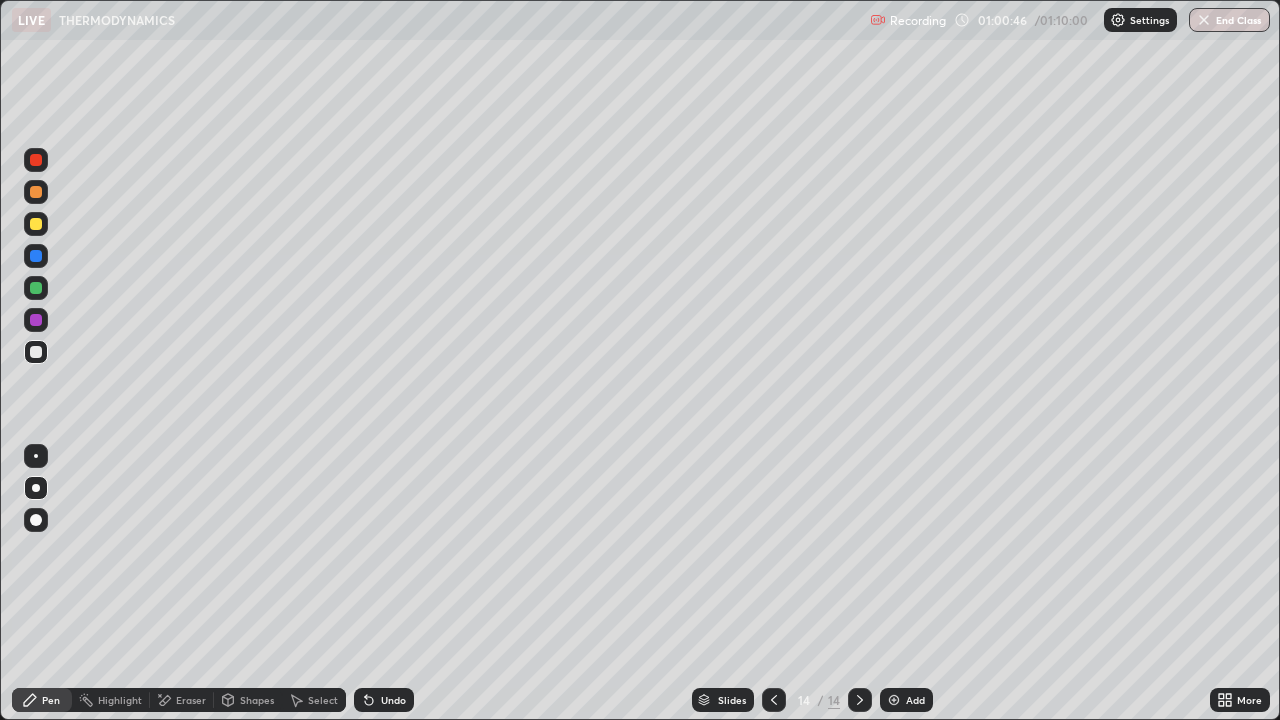 click 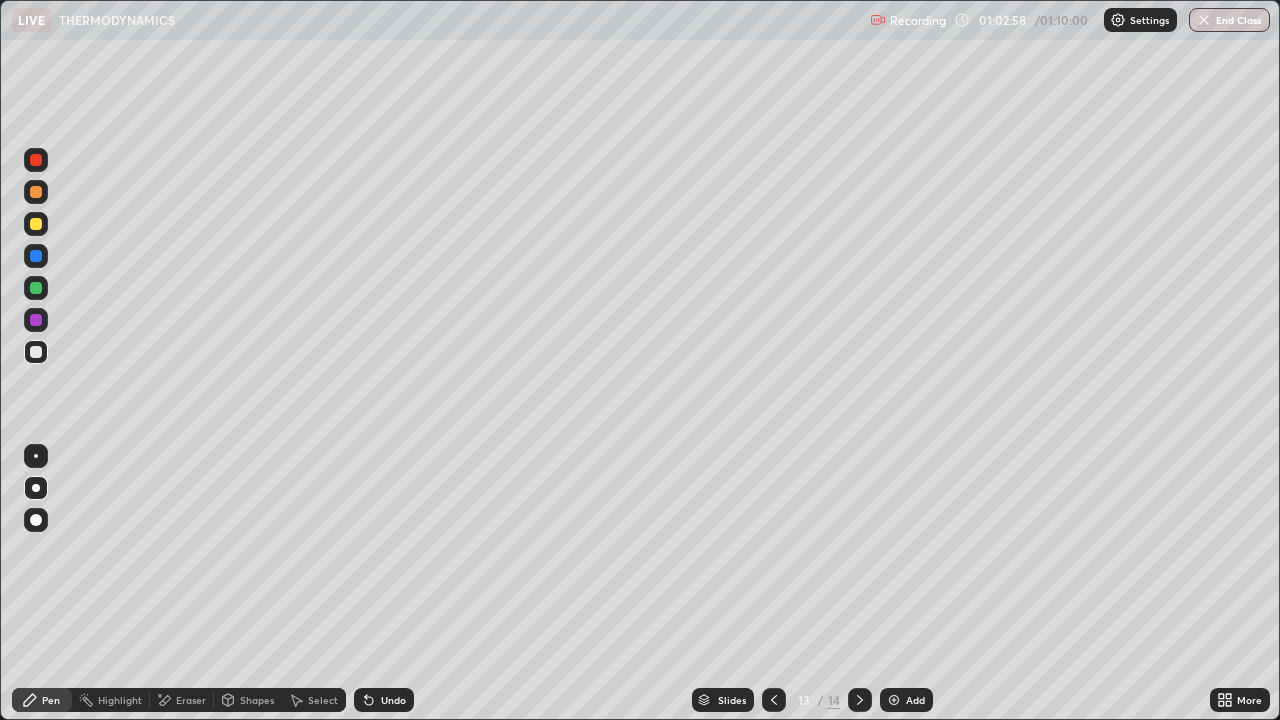 click at bounding box center (36, 320) 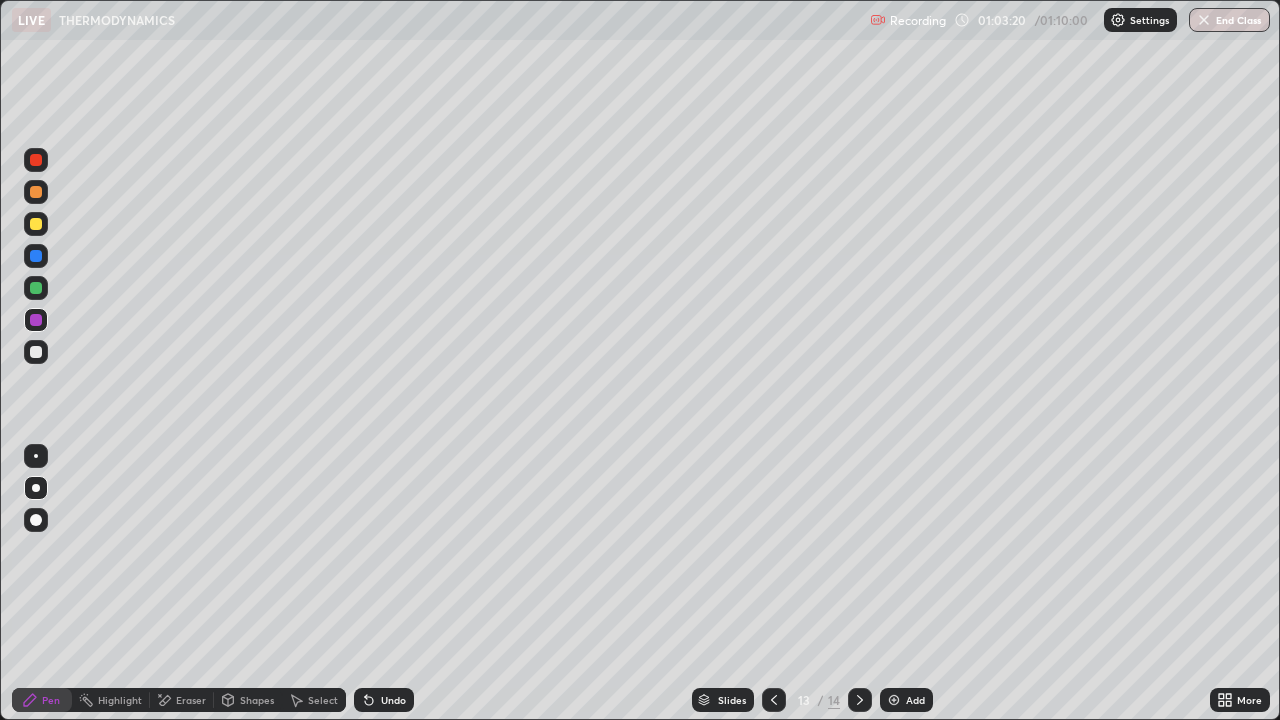 click on "Shapes" at bounding box center (248, 700) 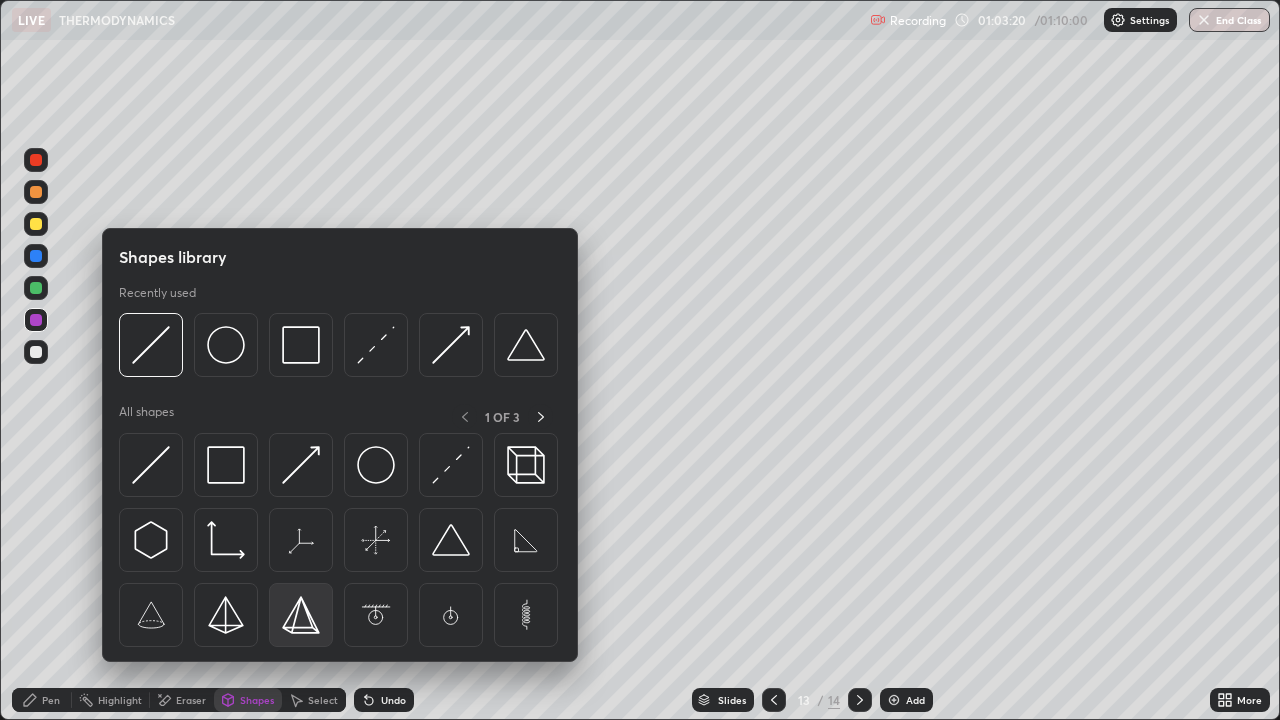 click at bounding box center (301, 615) 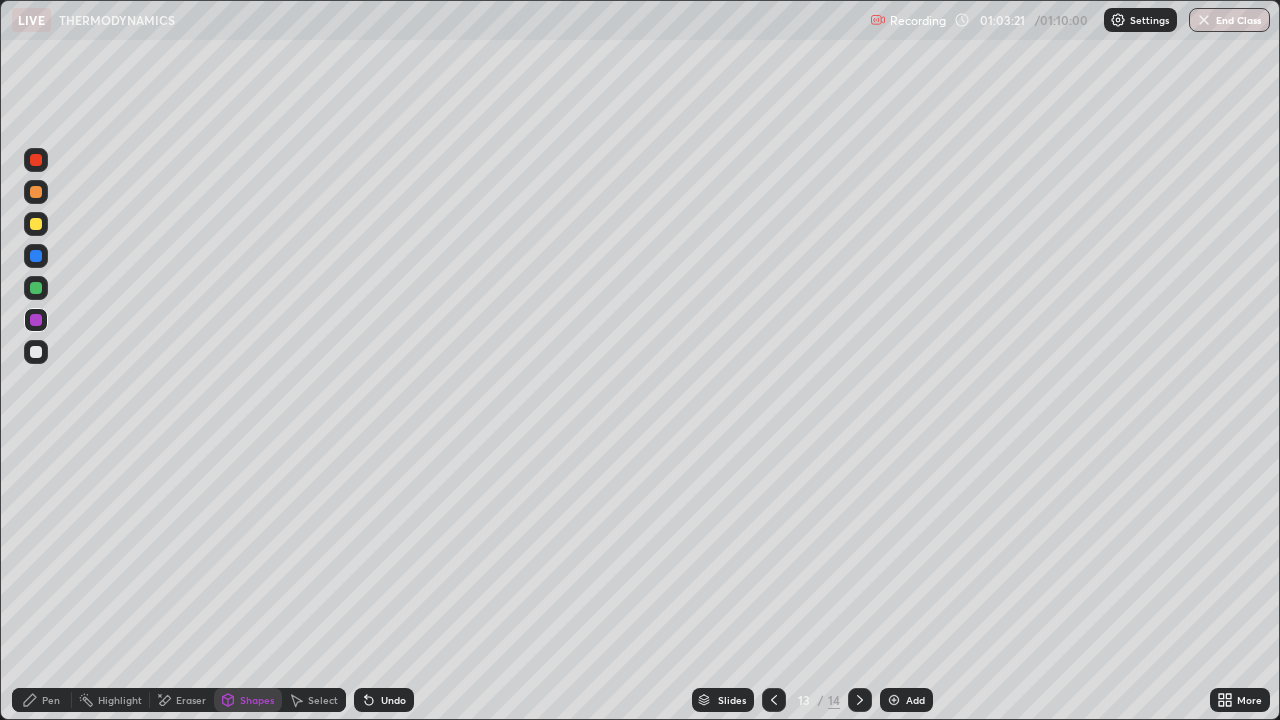 click on "Pen" at bounding box center (51, 700) 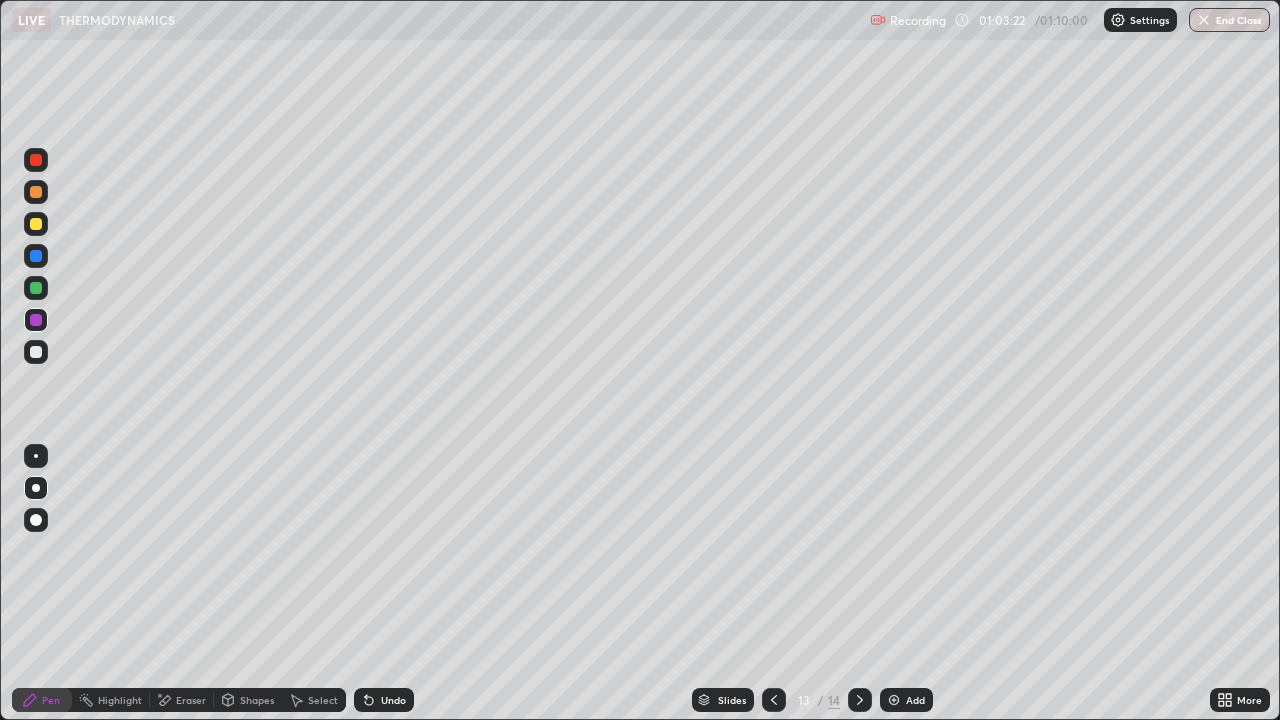 click on "Undo" at bounding box center (384, 700) 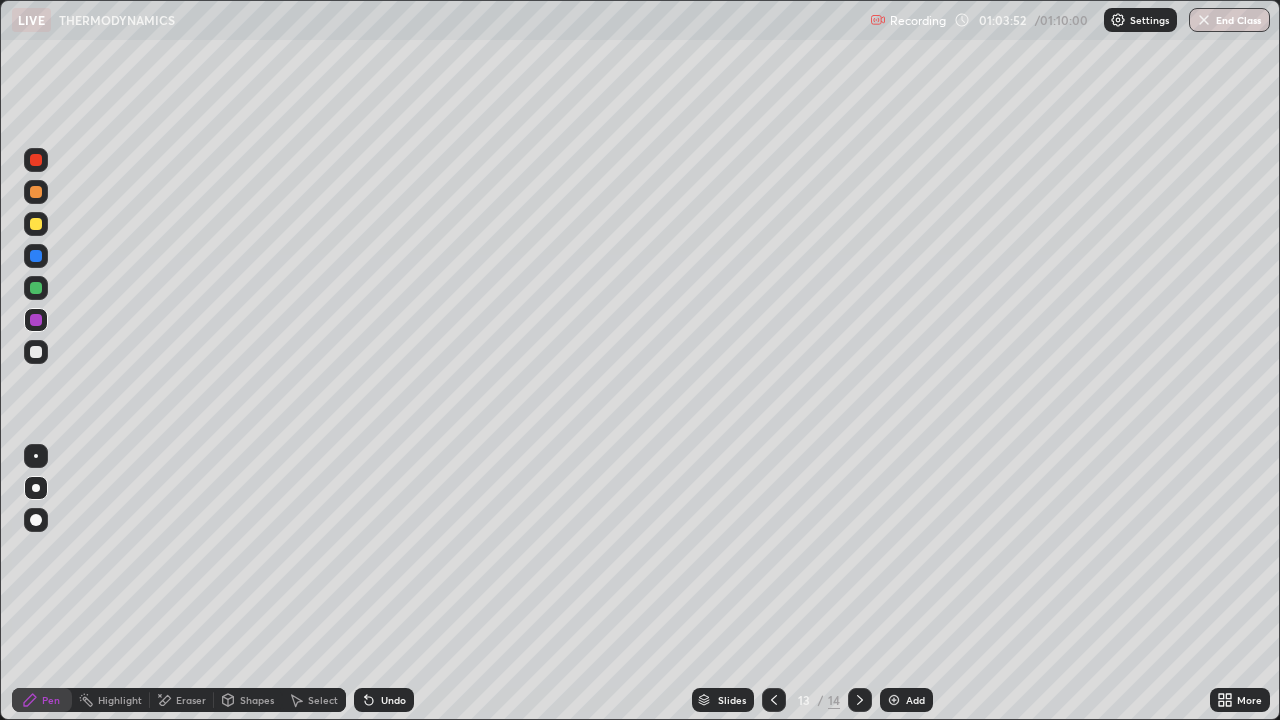 click at bounding box center [774, 700] 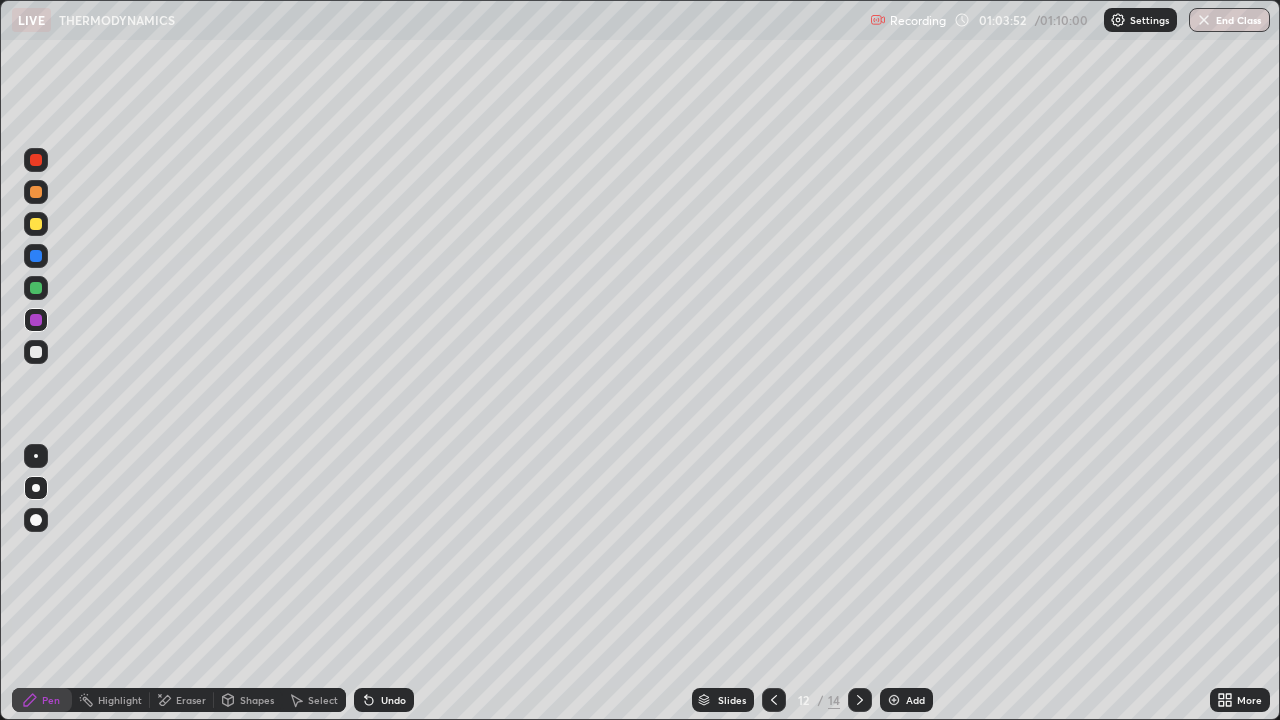 click 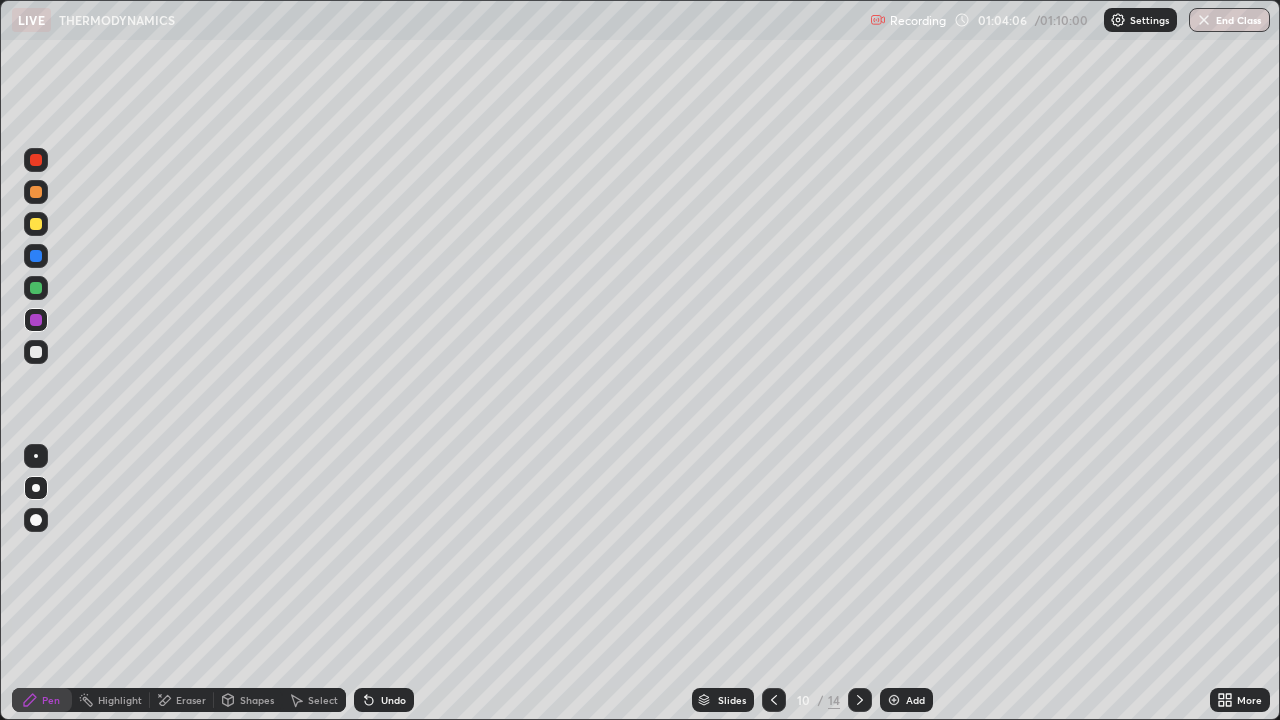click 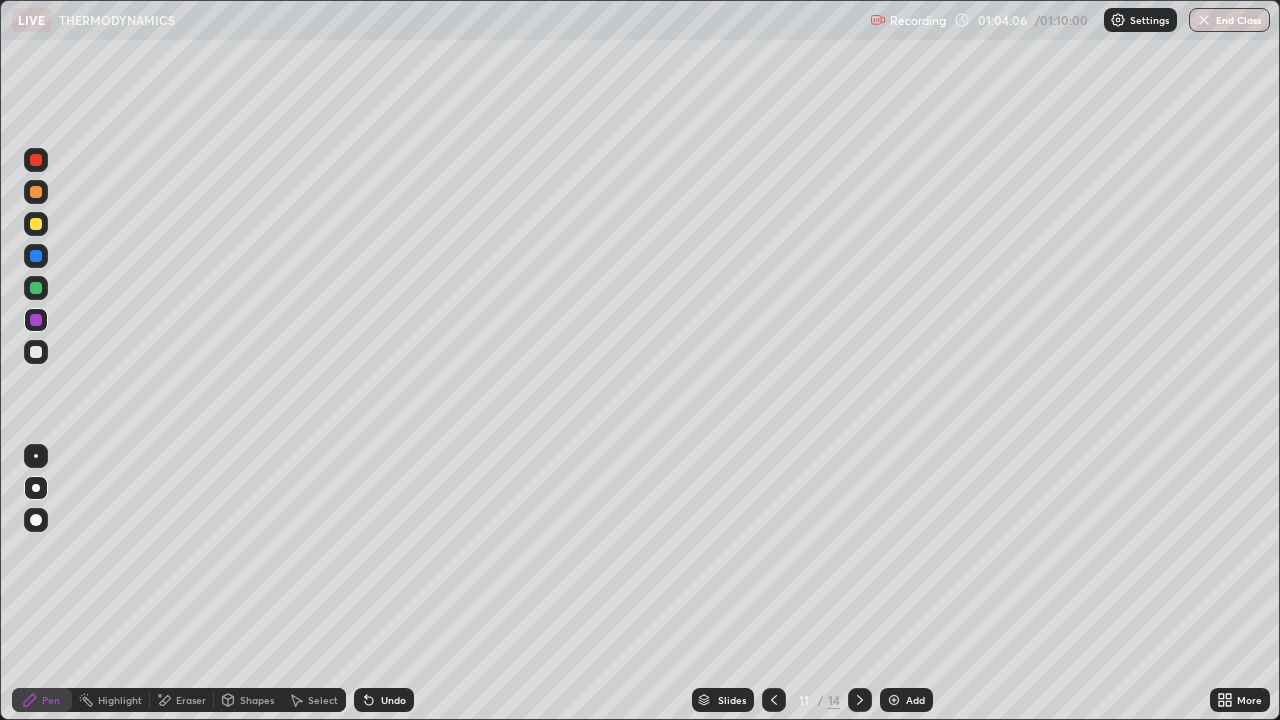 click 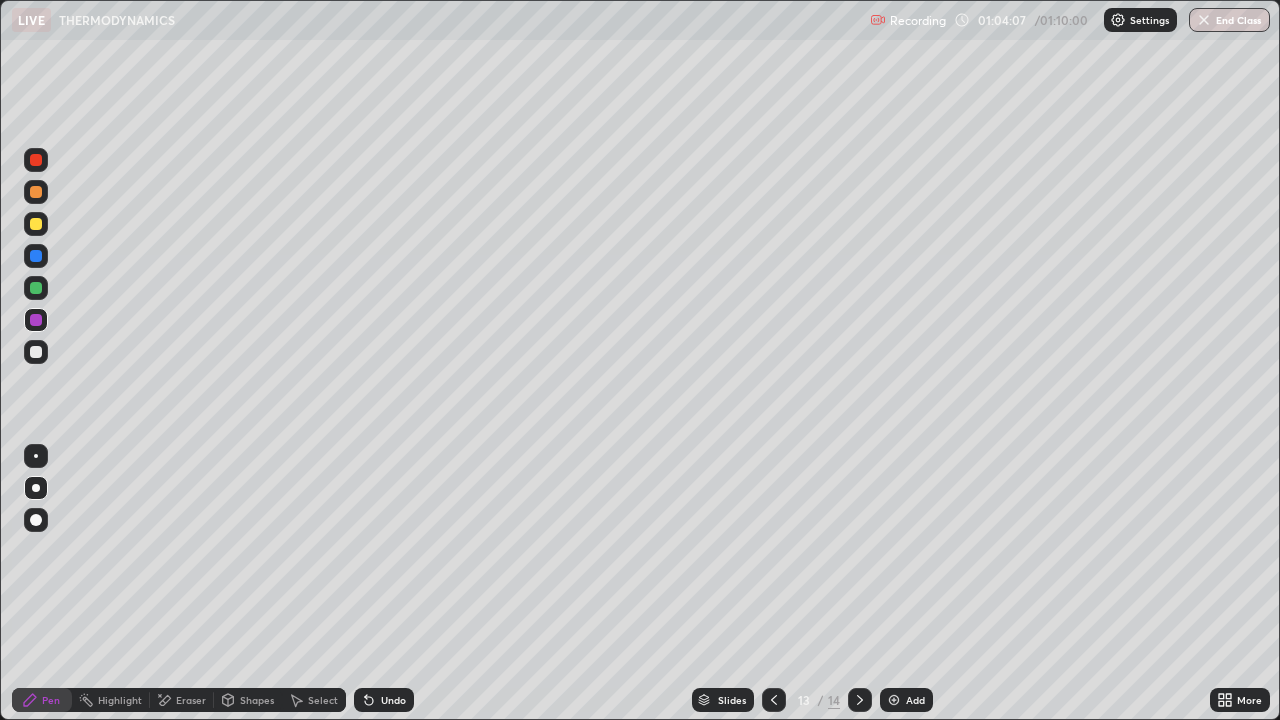 click 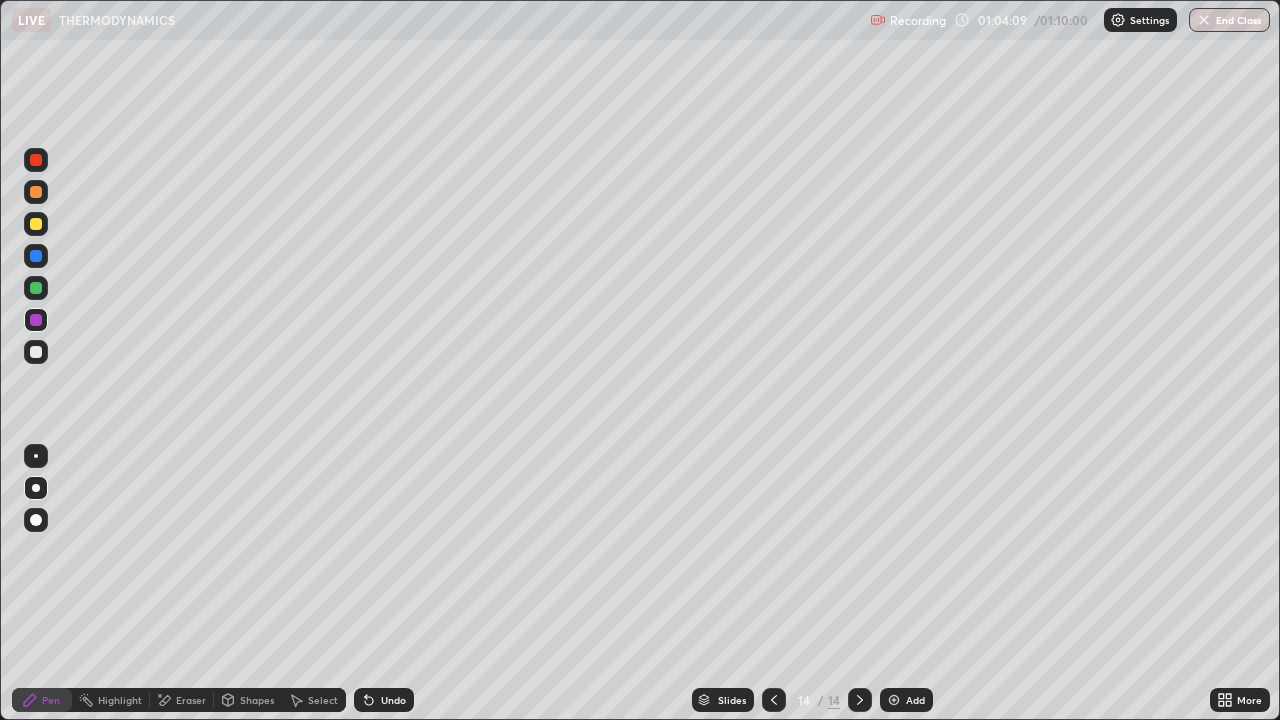click at bounding box center (774, 700) 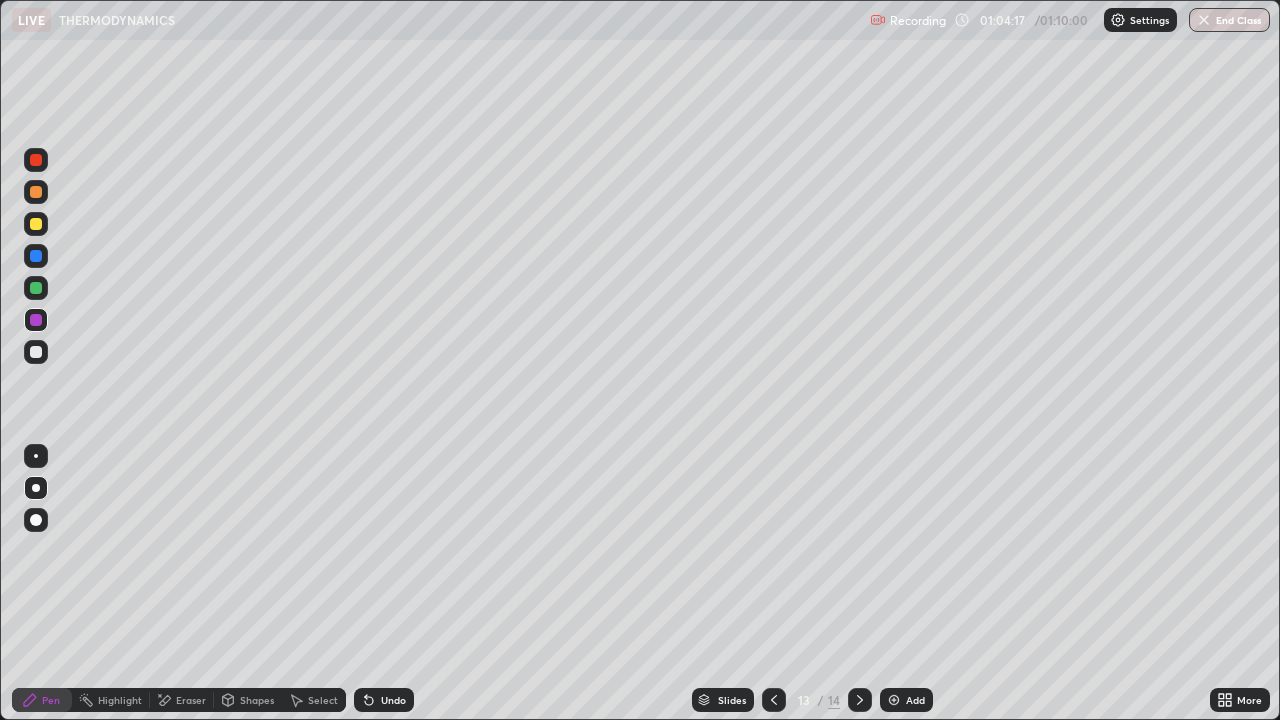 click on "End Class" at bounding box center [1229, 20] 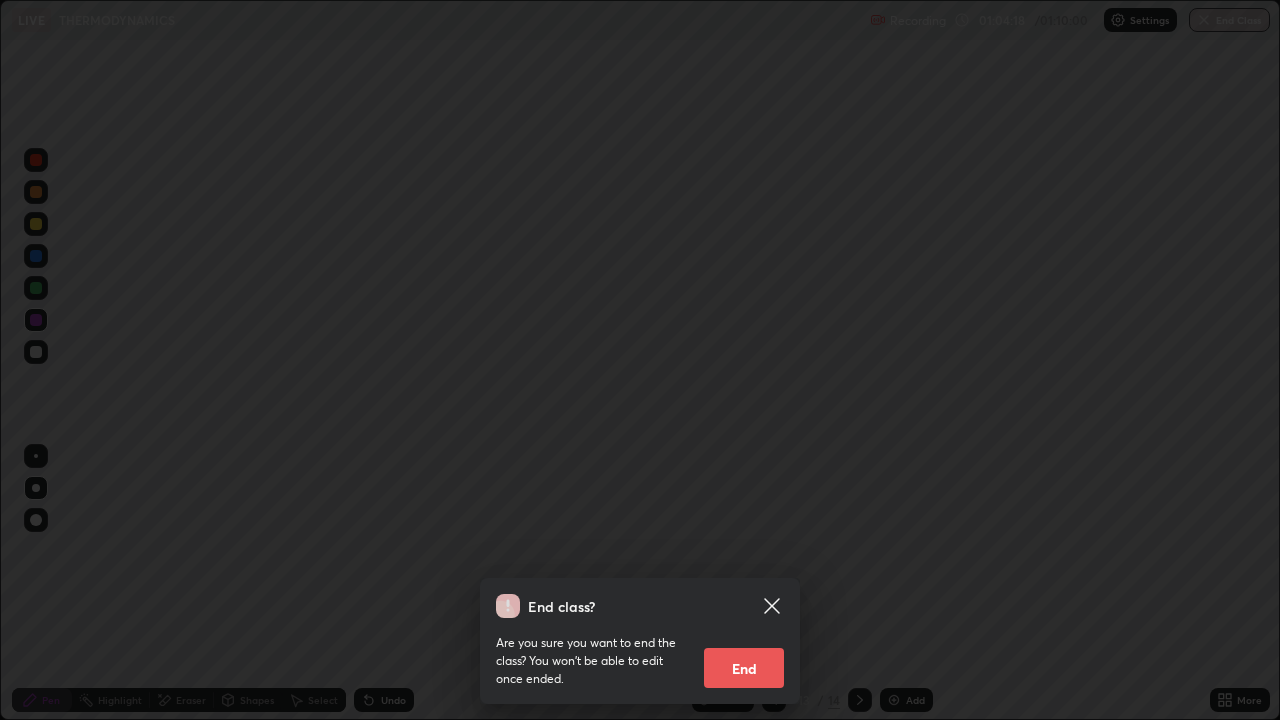 click on "End" at bounding box center [744, 668] 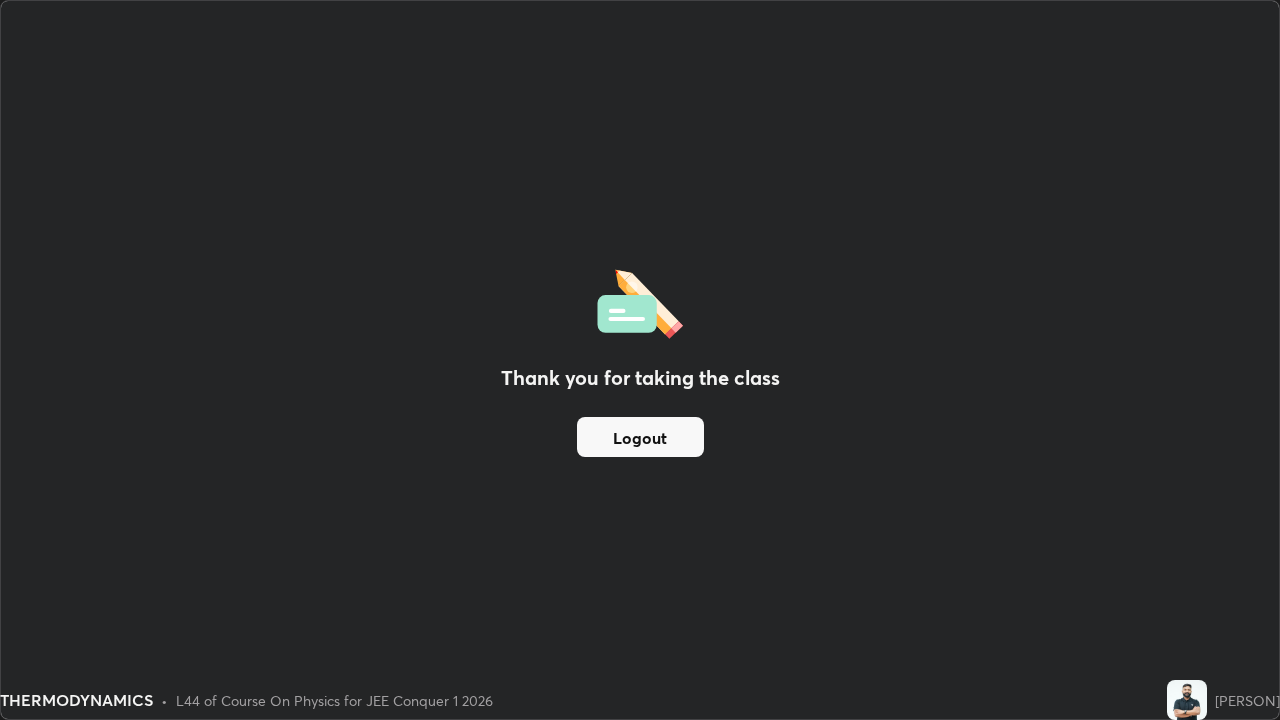 click on "Logout" at bounding box center (640, 437) 